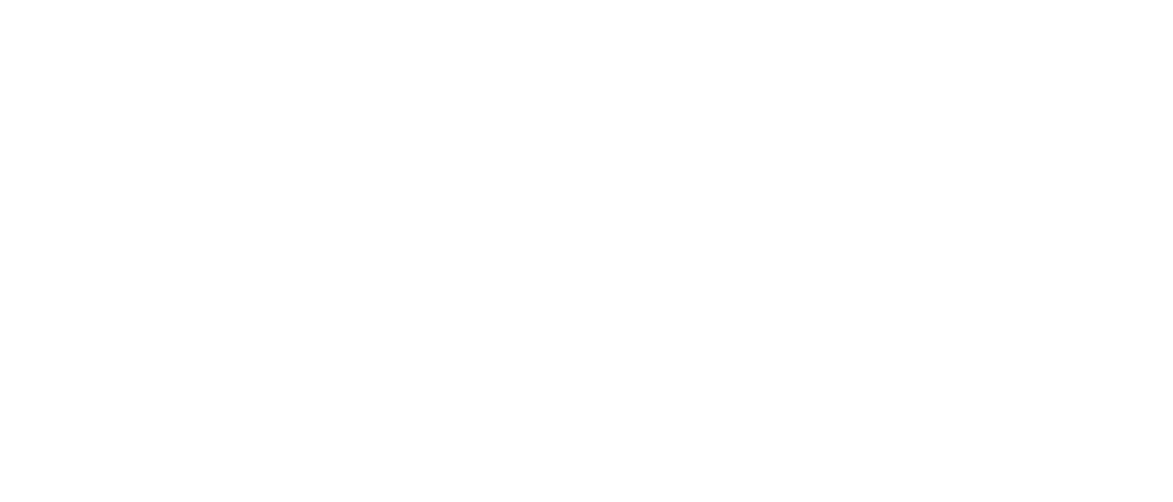 scroll, scrollTop: 0, scrollLeft: 0, axis: both 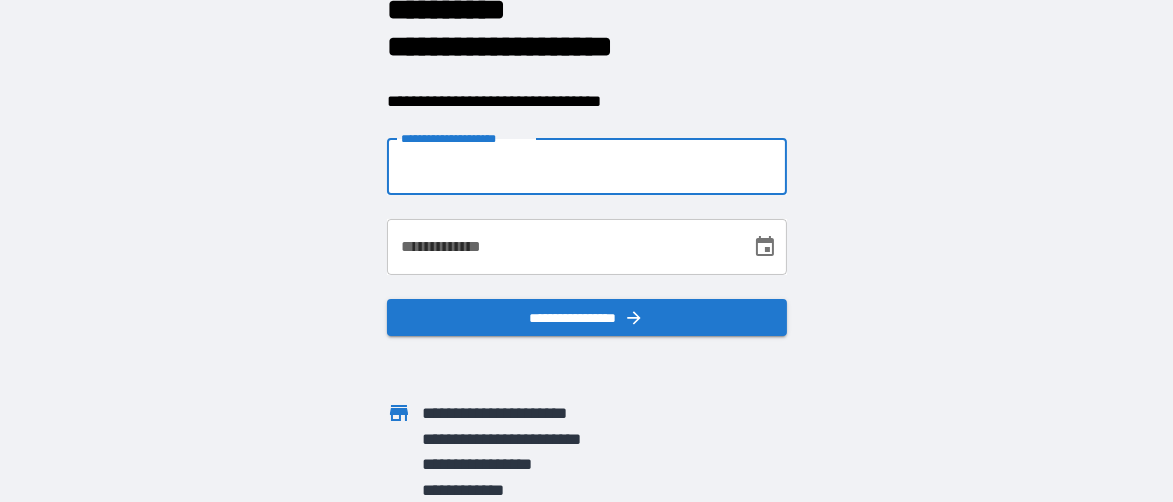 click on "**********" at bounding box center (587, 167) 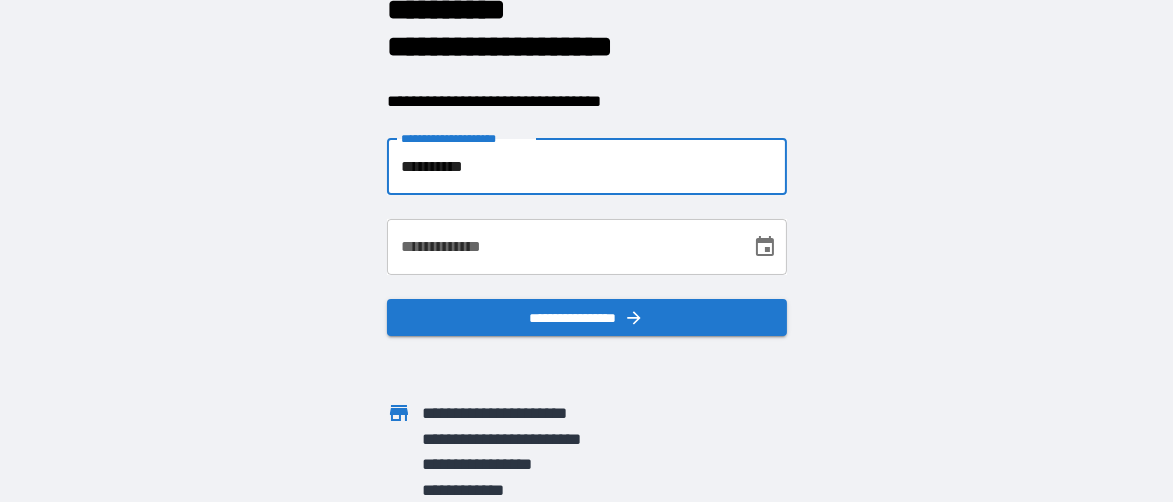 type on "**********" 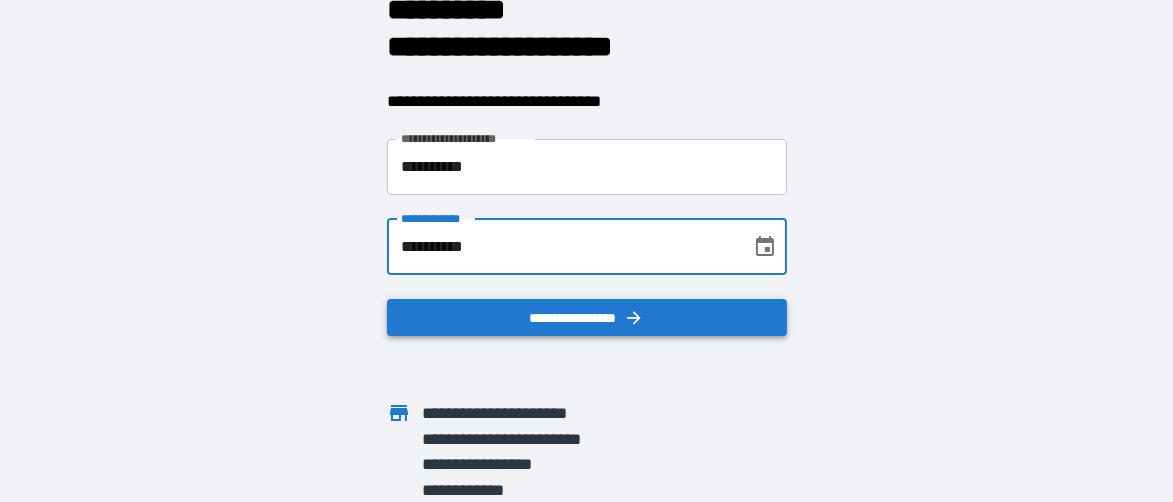 type on "**********" 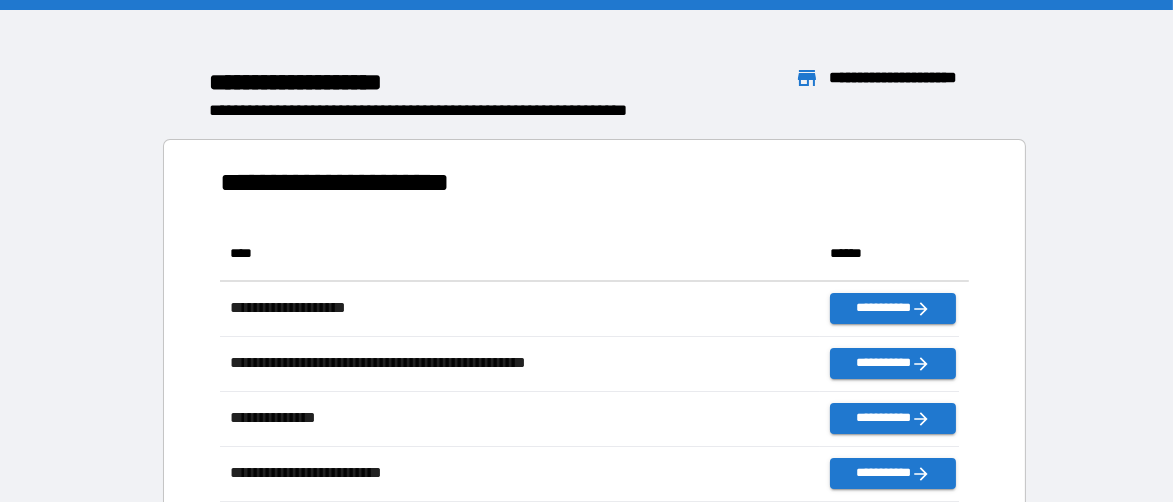 scroll, scrollTop: 16, scrollLeft: 16, axis: both 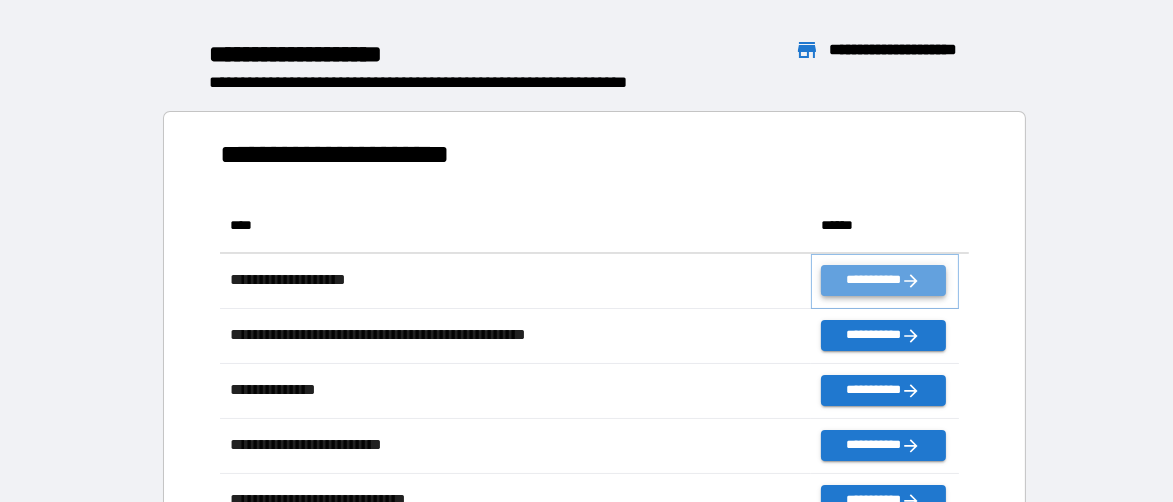 click on "**********" at bounding box center [883, 280] 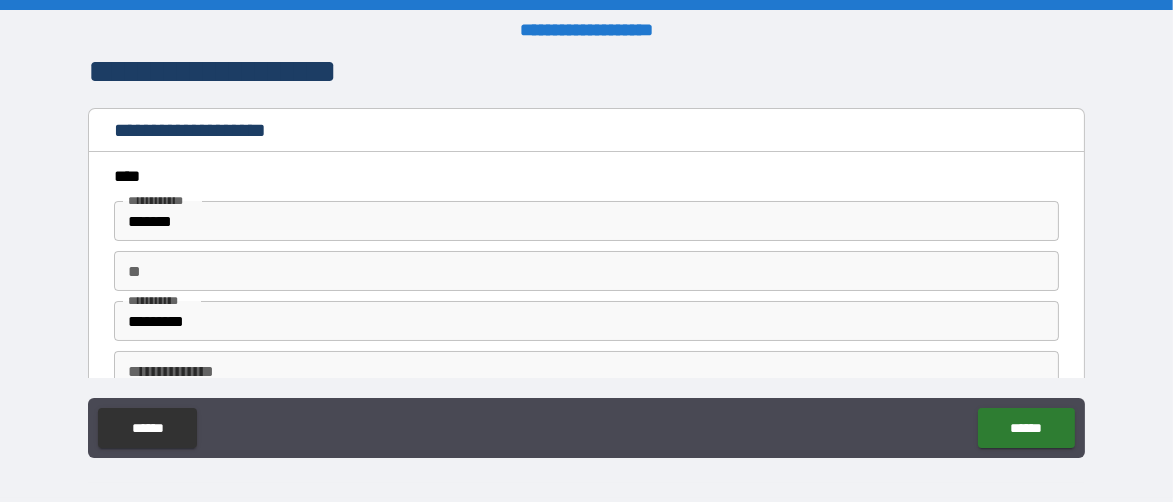 type on "*" 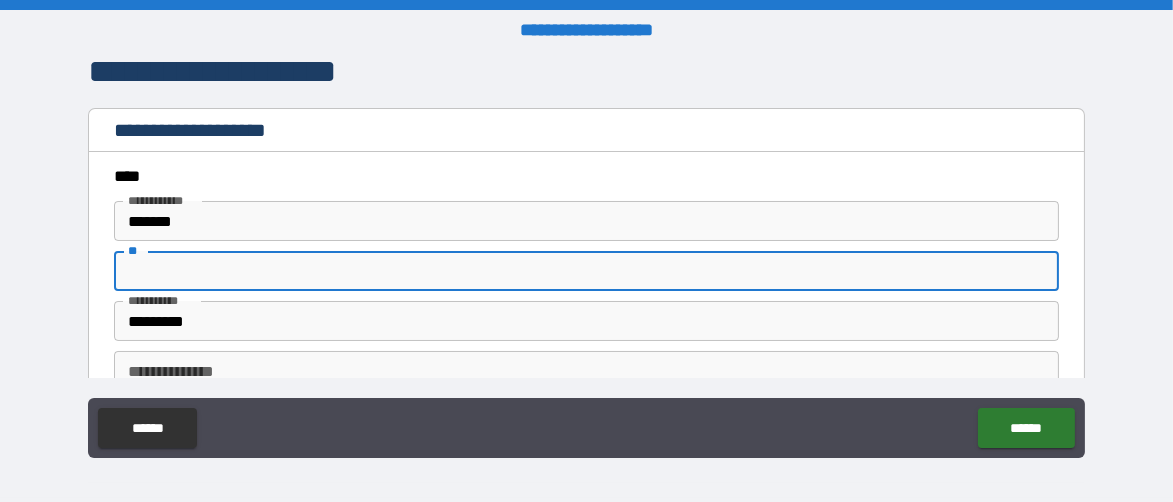 type on "*" 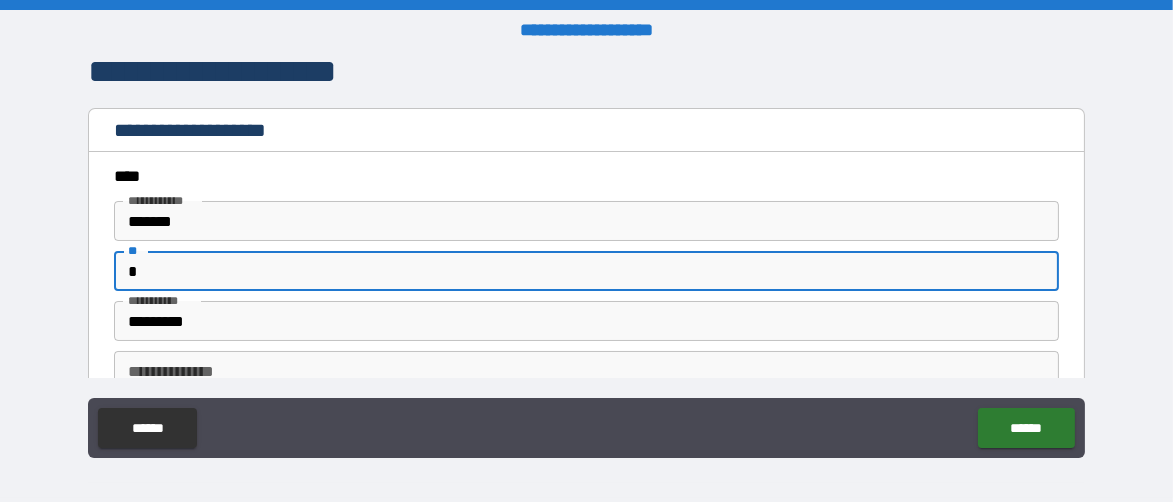type on "**" 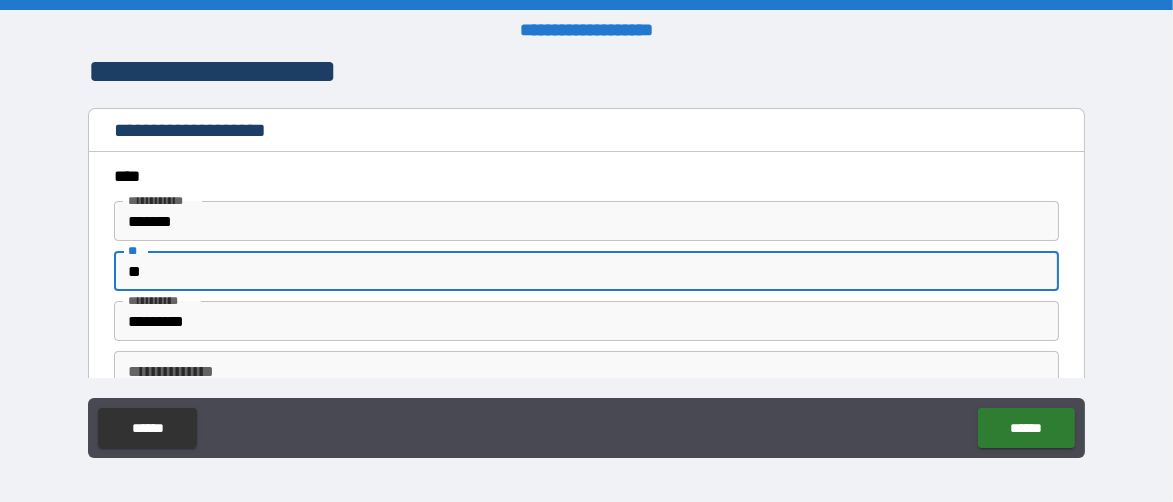 type on "*" 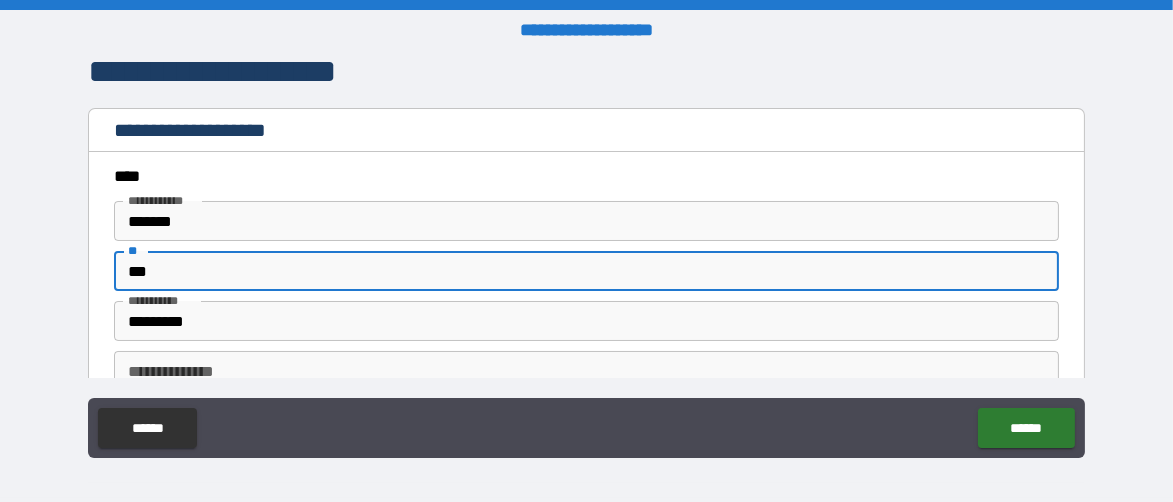 type on "*" 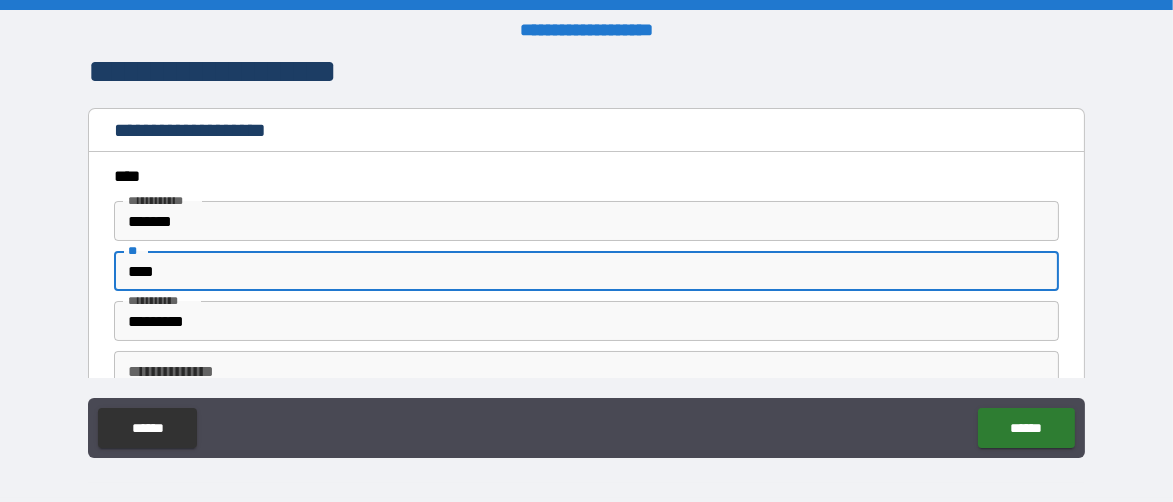 type on "*****" 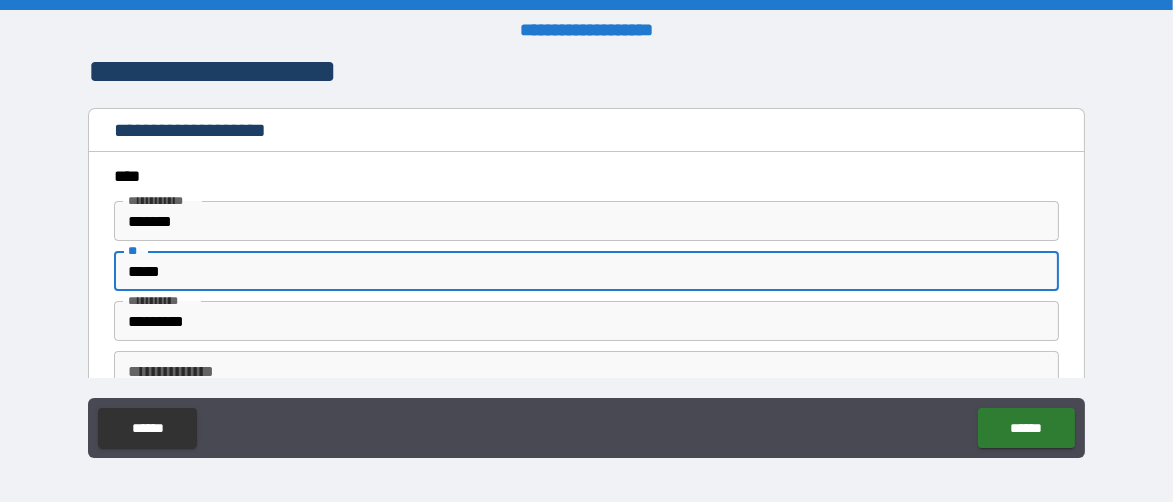 type on "*" 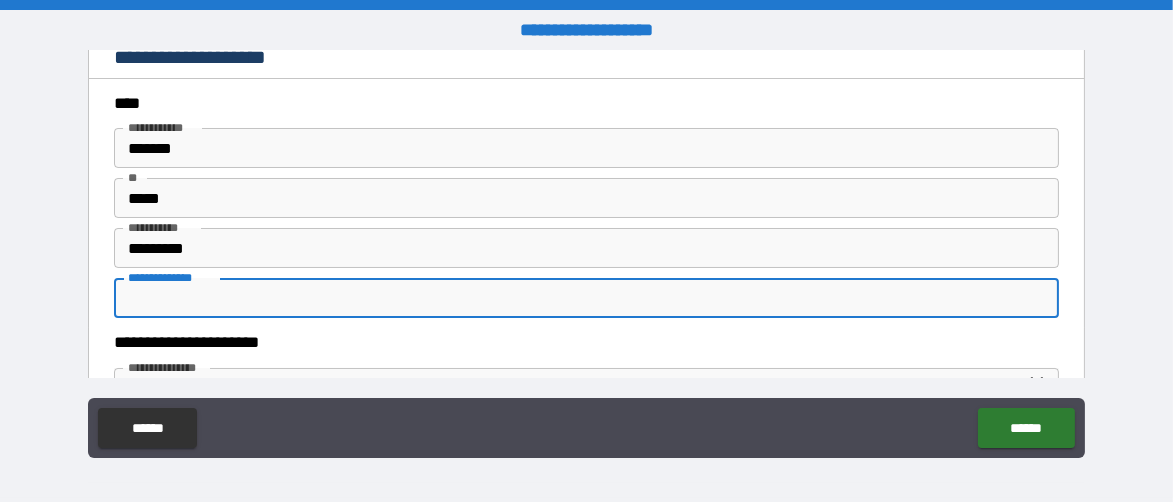 scroll, scrollTop: 100, scrollLeft: 0, axis: vertical 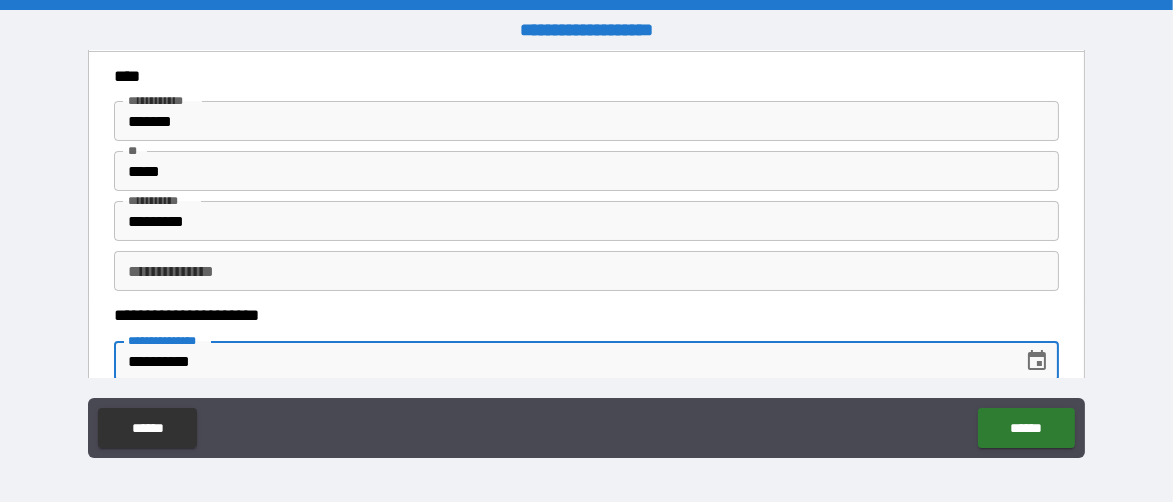 click on "**********" at bounding box center (561, 361) 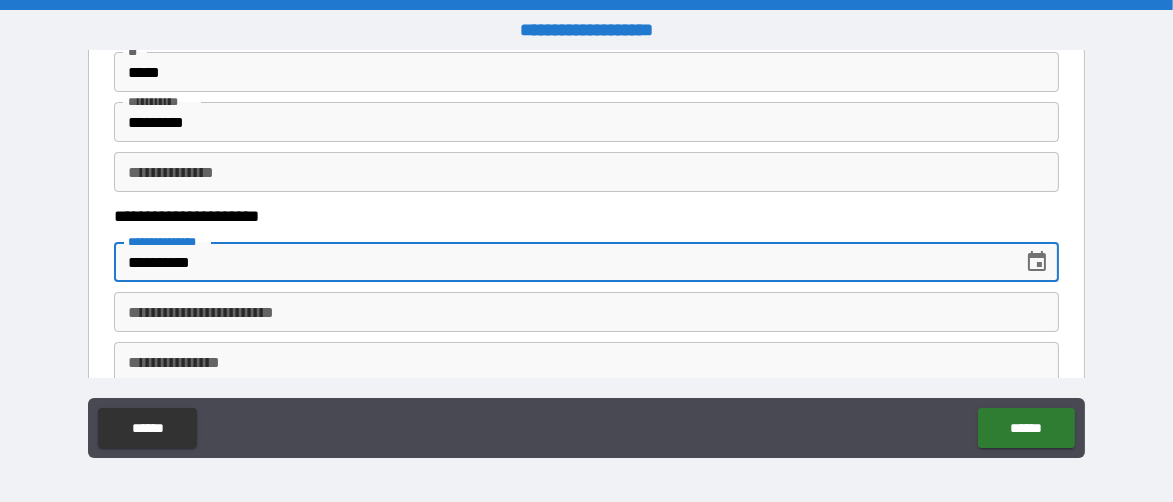 scroll, scrollTop: 200, scrollLeft: 0, axis: vertical 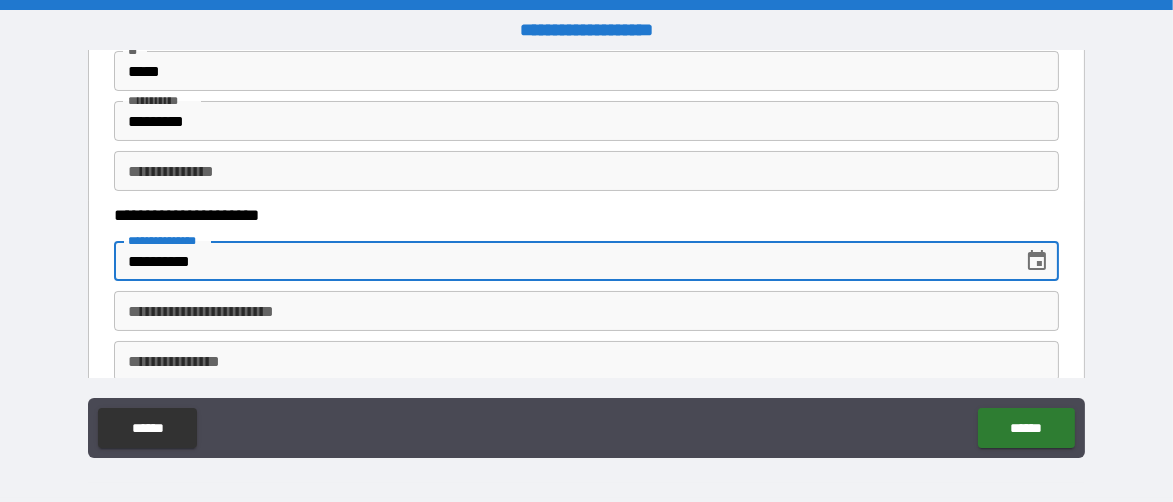 click on "**********" at bounding box center (586, 311) 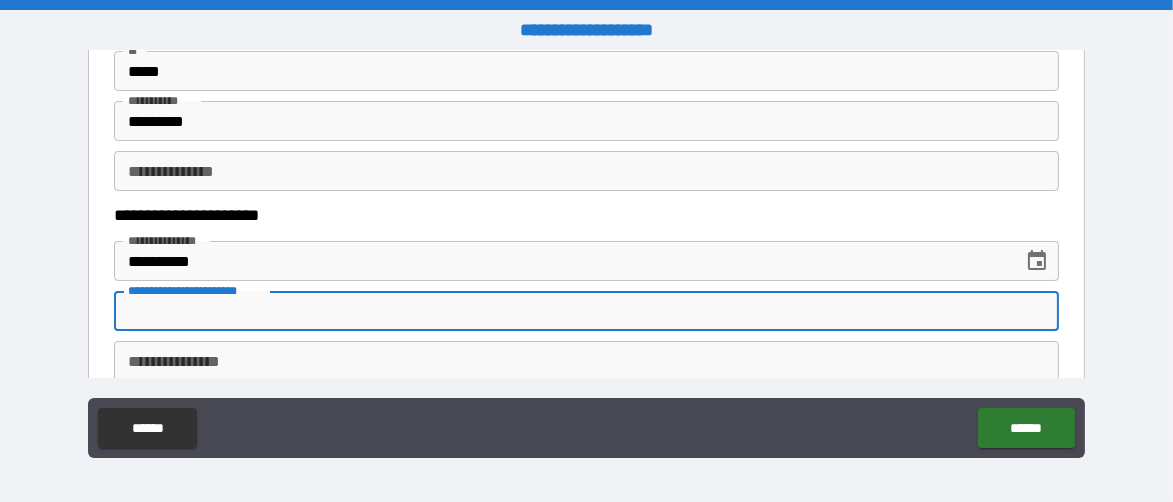 type on "*" 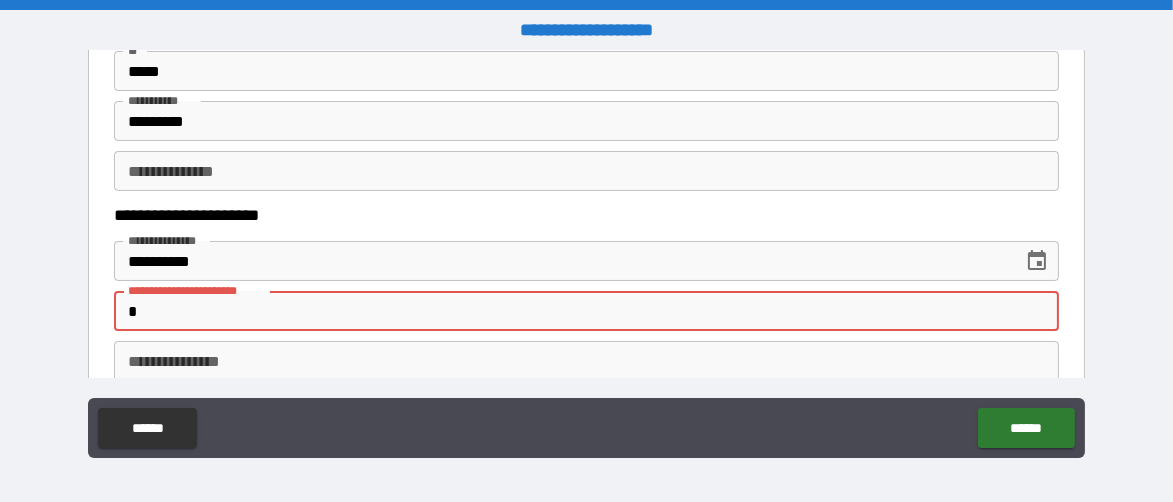 type on "*" 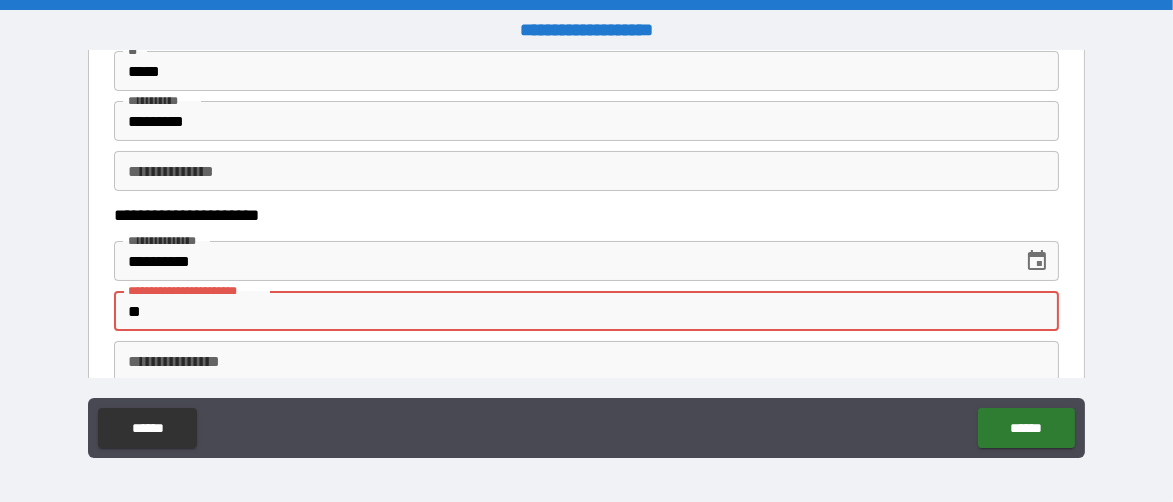 type on "*" 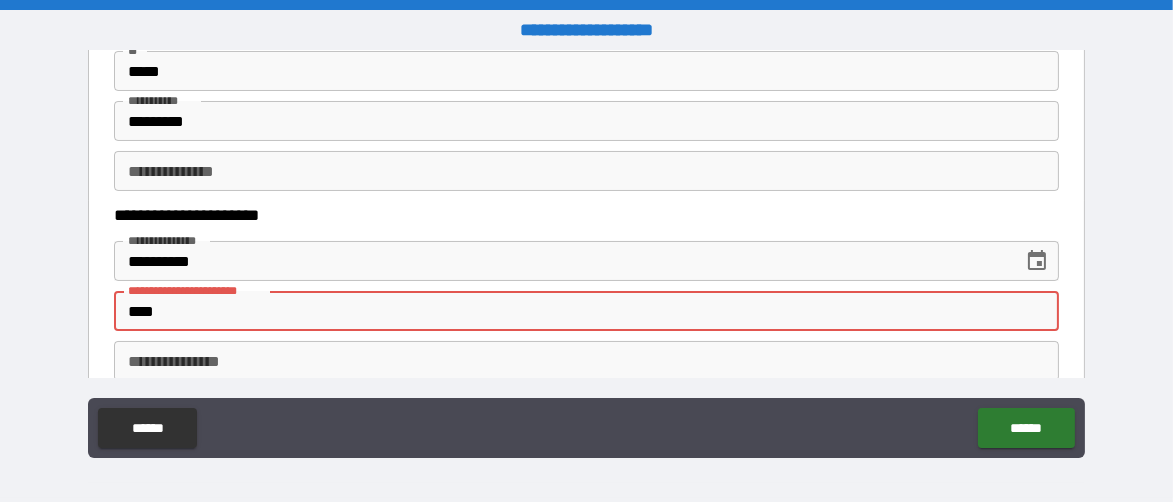 type on "*****" 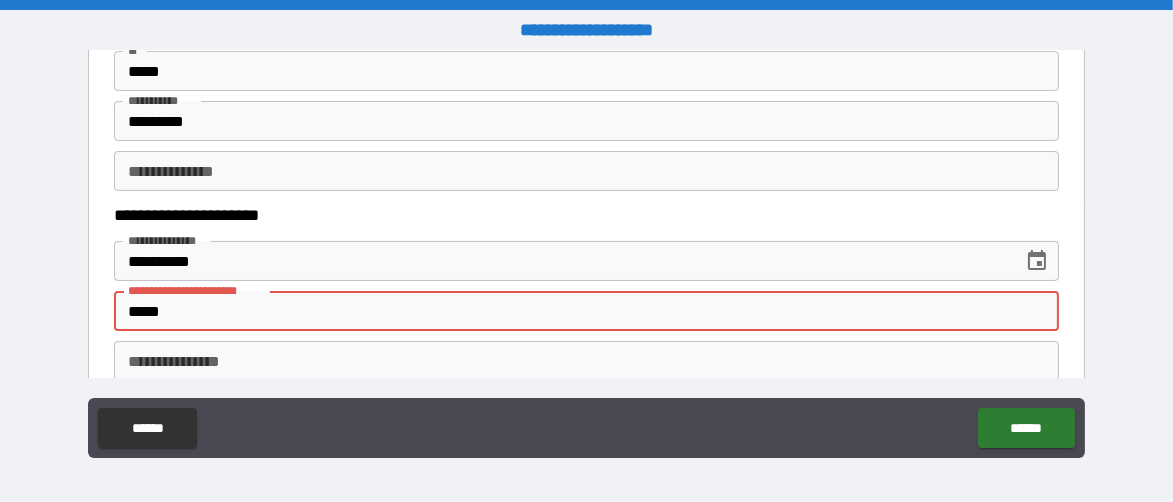 type on "*" 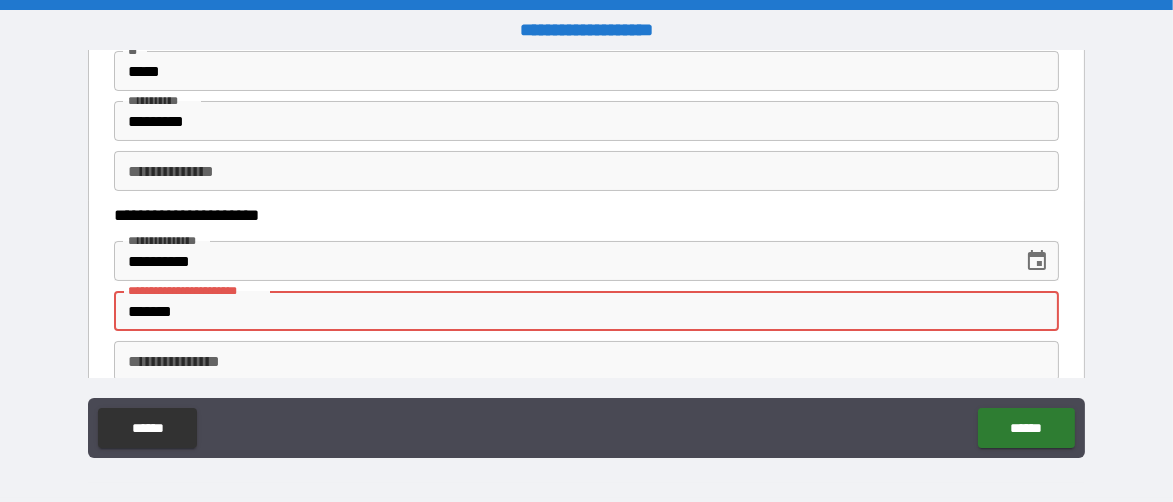 type on "*" 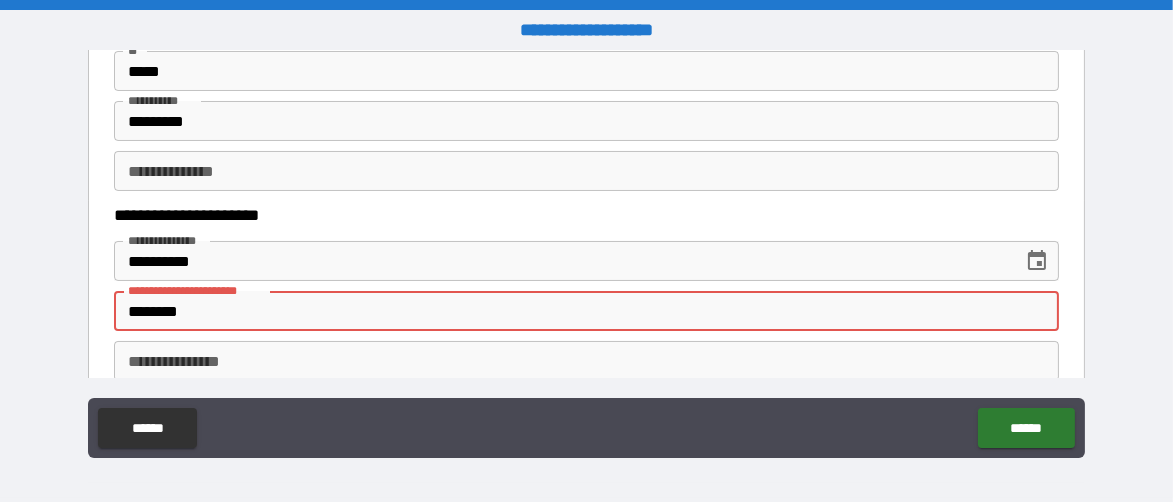 type on "*" 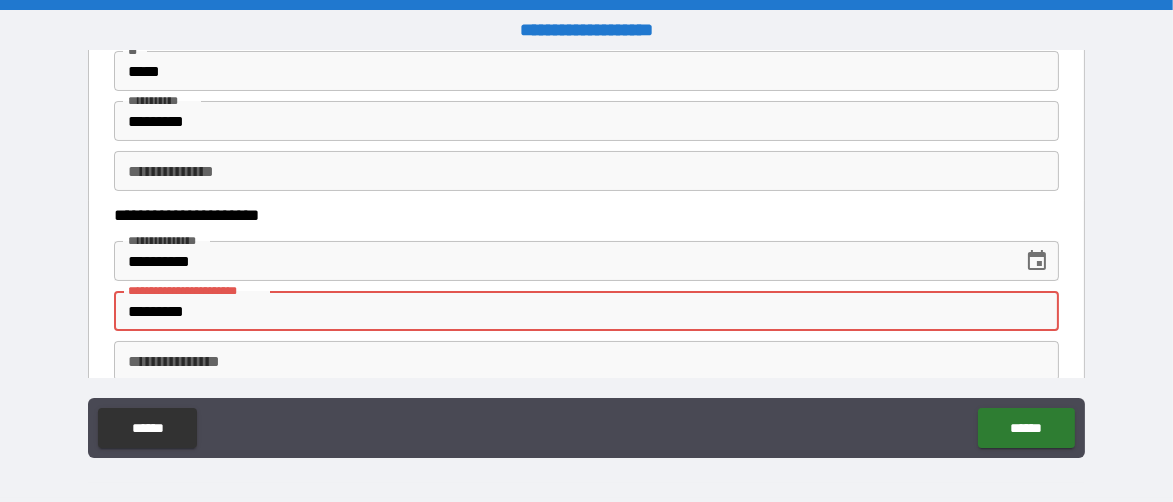 type on "*" 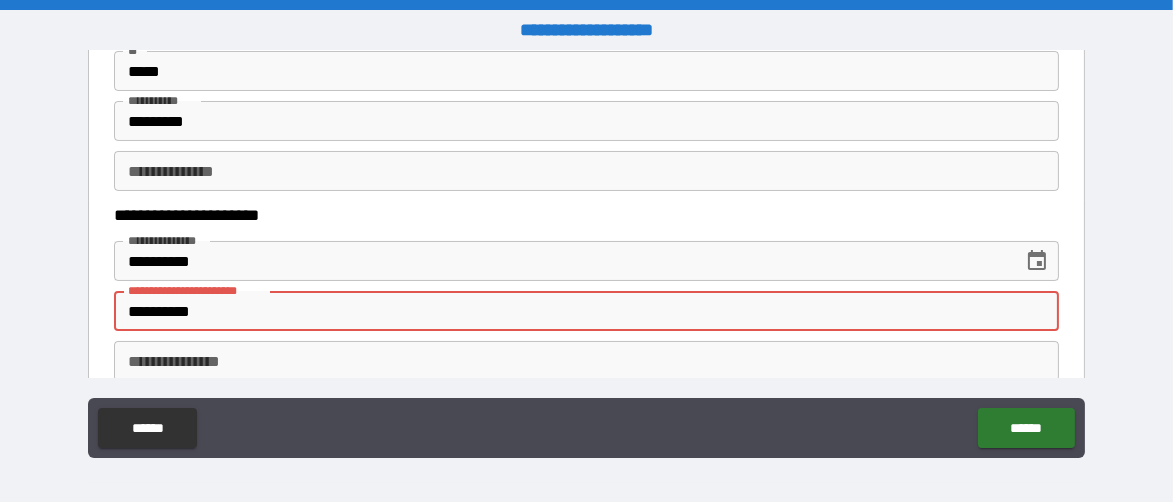 type on "*" 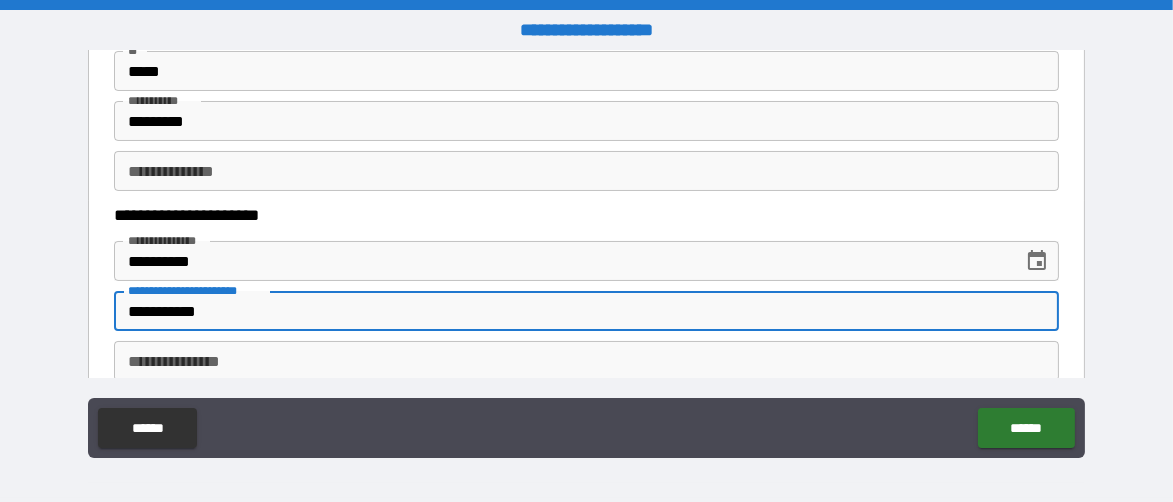 type on "*" 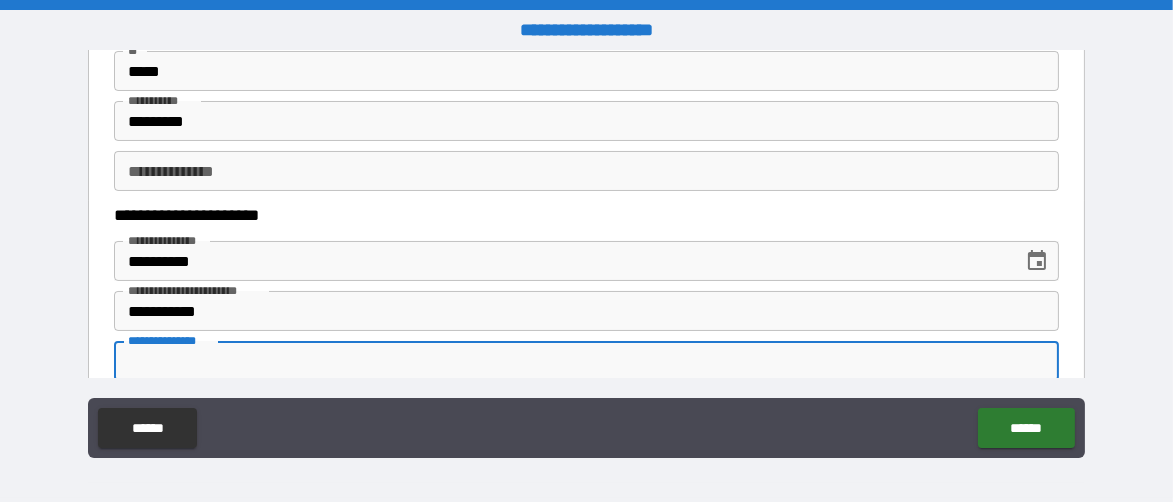 scroll, scrollTop: 400, scrollLeft: 0, axis: vertical 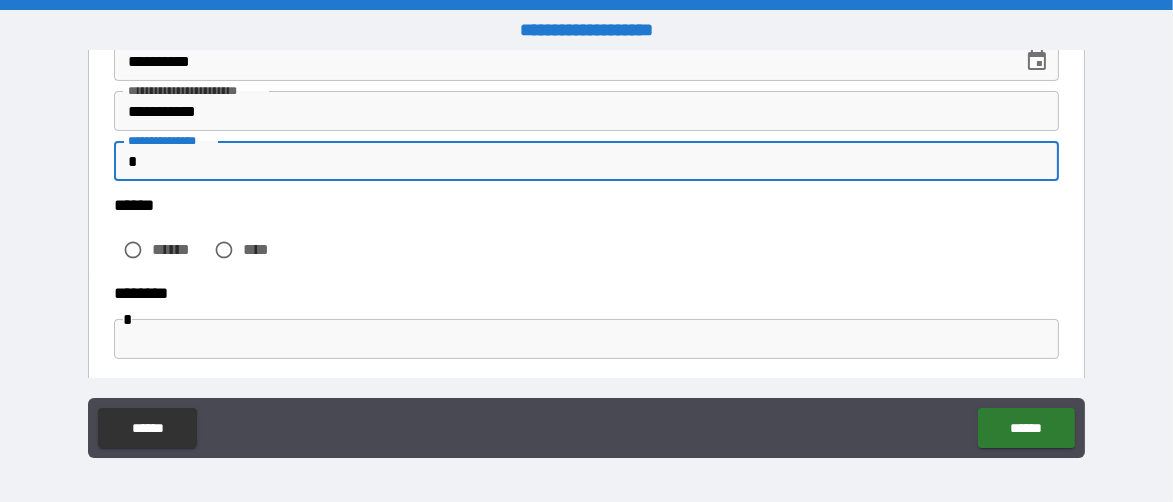 type on "*" 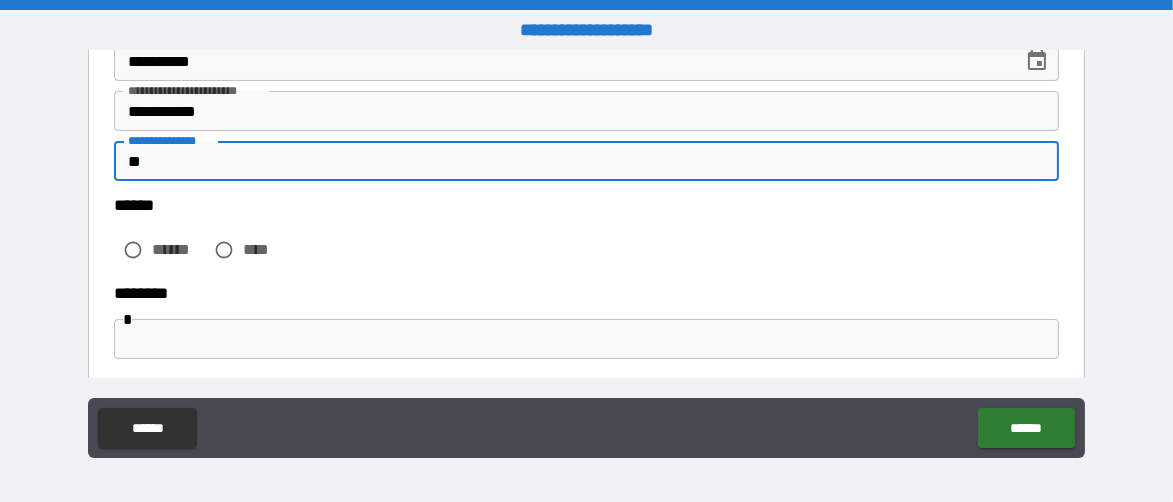 type on "*" 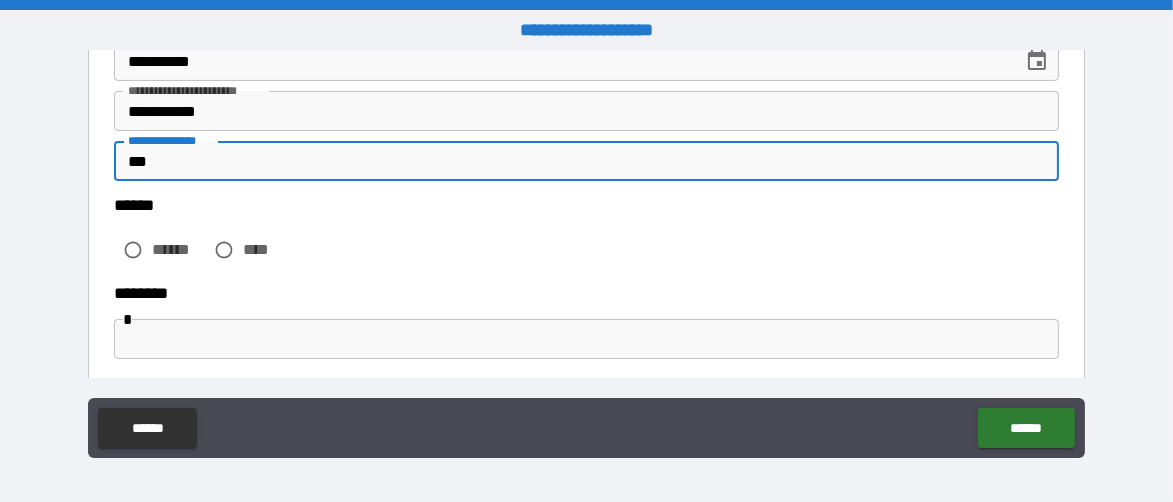 type on "*" 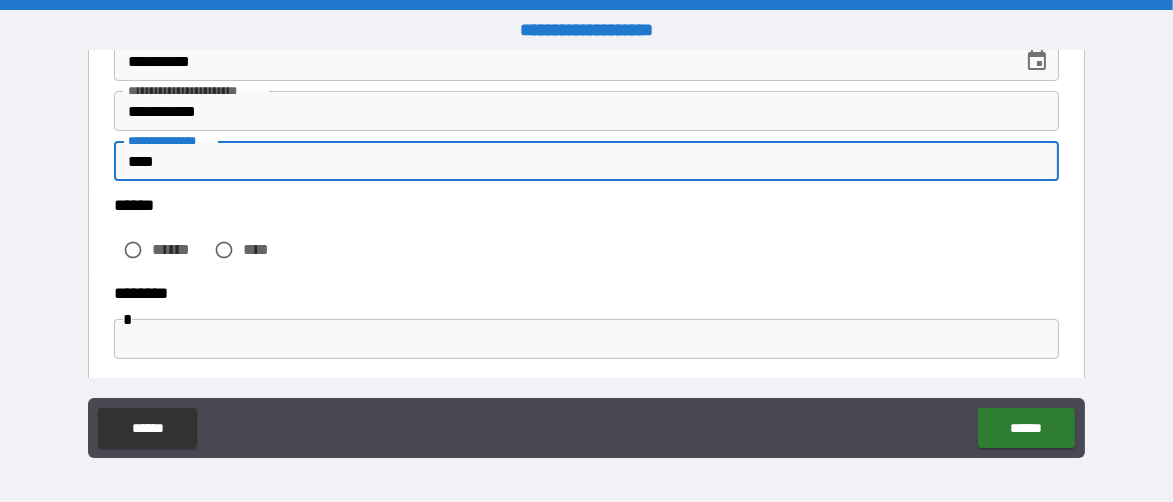 type on "*" 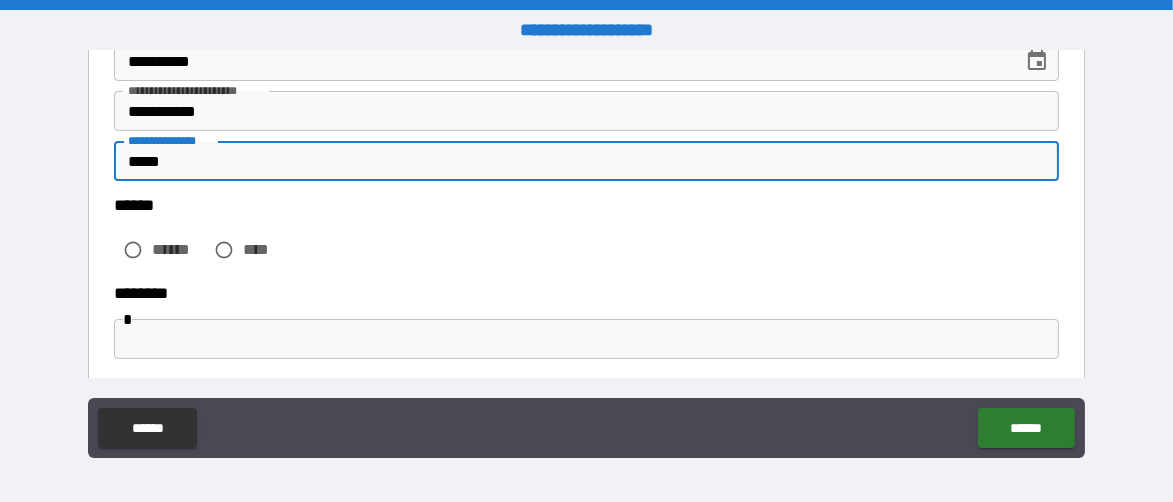 type on "*" 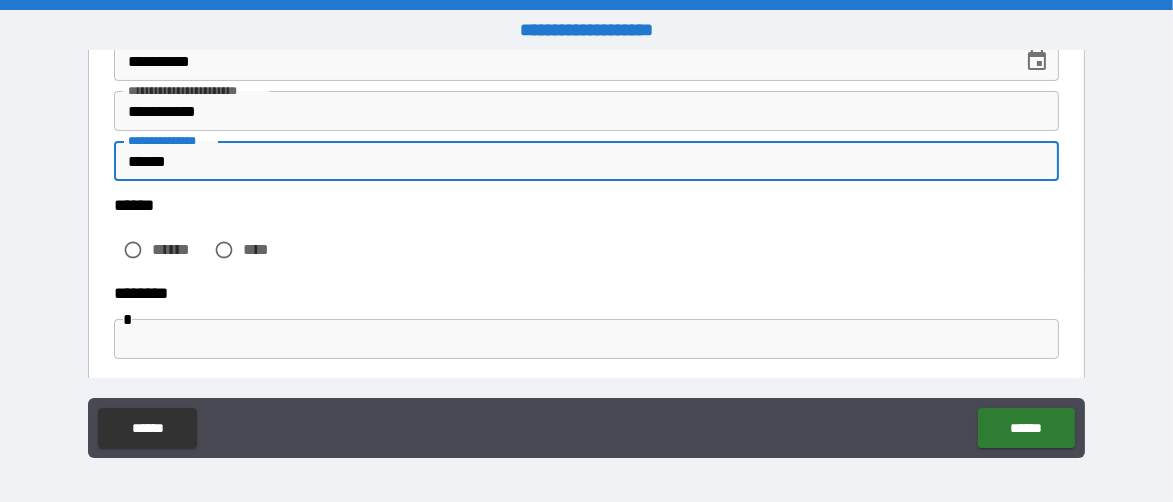 type on "*******" 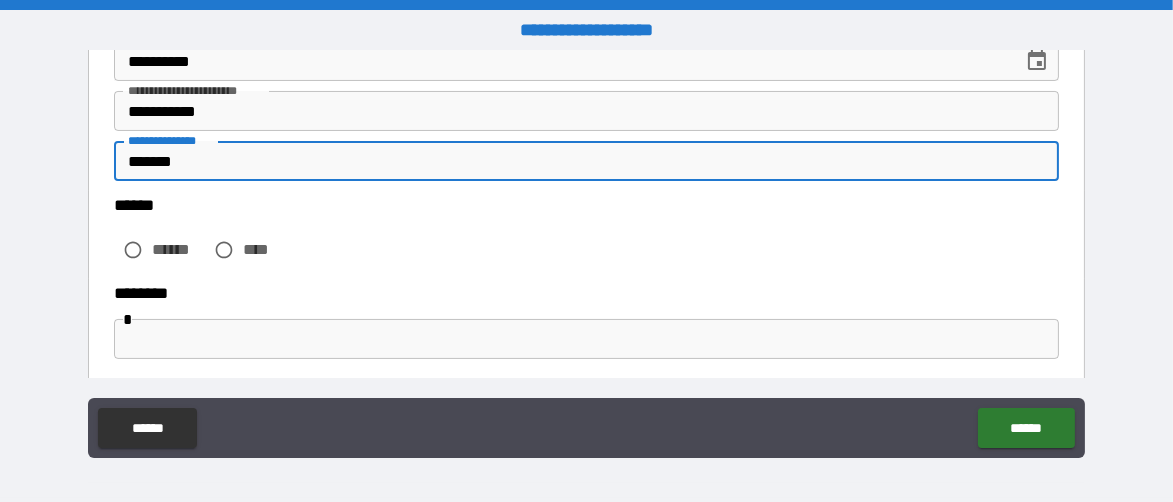 type on "*" 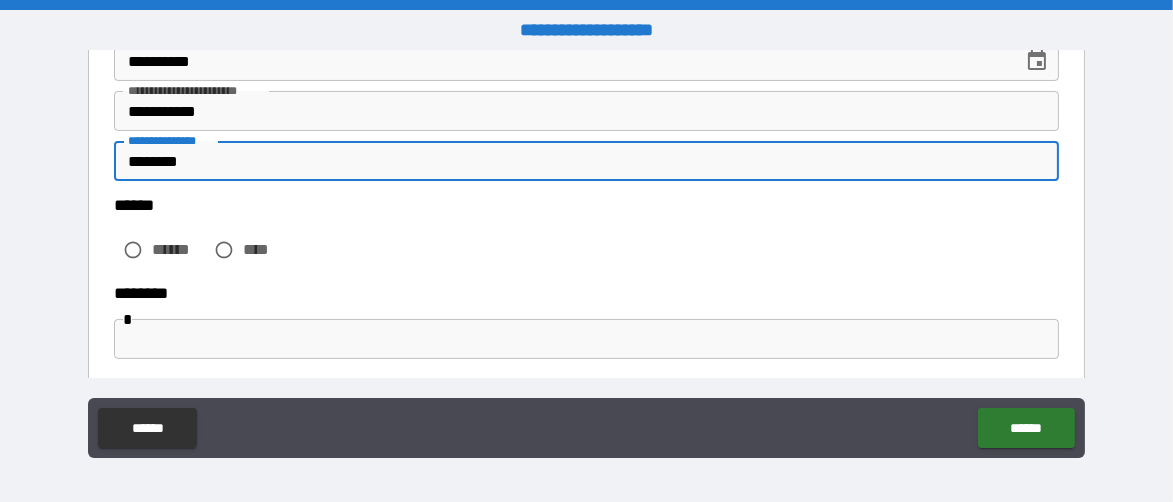 type on "*" 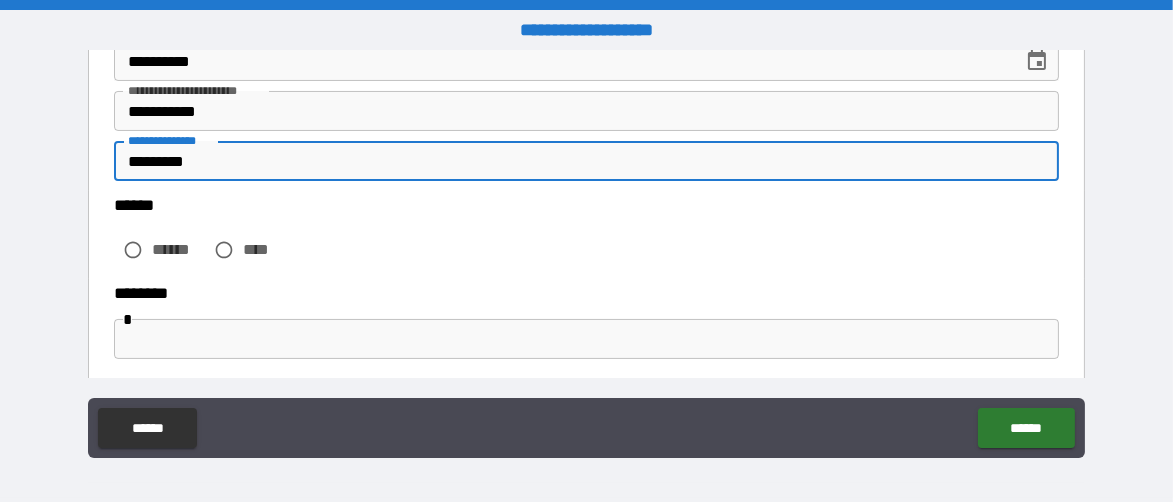 type on "**********" 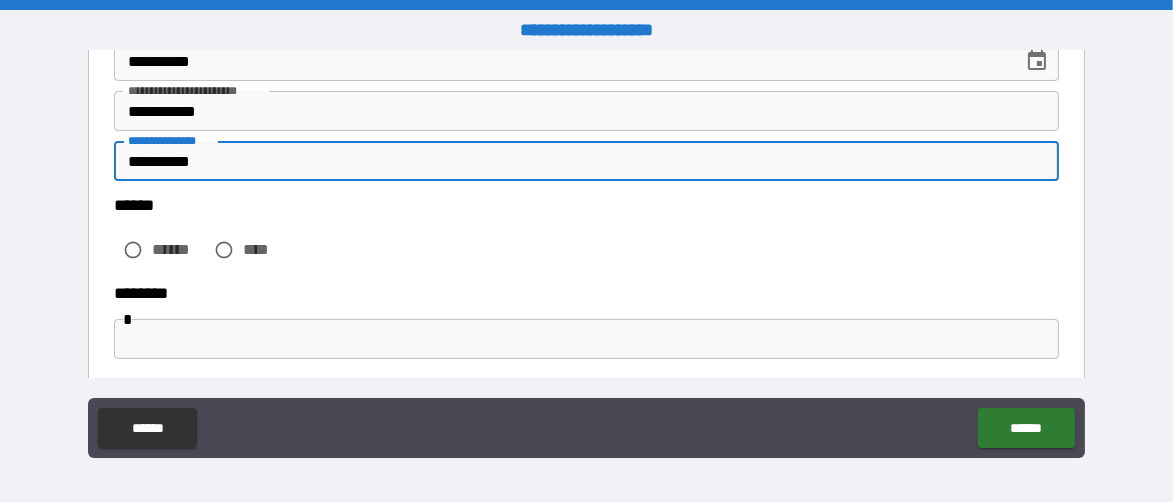 type on "*" 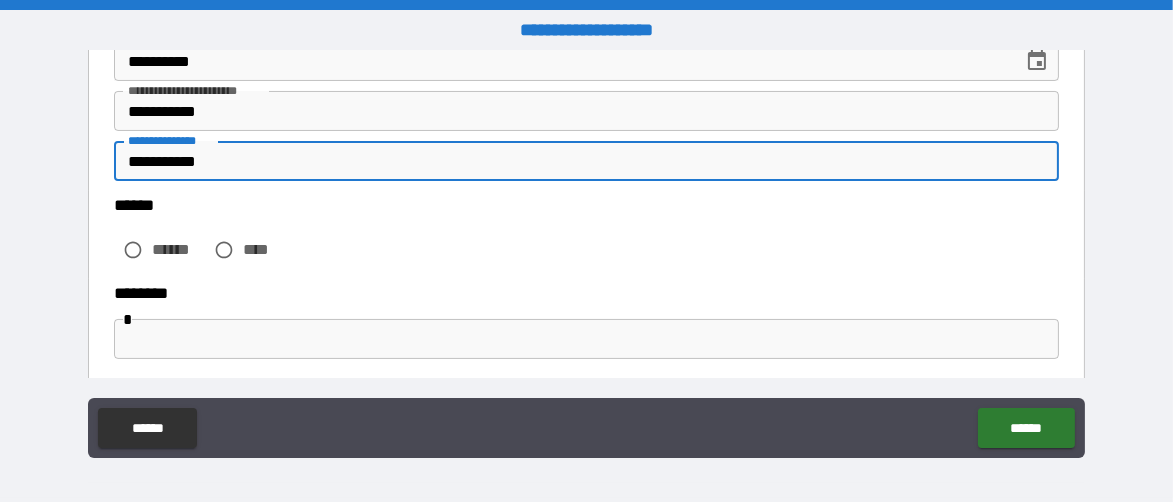 type on "*" 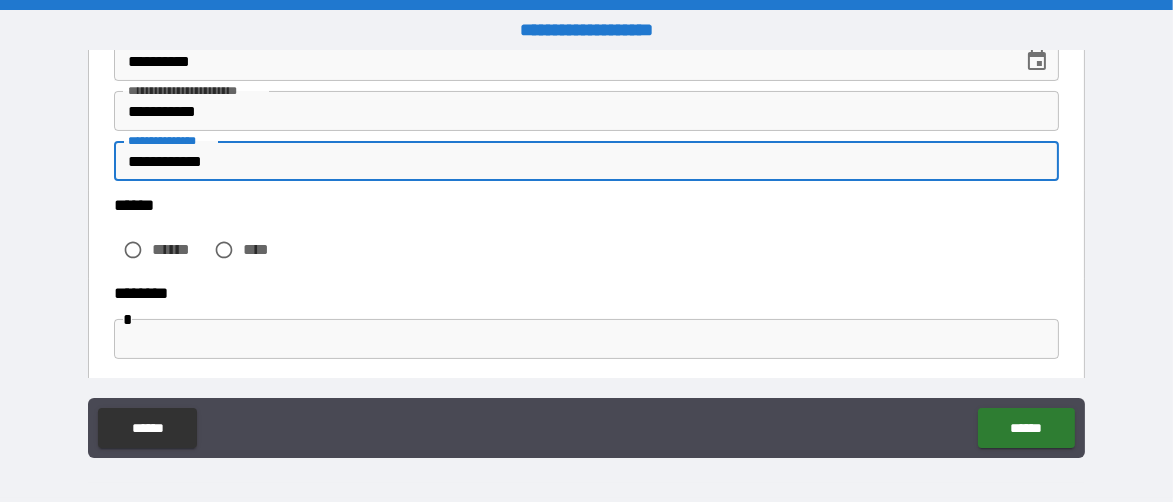 type on "*" 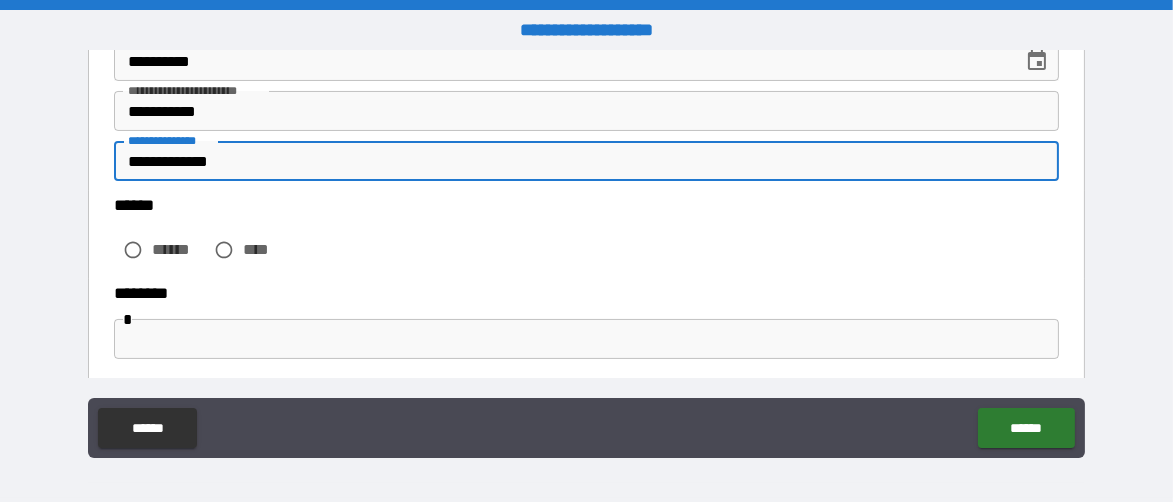 type on "*" 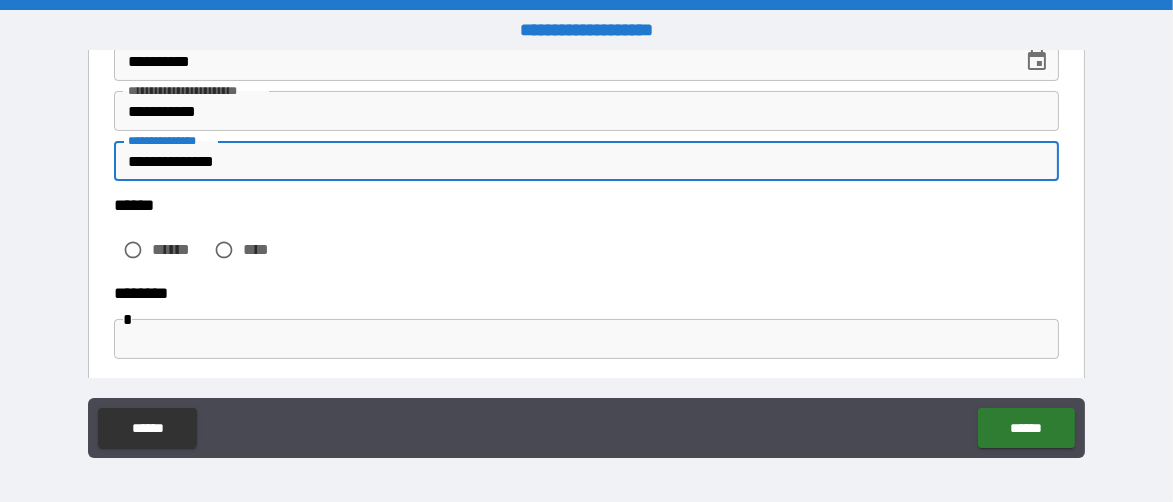 type on "*" 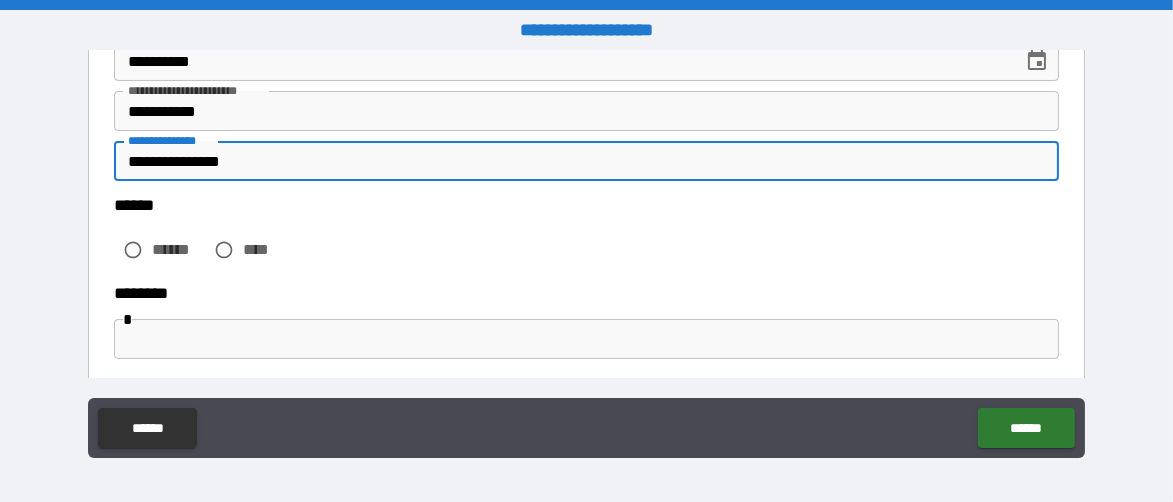 type on "*" 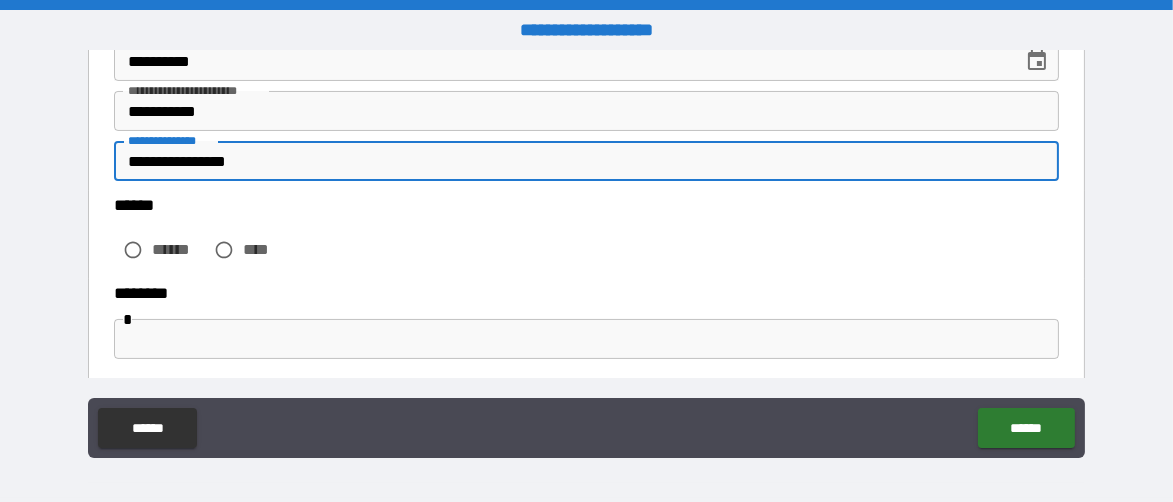 type on "*" 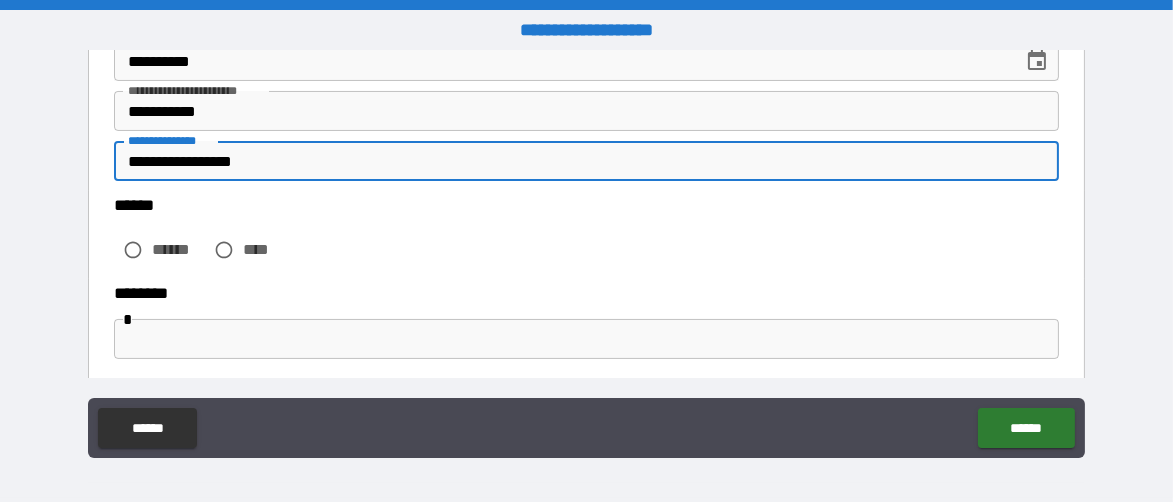 type on "*" 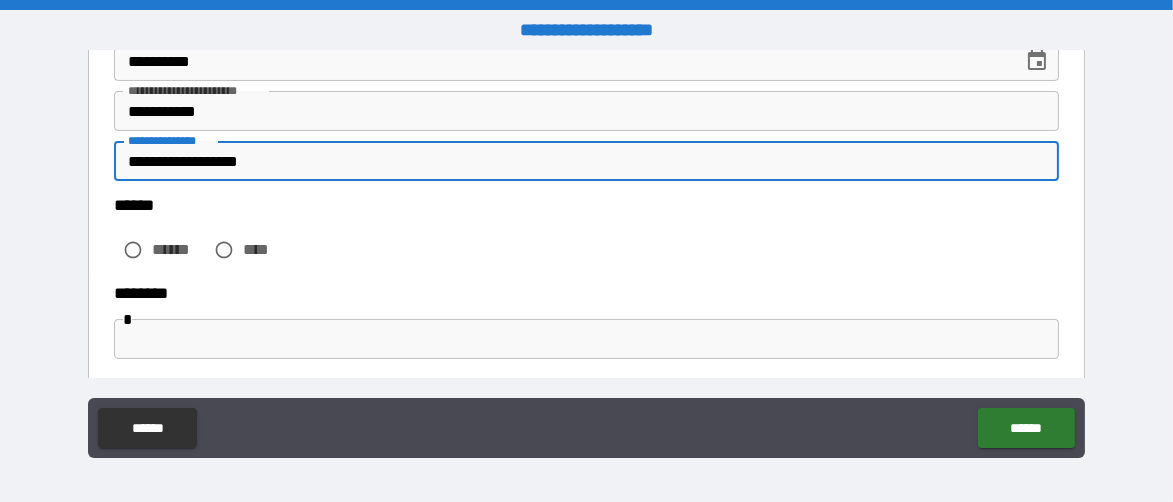type on "*" 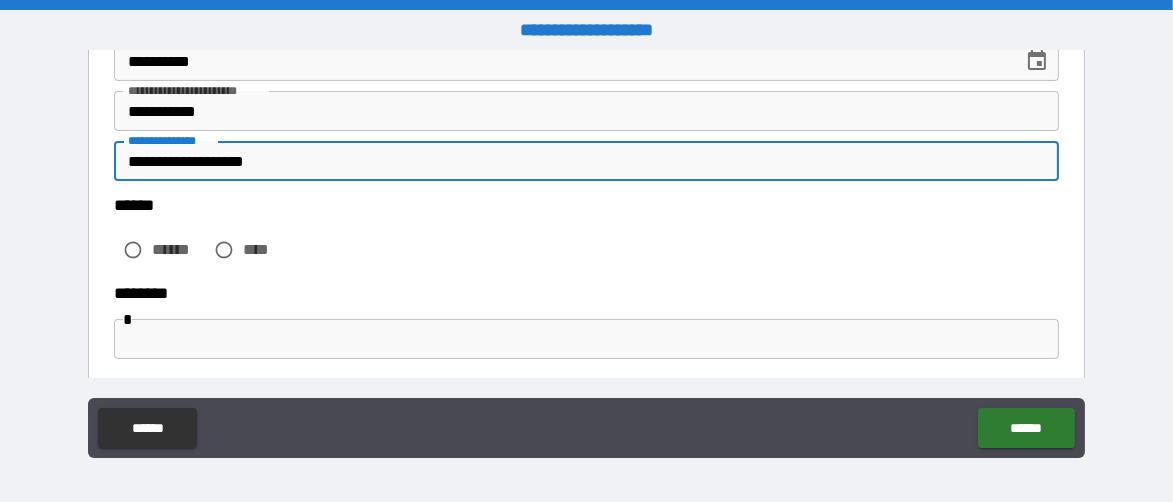 type on "*" 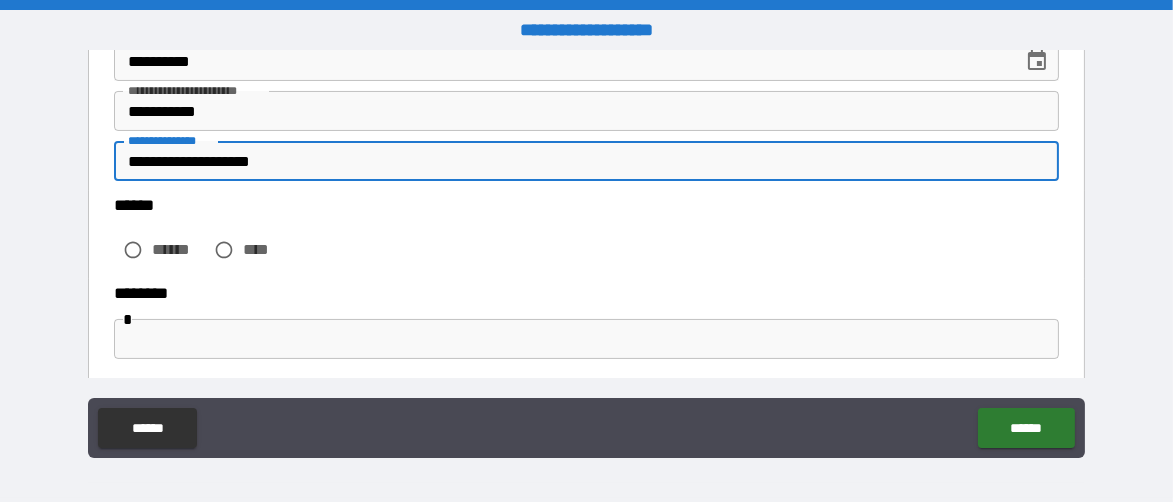 type on "*" 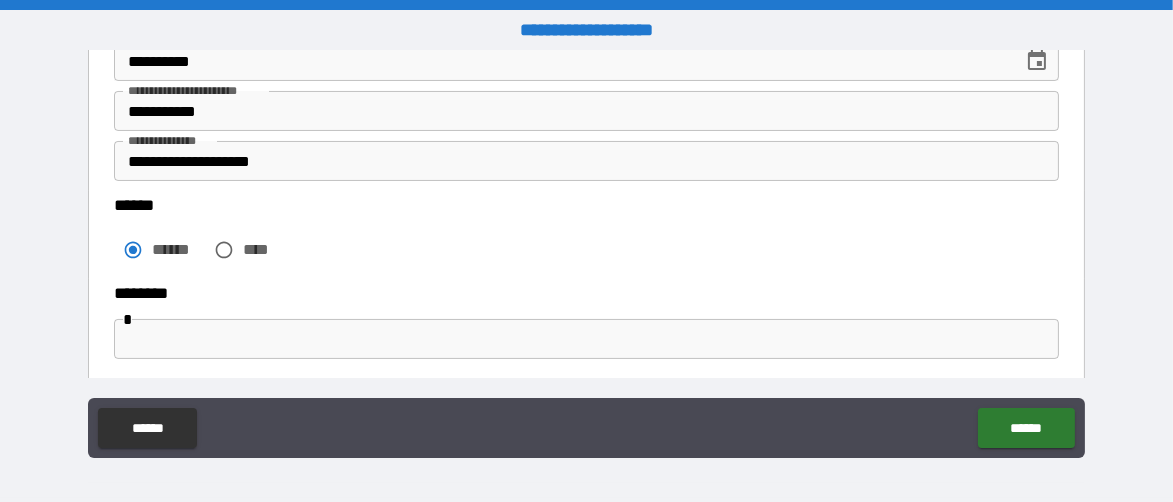 type on "*" 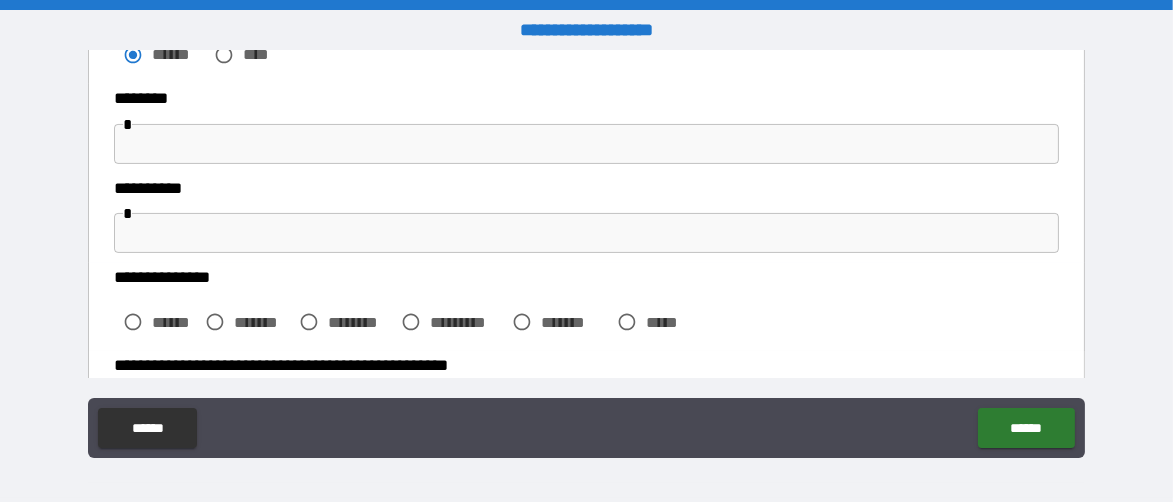 scroll, scrollTop: 600, scrollLeft: 0, axis: vertical 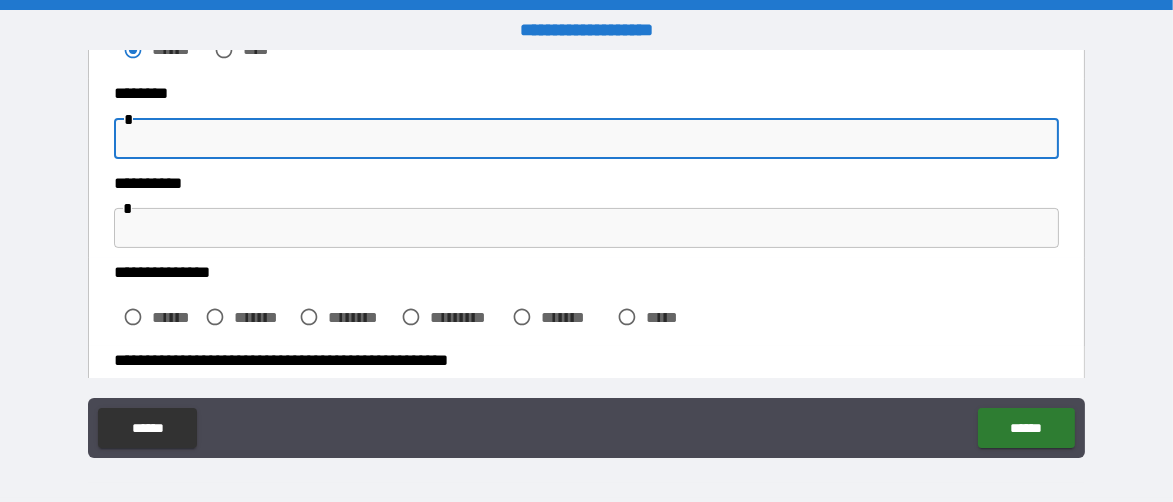 click at bounding box center (586, 139) 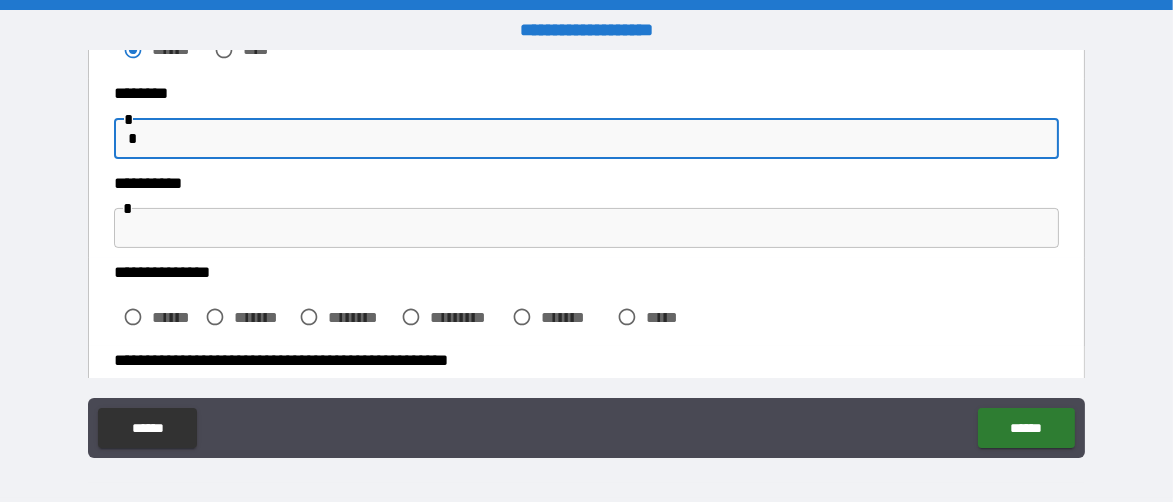type on "*" 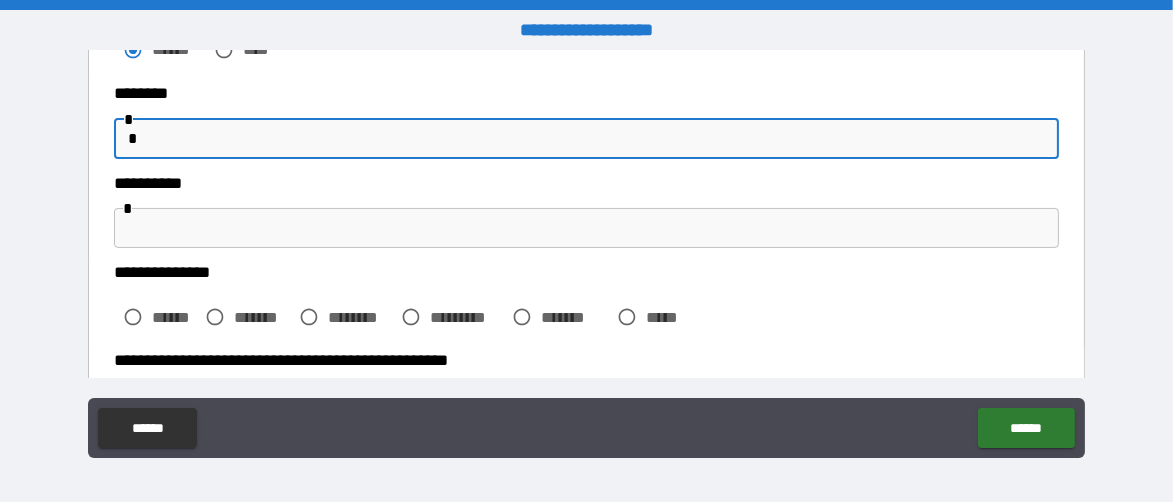 type on "**" 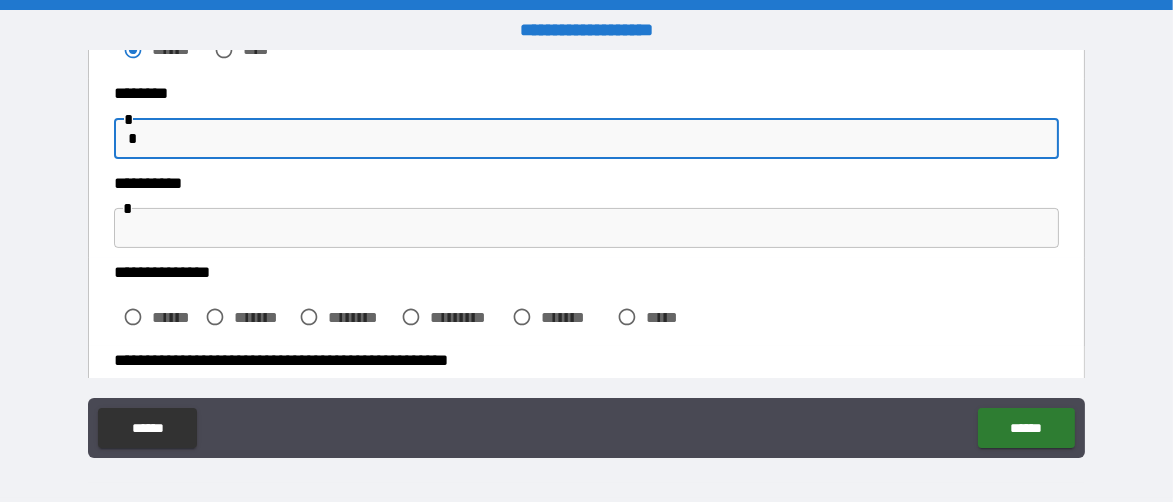 type on "*" 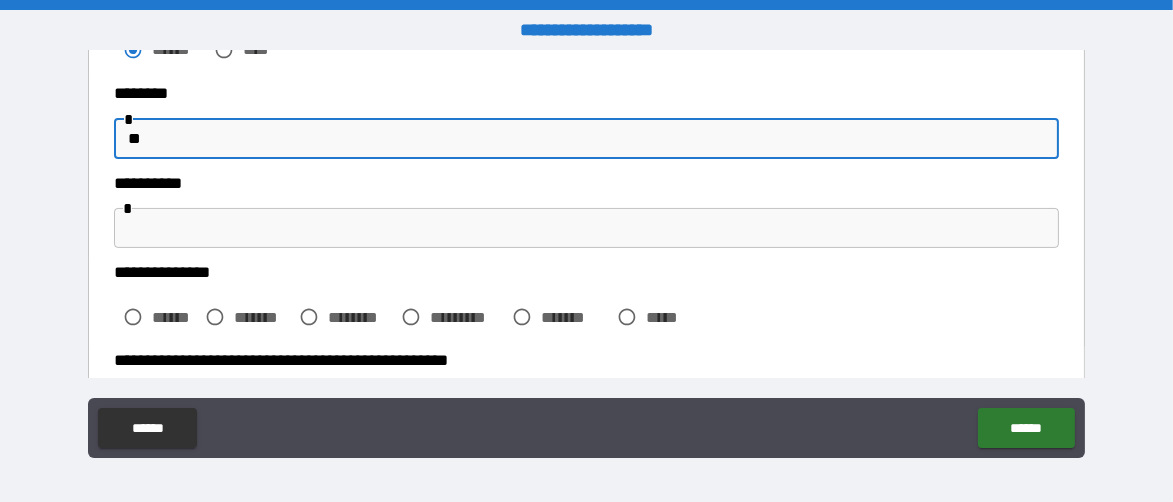 type on "***" 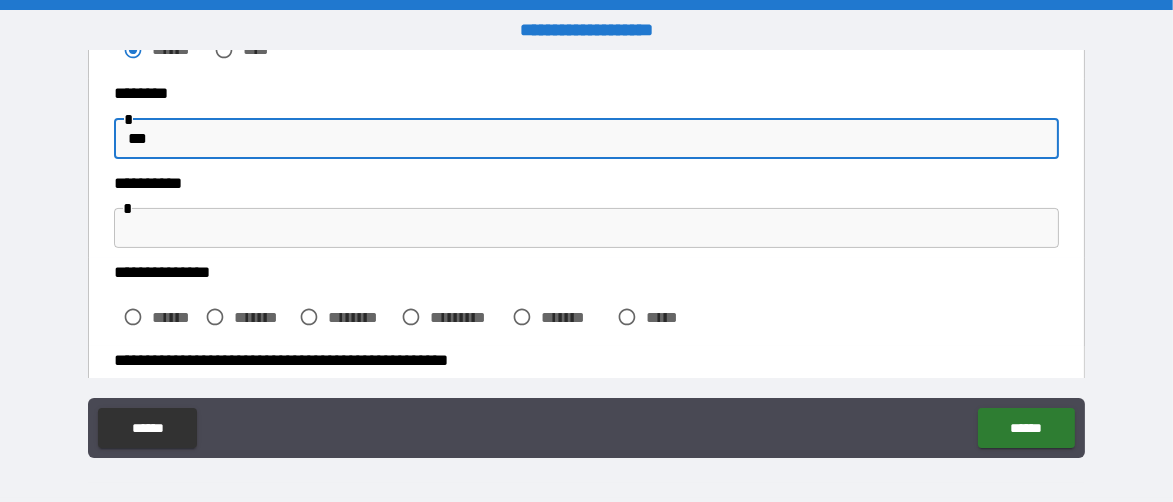 type on "*" 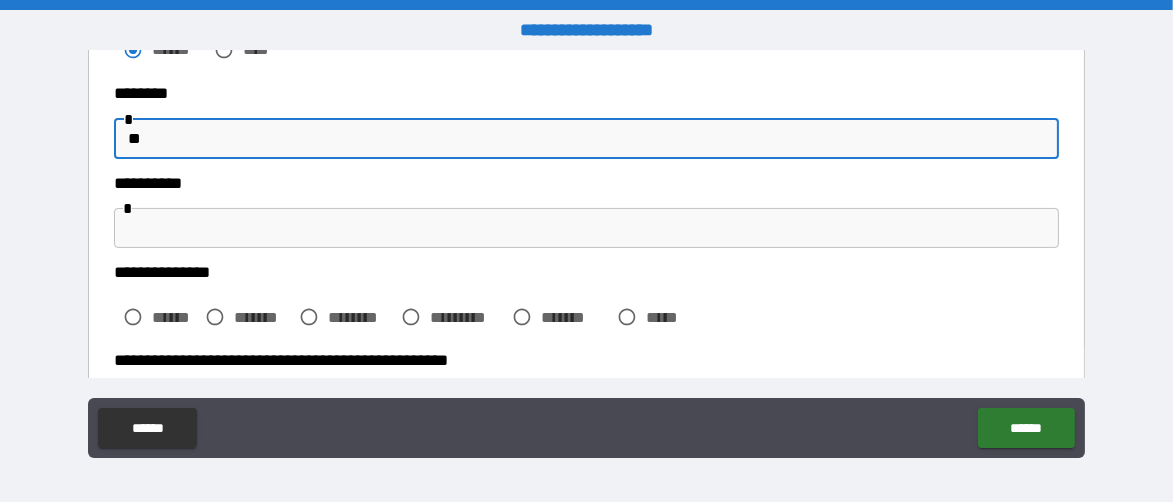 type on "***" 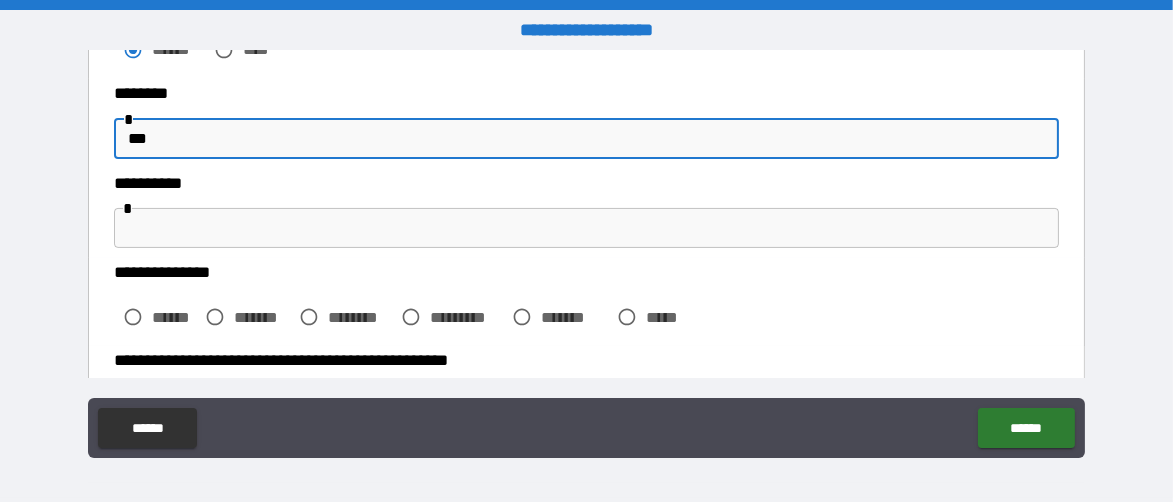 type on "*" 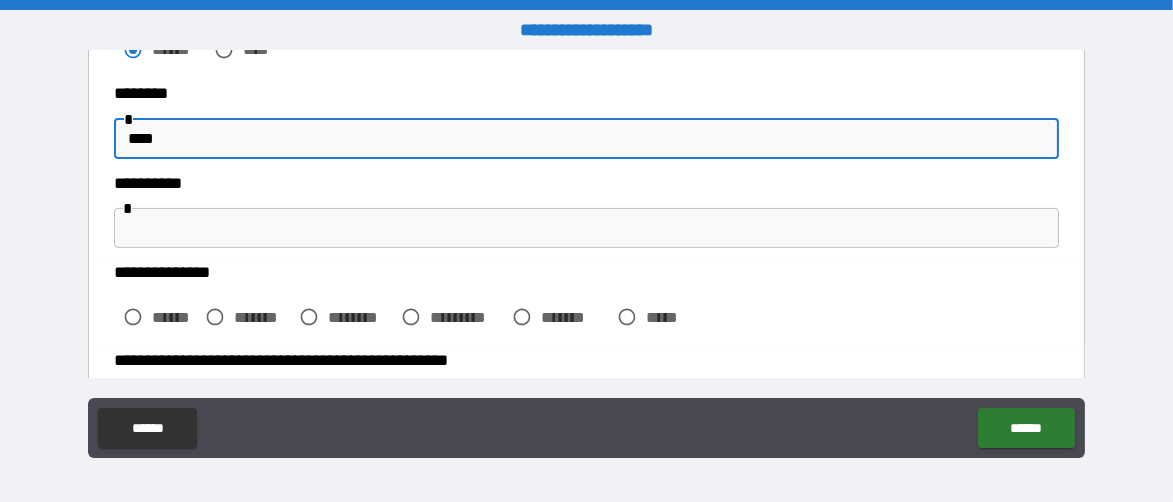 type on "*****" 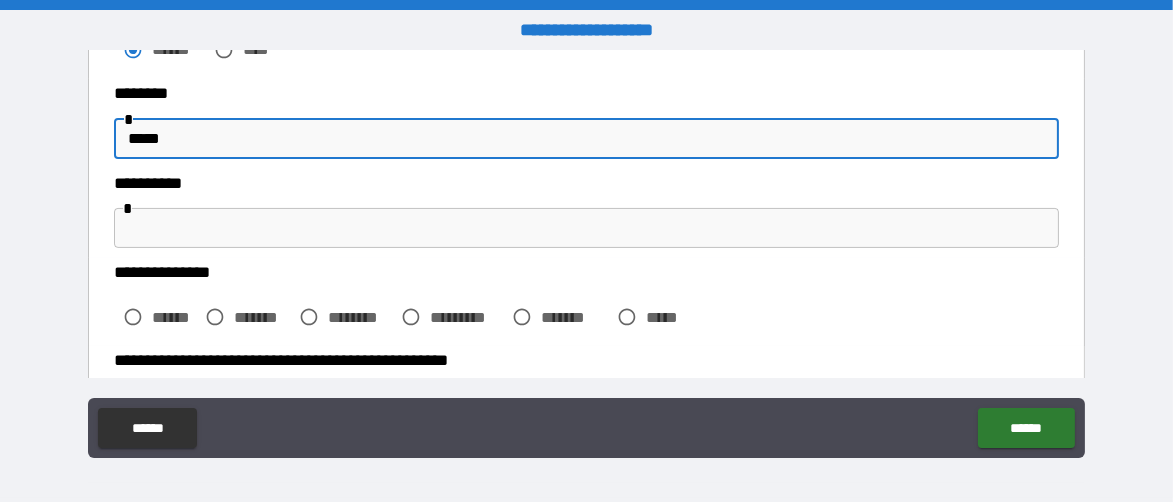 type on "******" 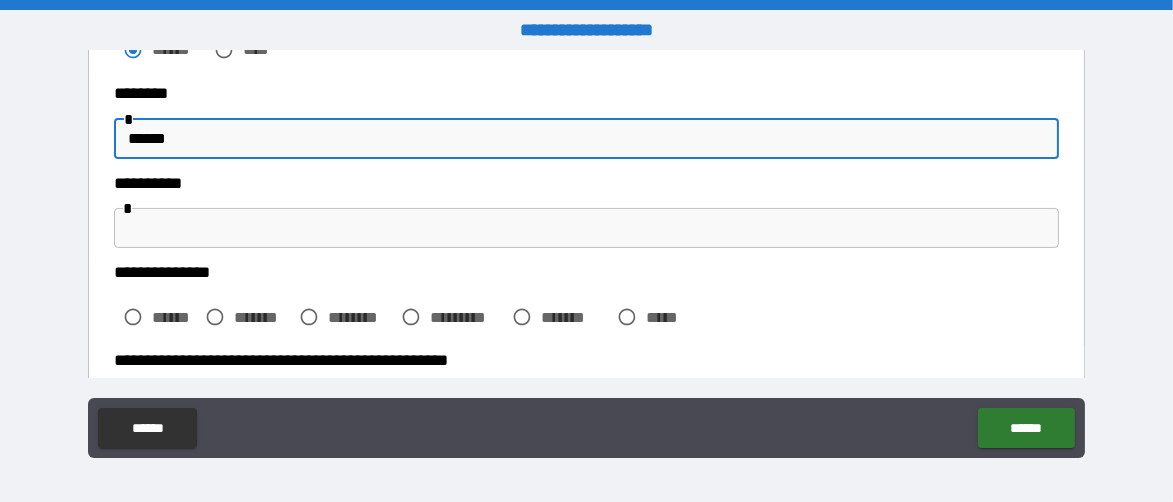 type on "*" 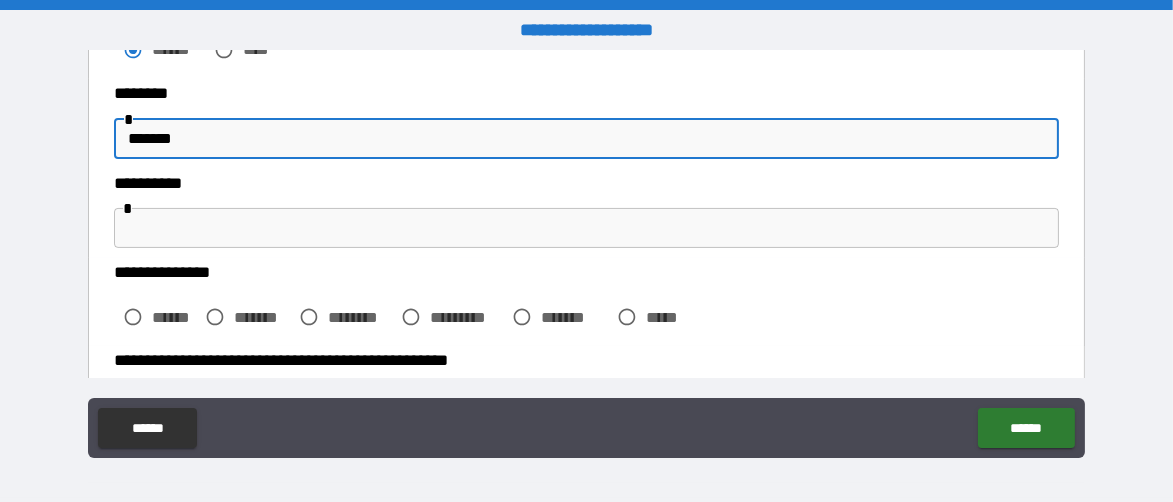 type on "*" 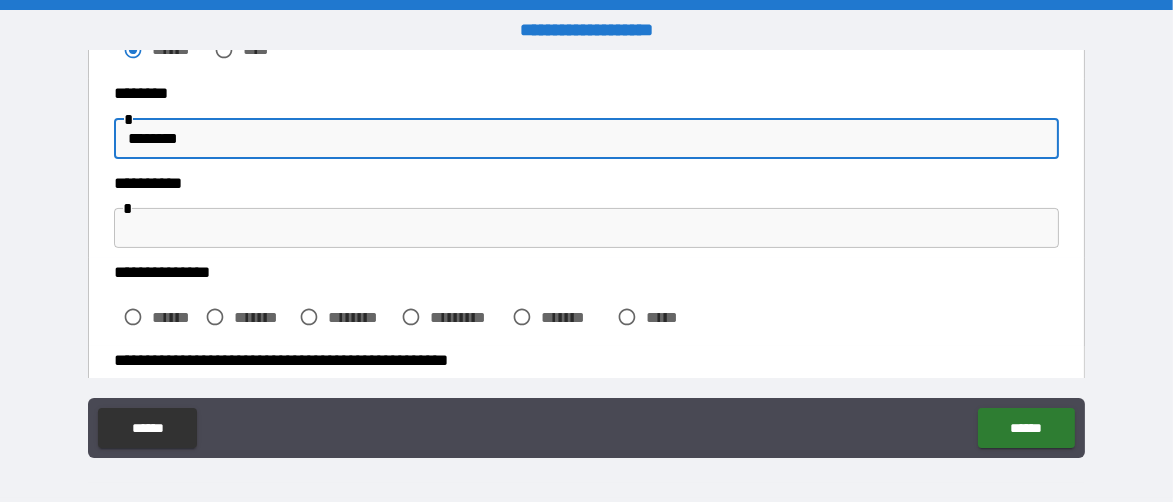 type on "*" 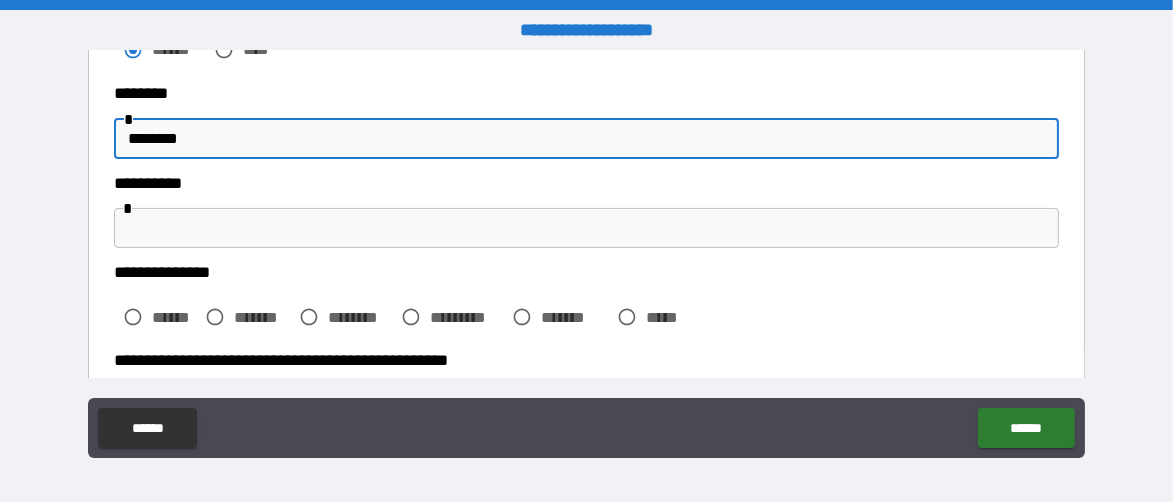type on "*********" 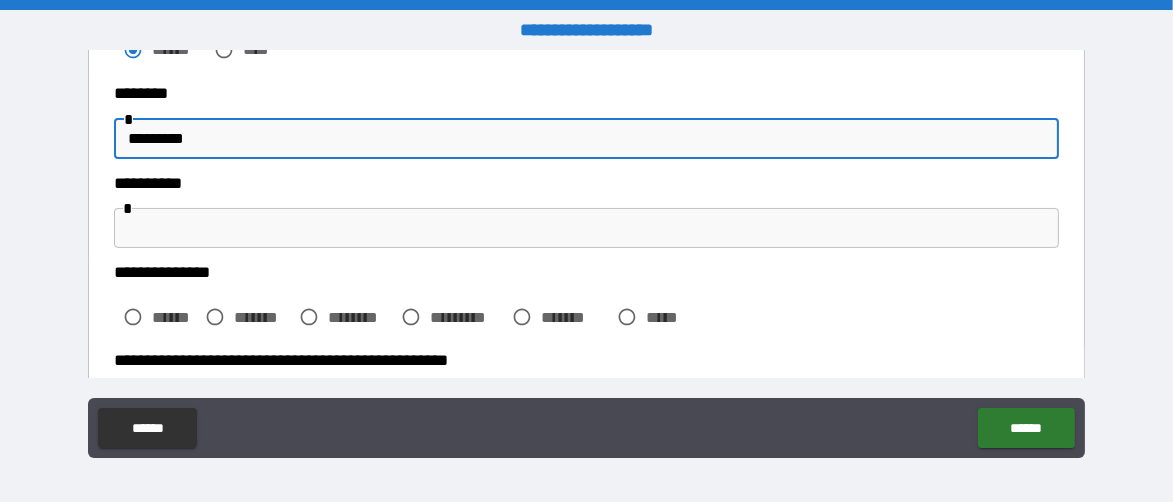 type on "*" 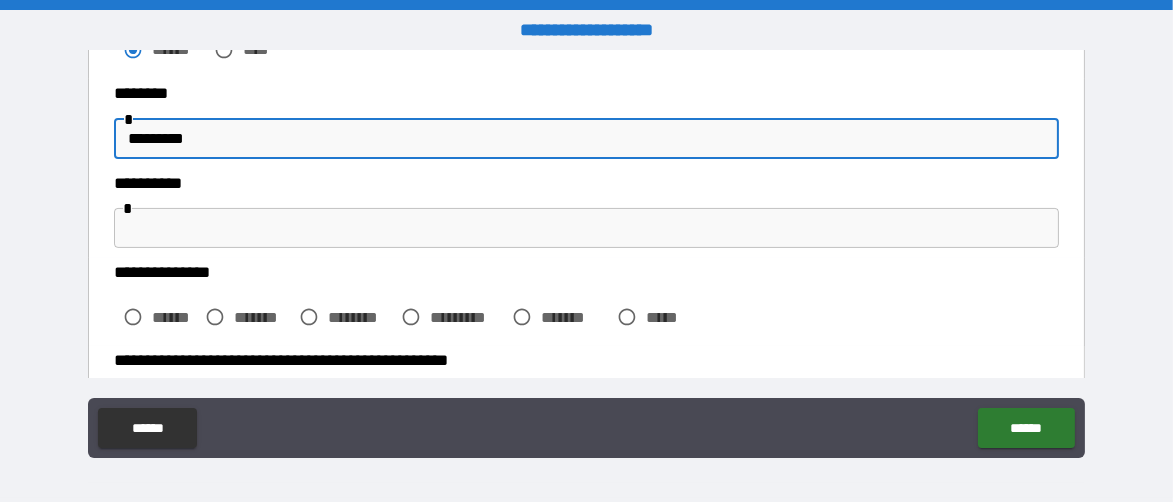 type on "*********" 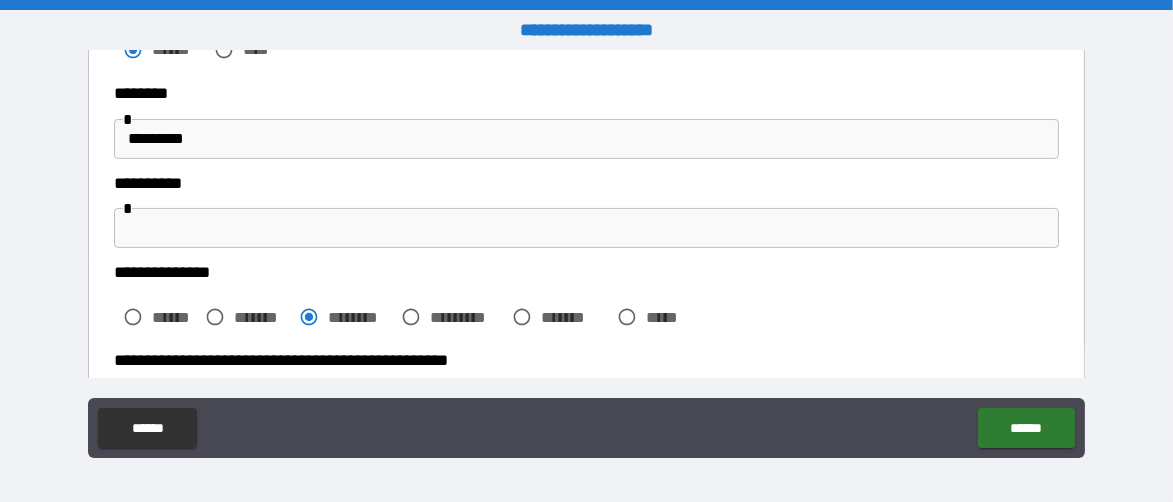 type on "*" 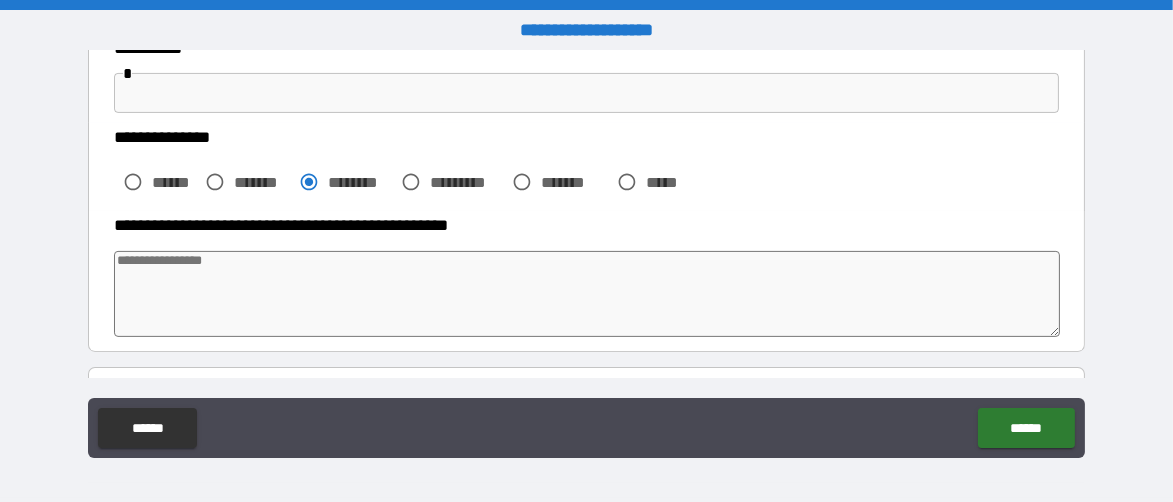 scroll, scrollTop: 800, scrollLeft: 0, axis: vertical 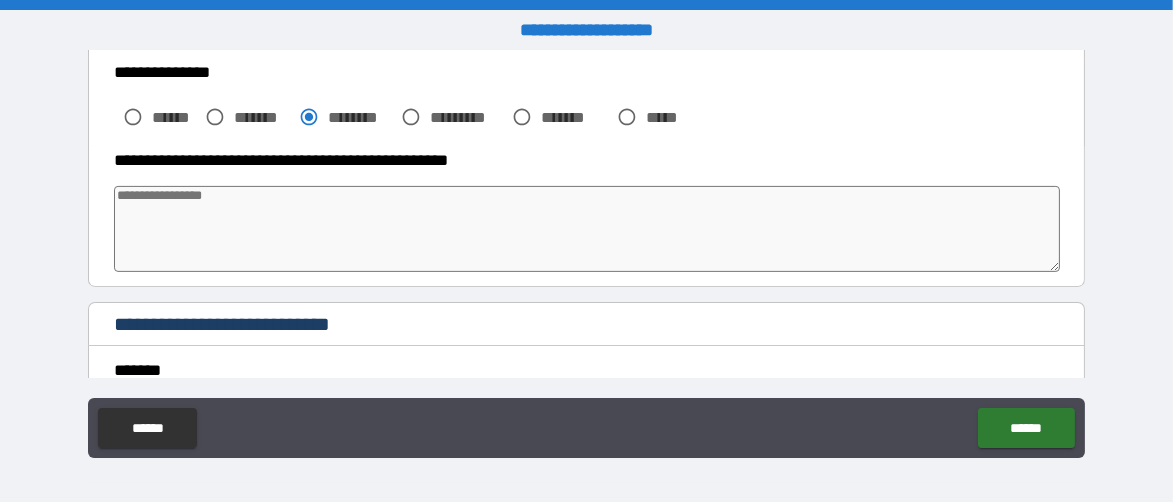 click at bounding box center [587, 229] 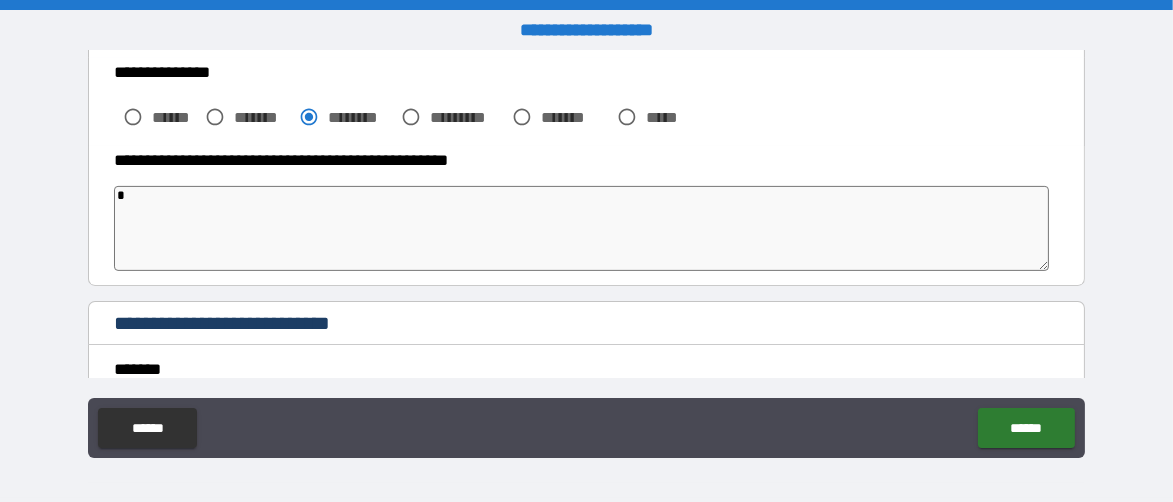 type on "**" 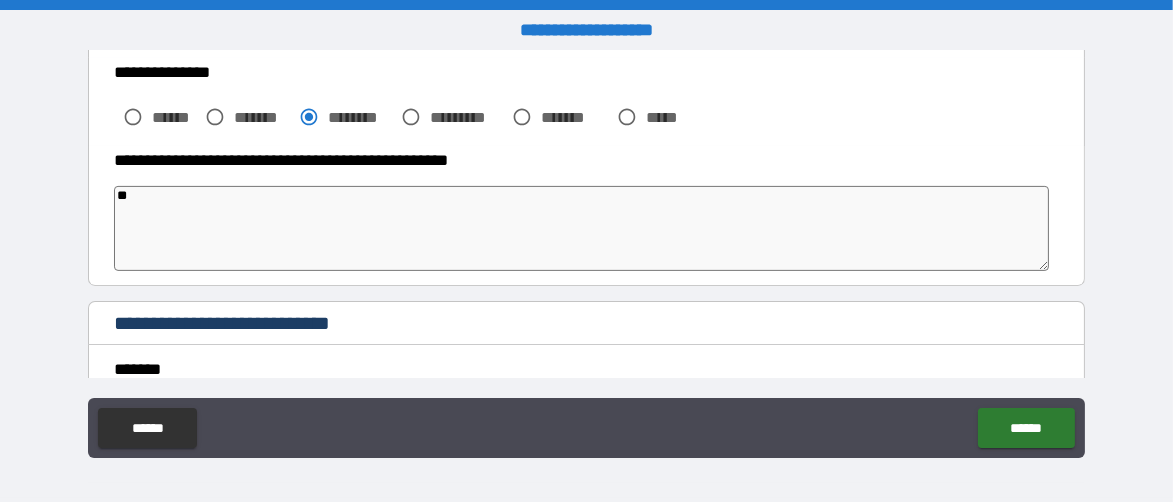type on "***" 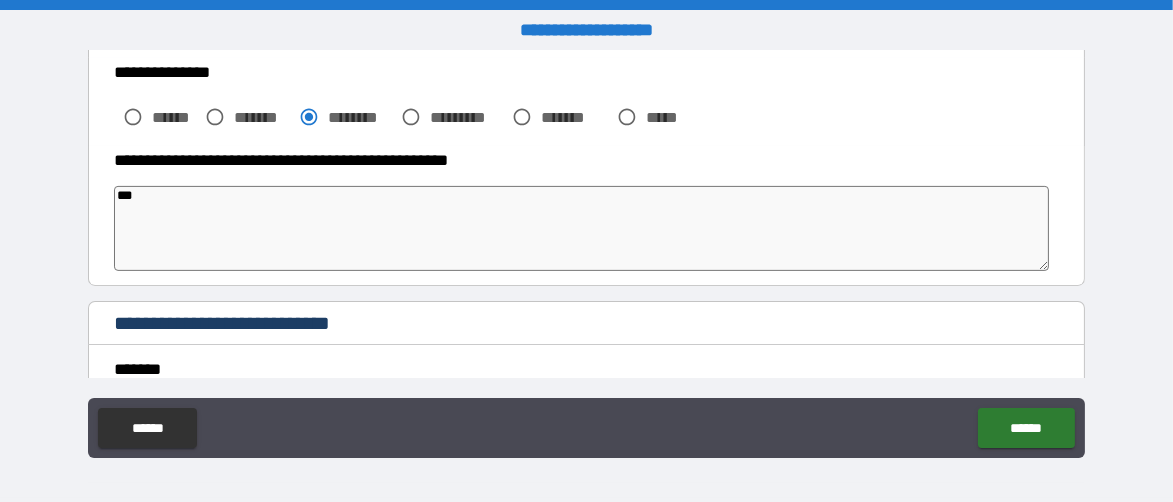 type on "*" 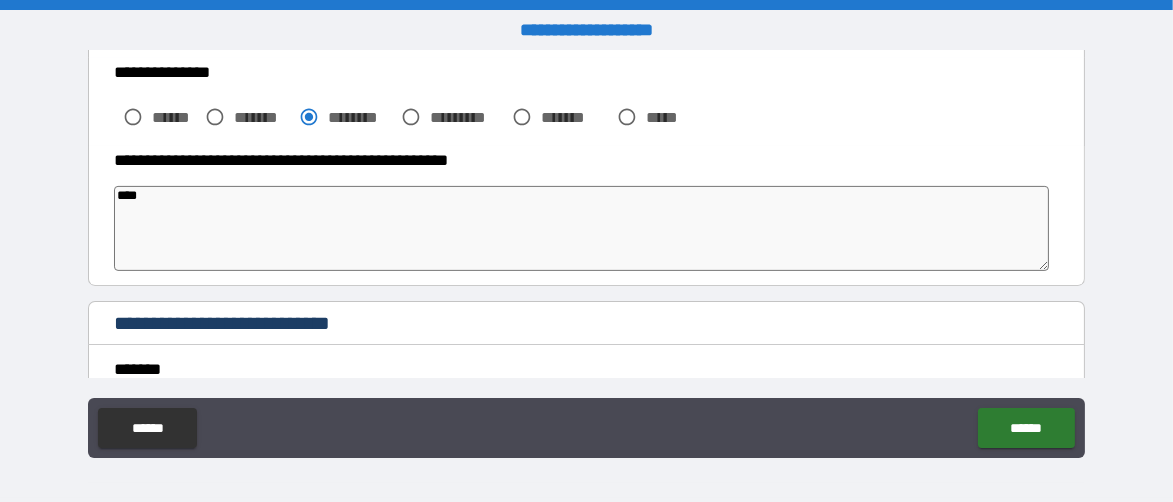type on "*" 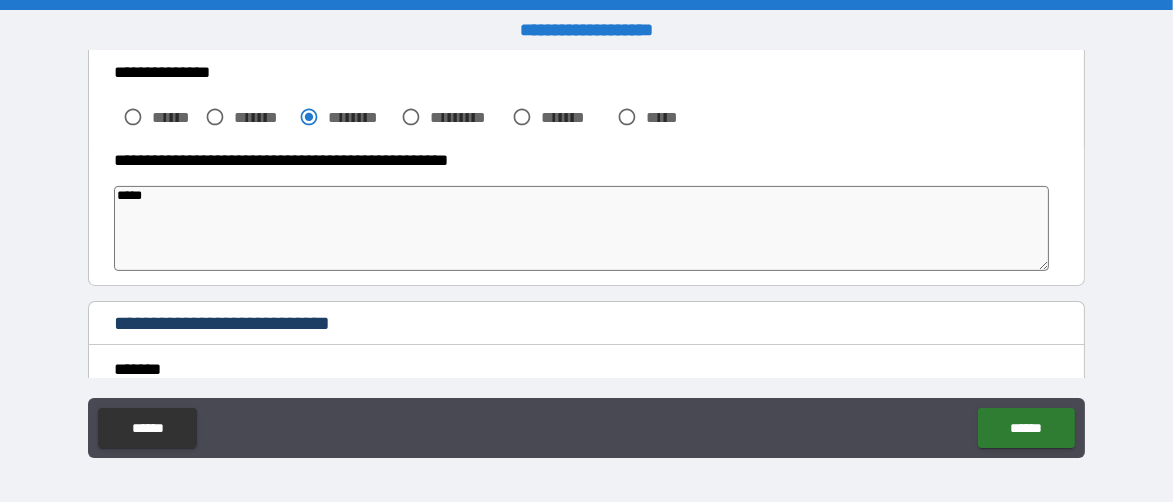type on "*" 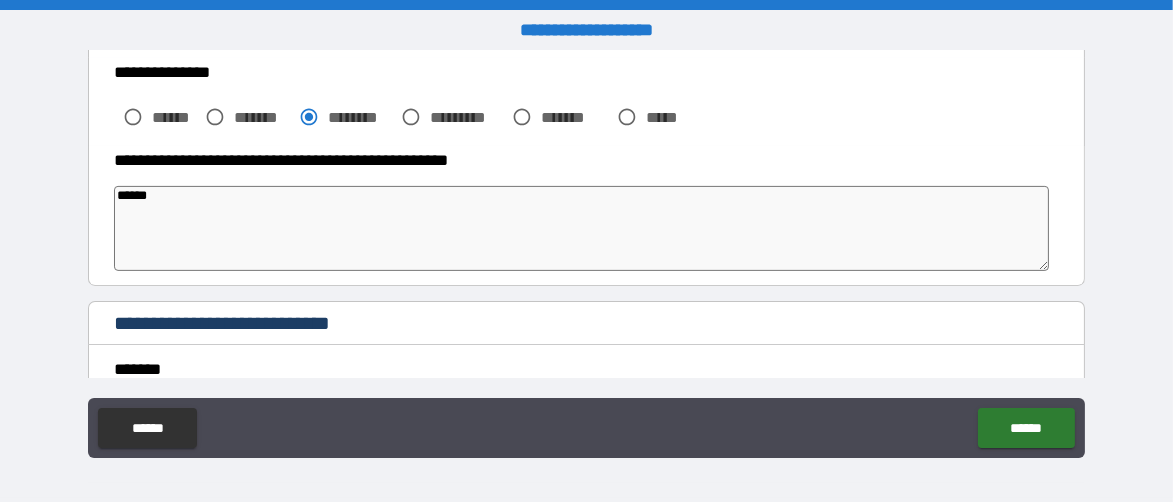 type on "*" 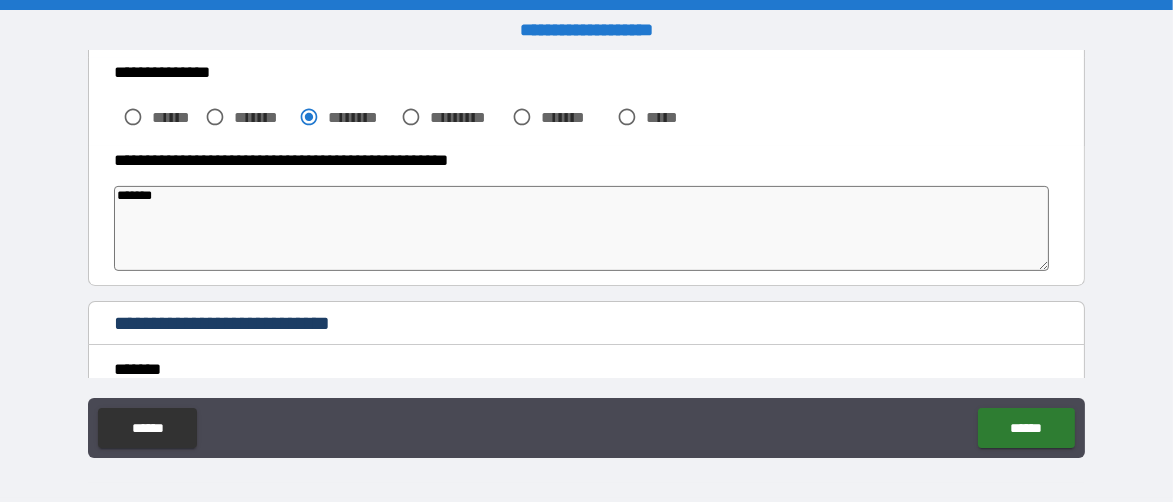 type on "********" 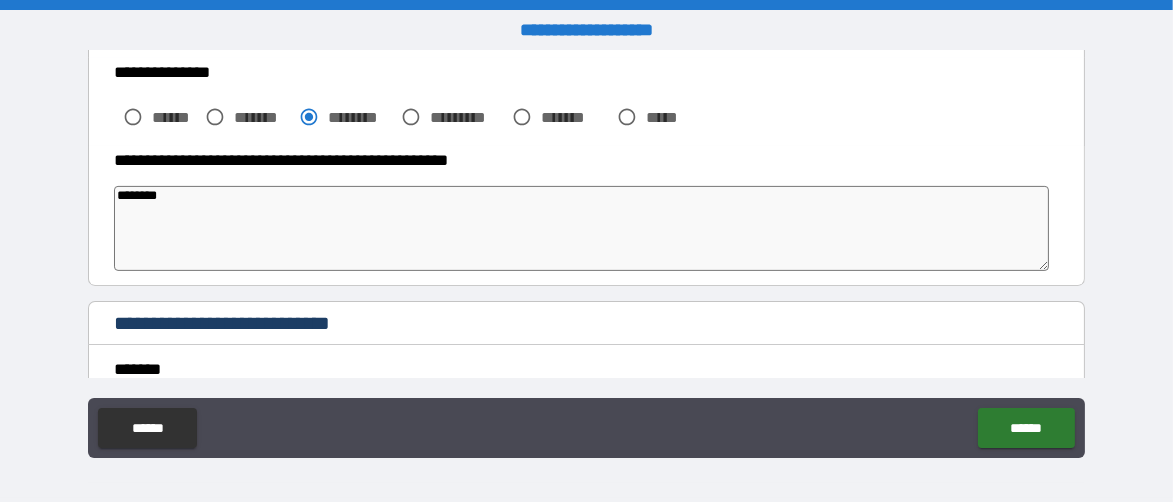 type on "*********" 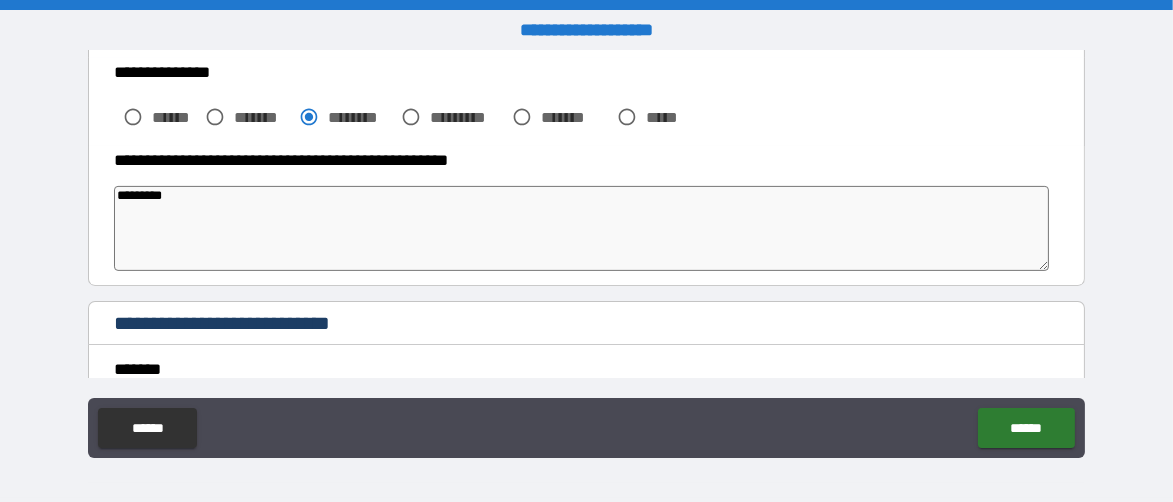 type on "*" 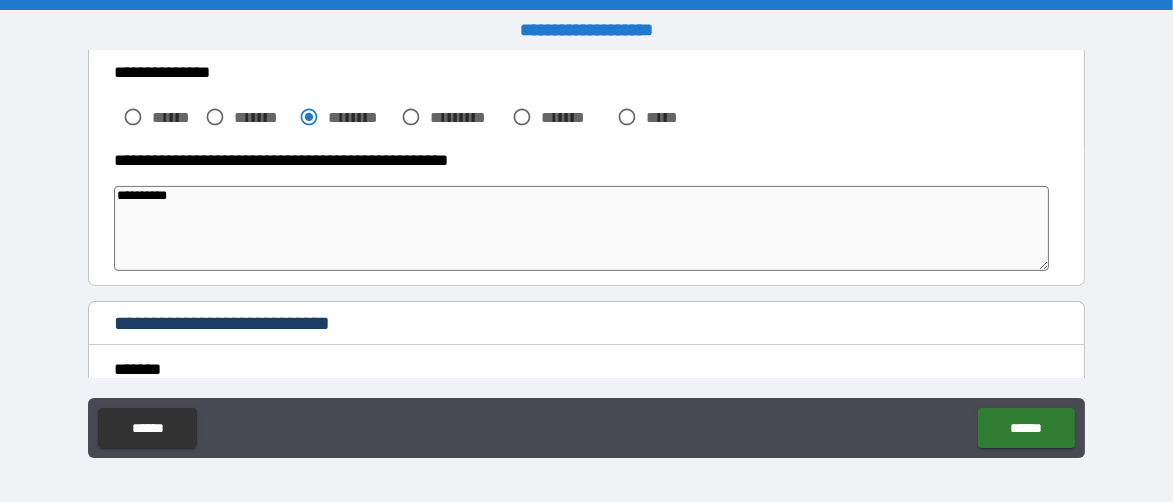 type on "*" 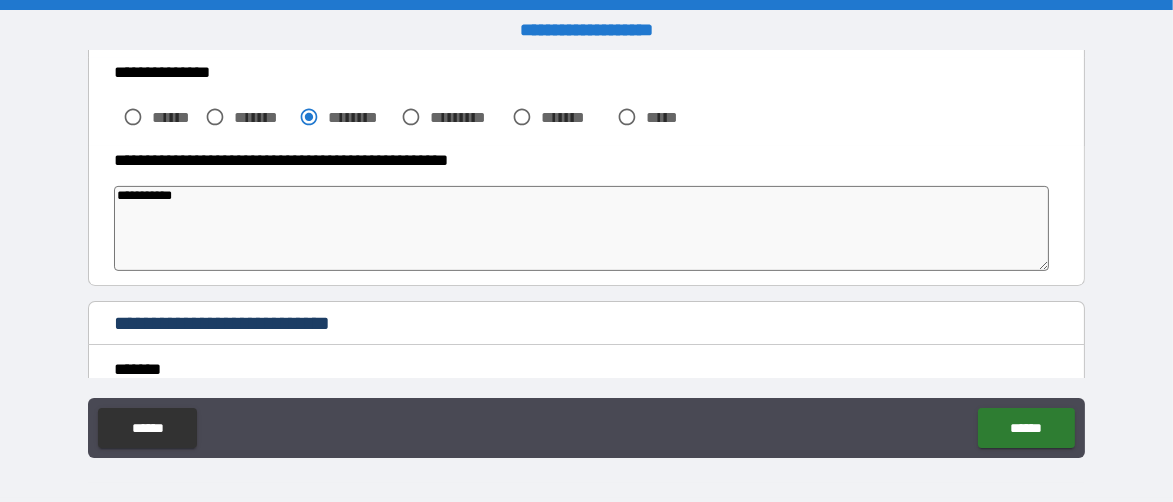 type on "**********" 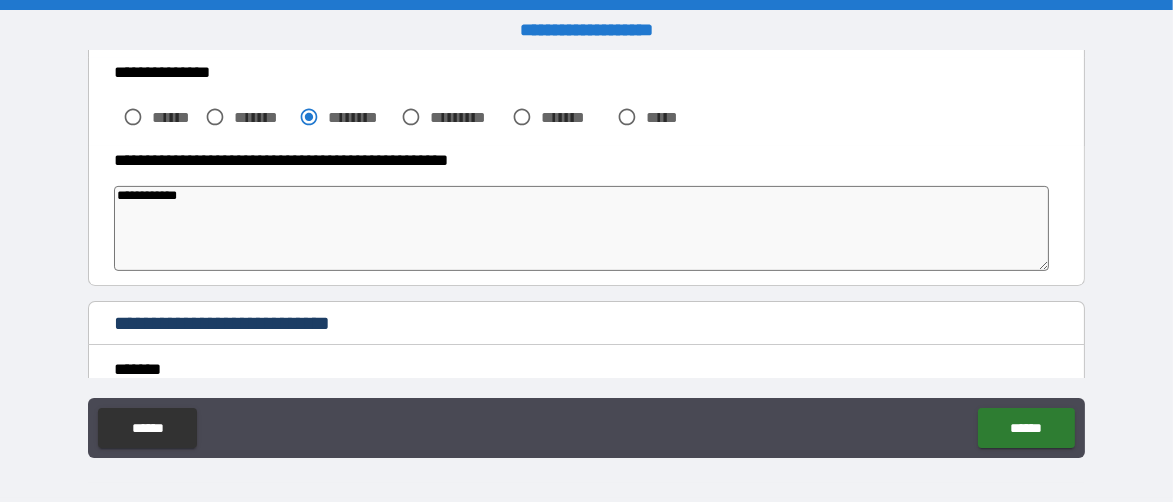 type on "*" 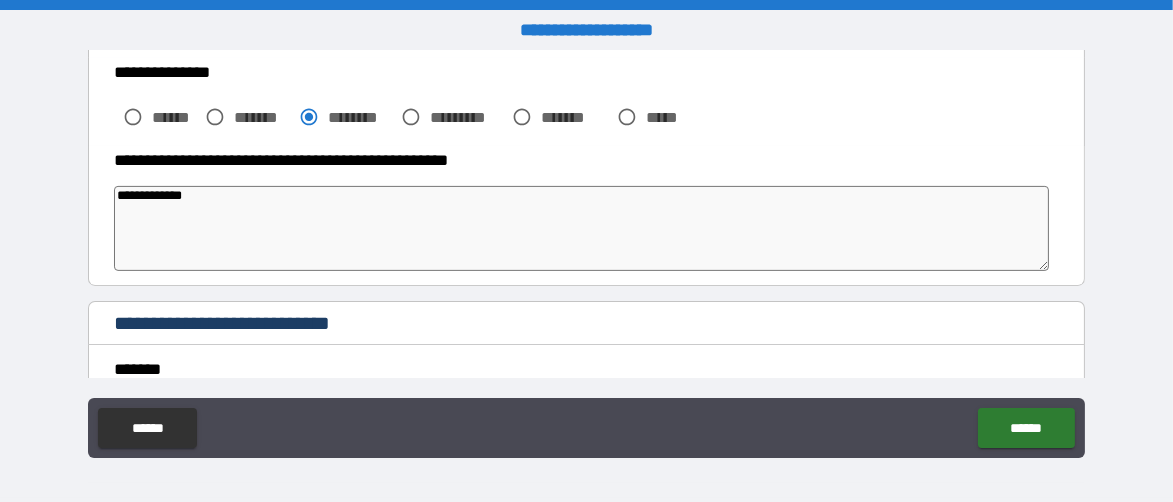 type on "*" 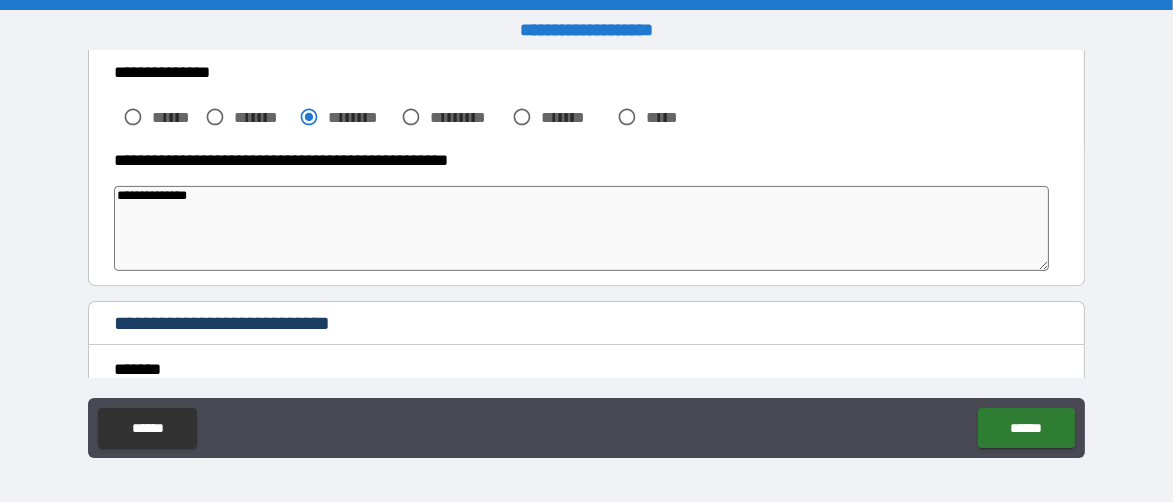type on "*" 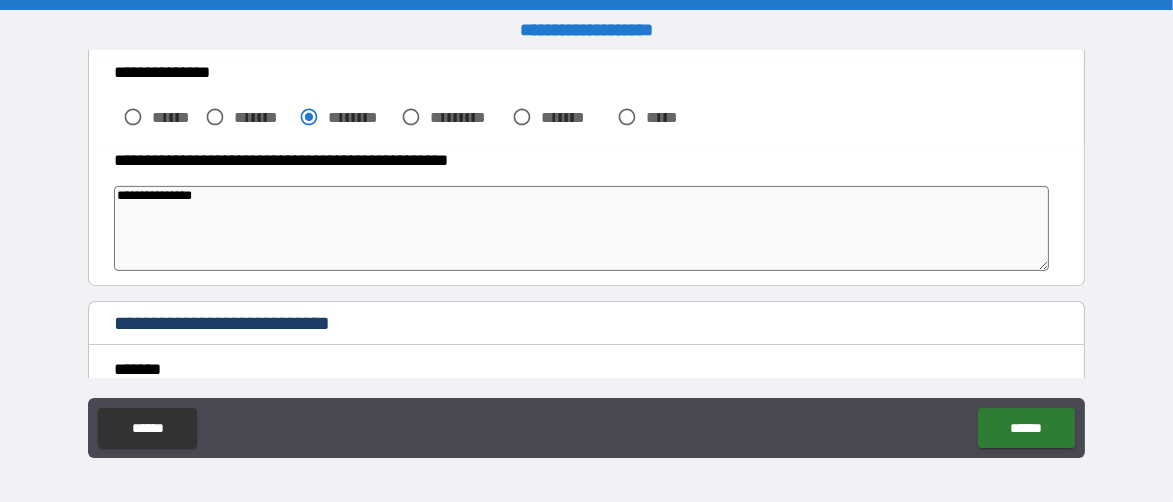 type on "*" 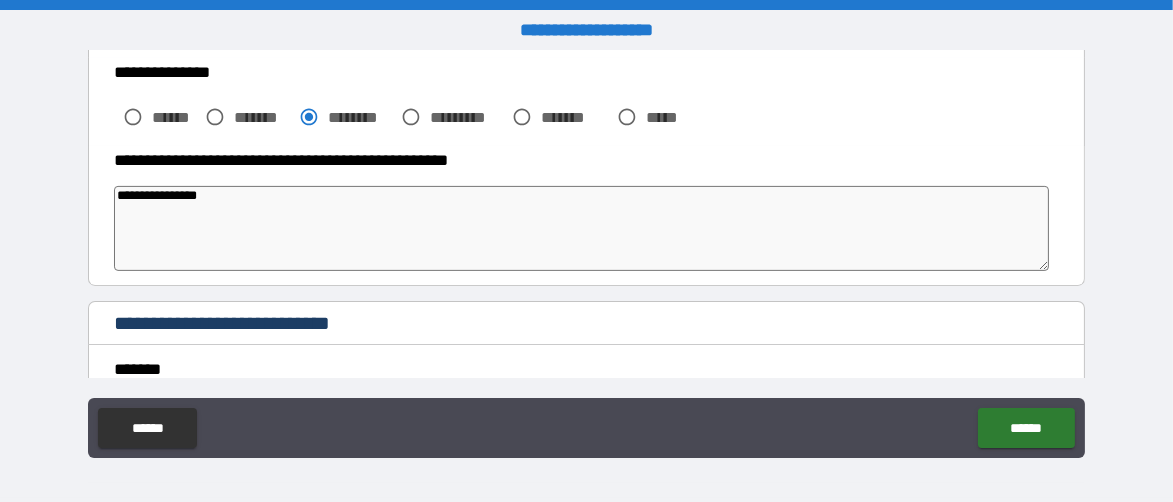 type on "**********" 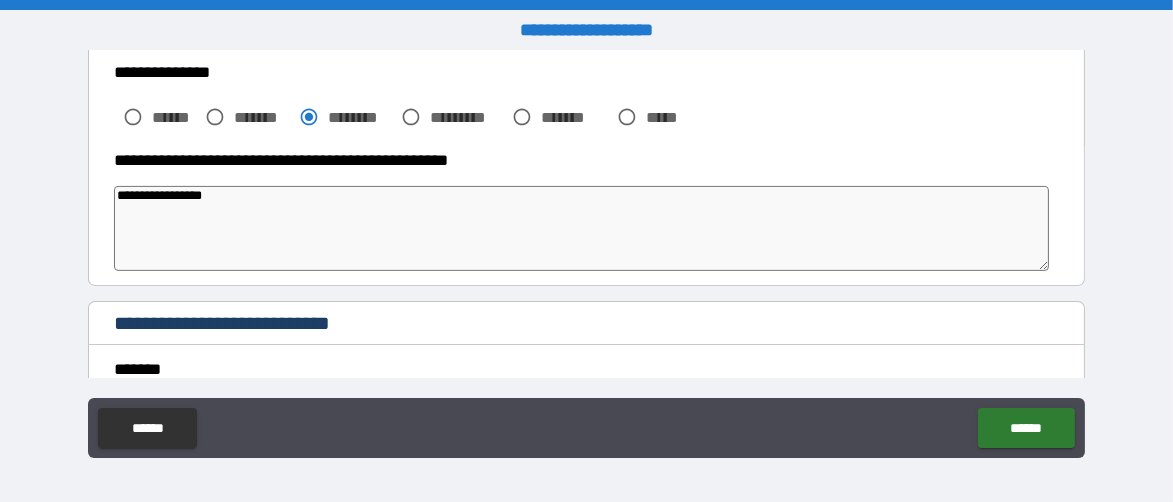 type on "**********" 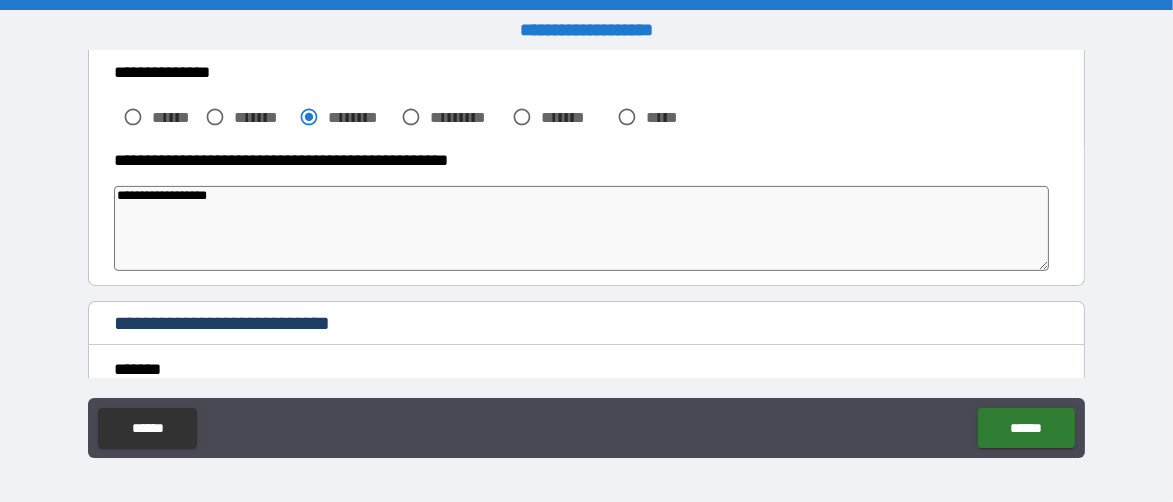 type on "*" 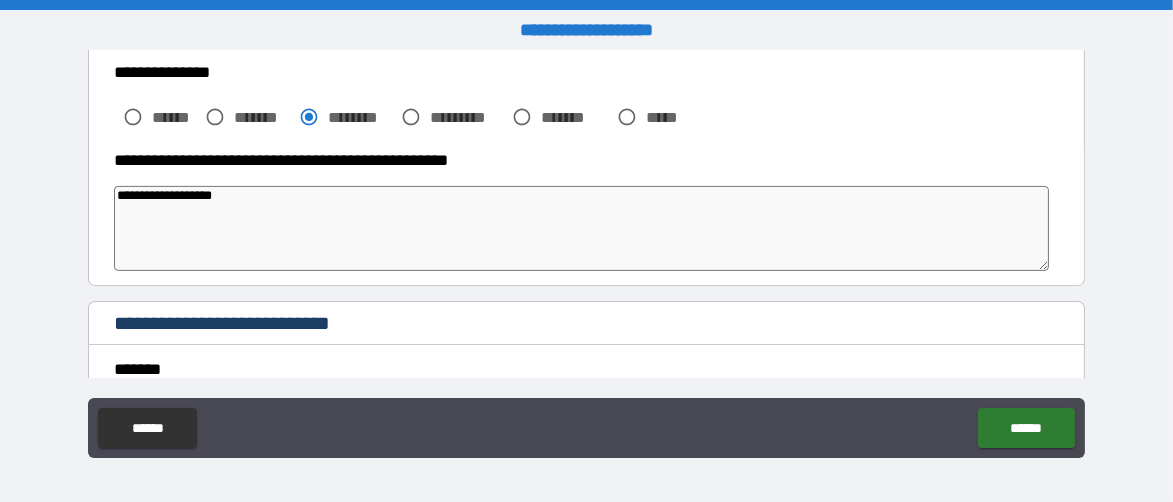 type on "**********" 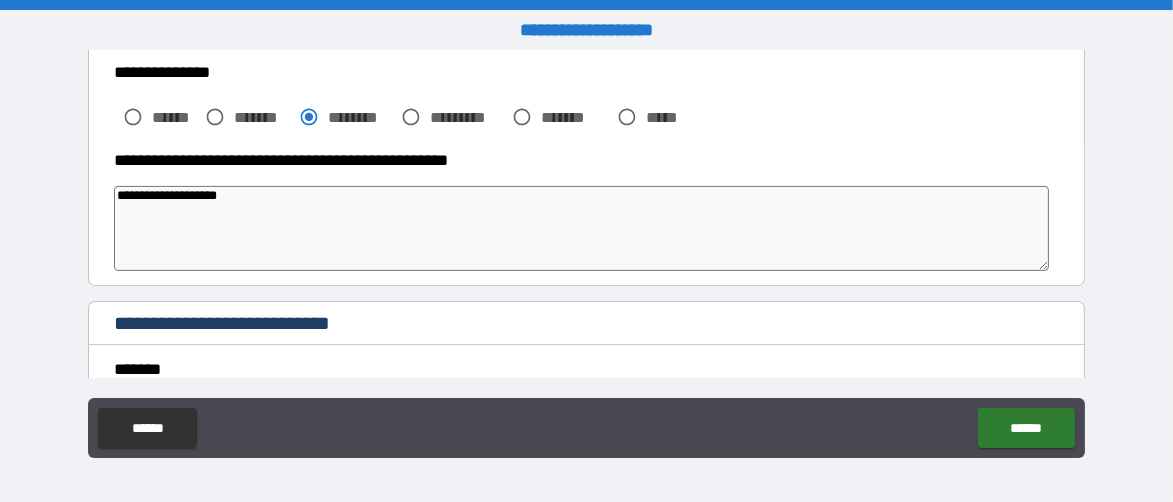 type on "*" 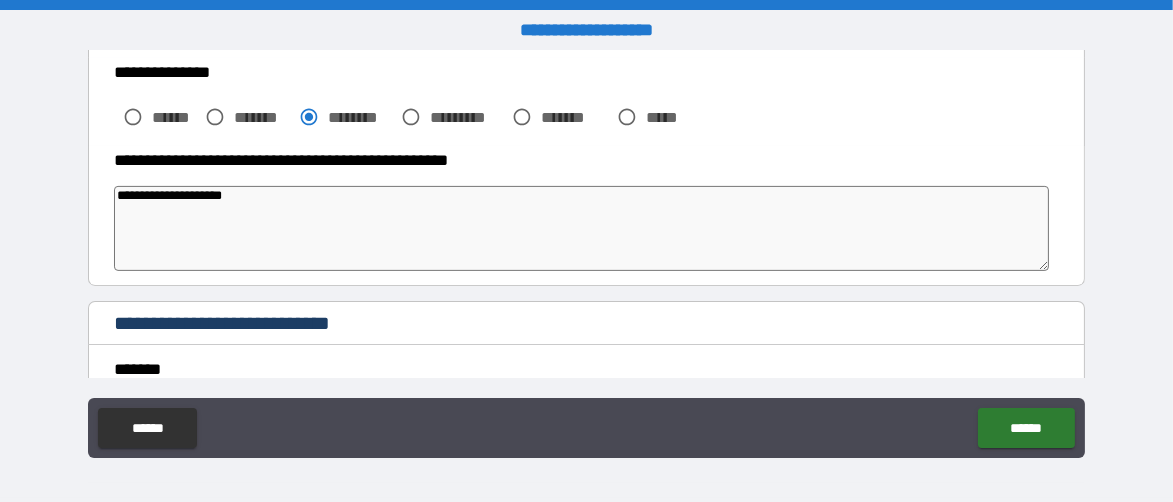 type on "*" 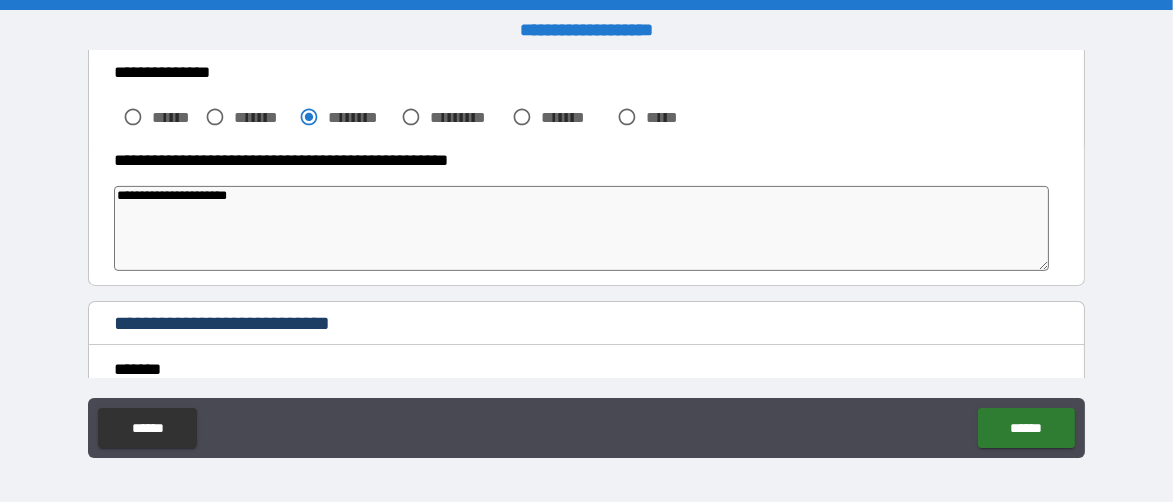 type on "*" 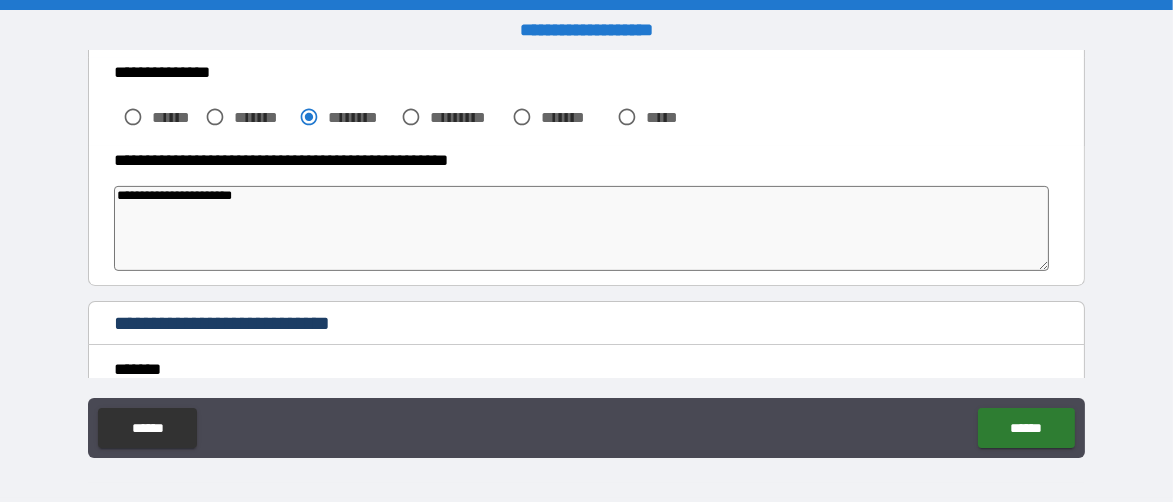 type on "*" 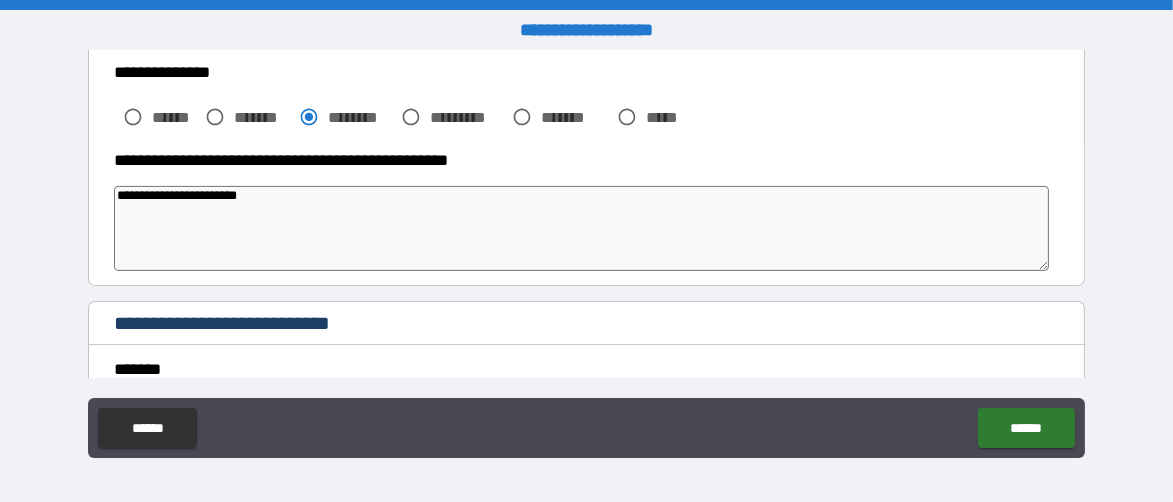 type on "*" 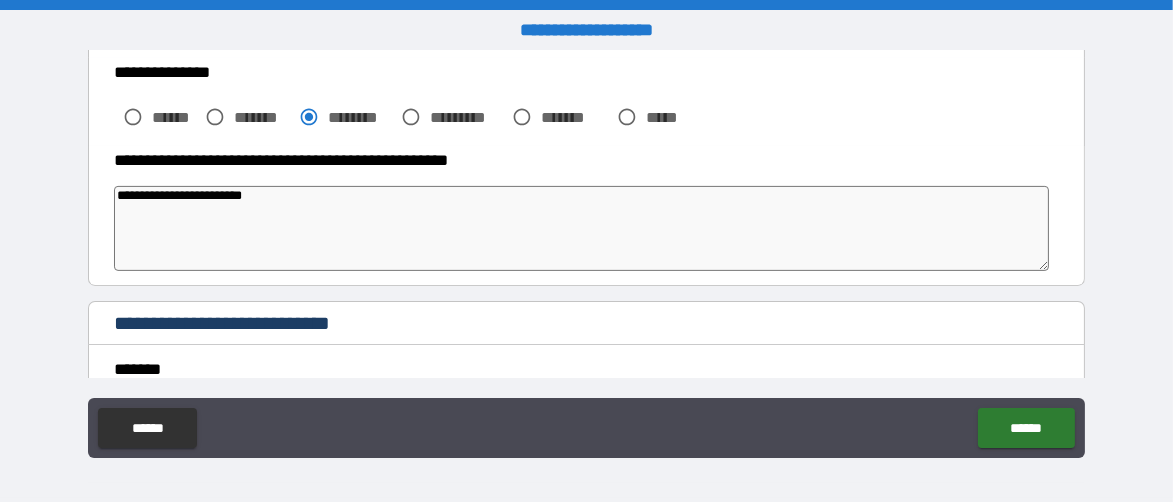 type on "**********" 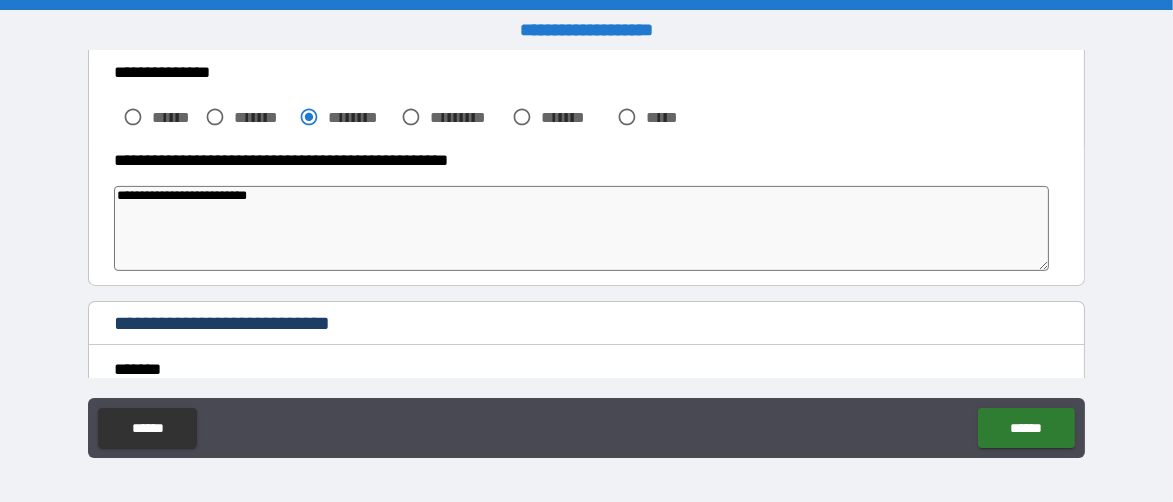 type on "**********" 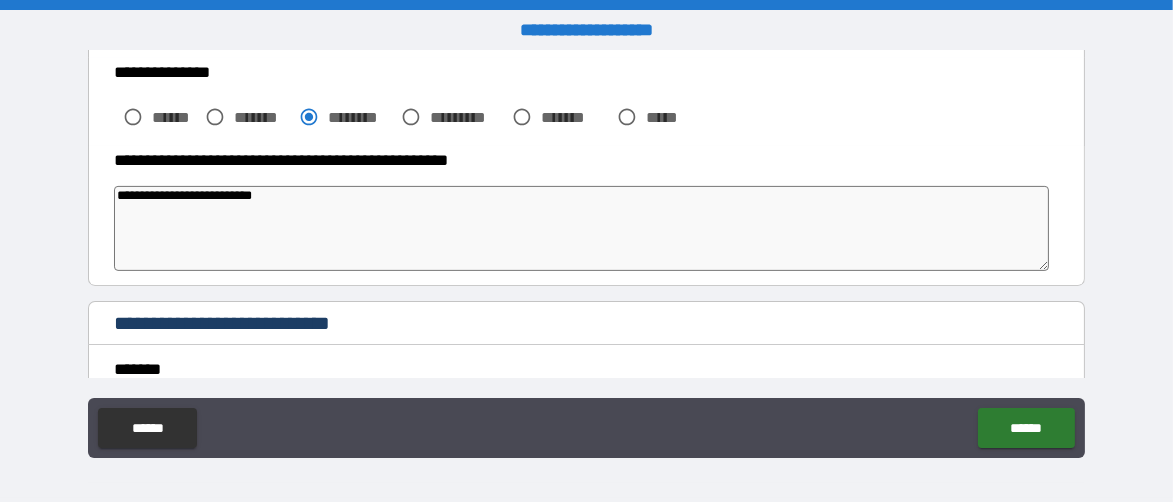 type on "*" 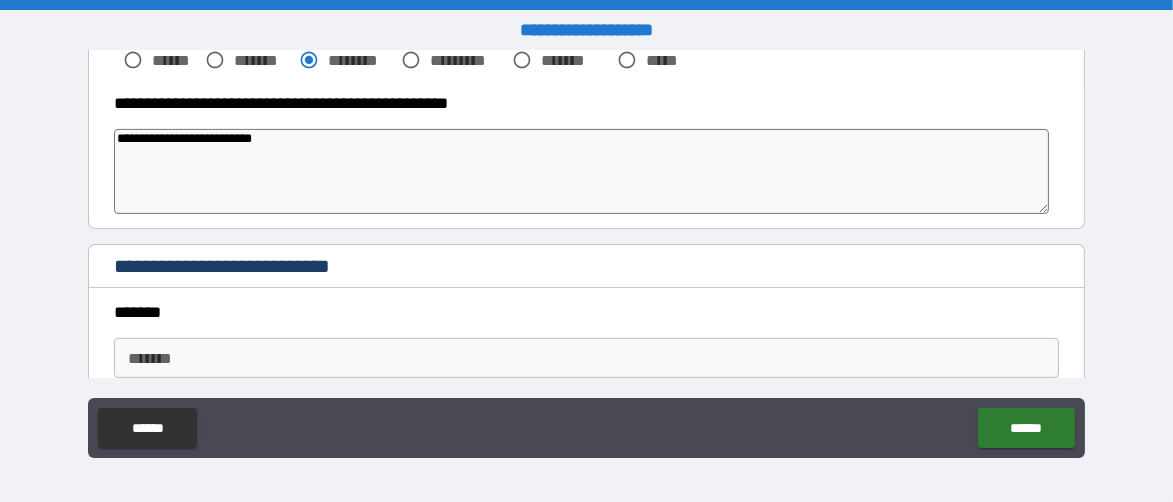 scroll, scrollTop: 900, scrollLeft: 0, axis: vertical 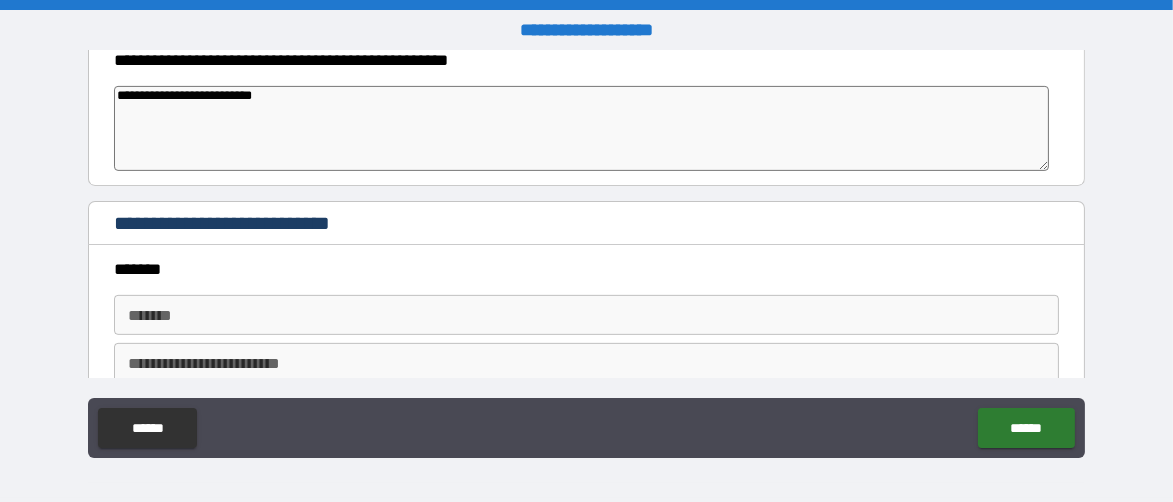 type on "**********" 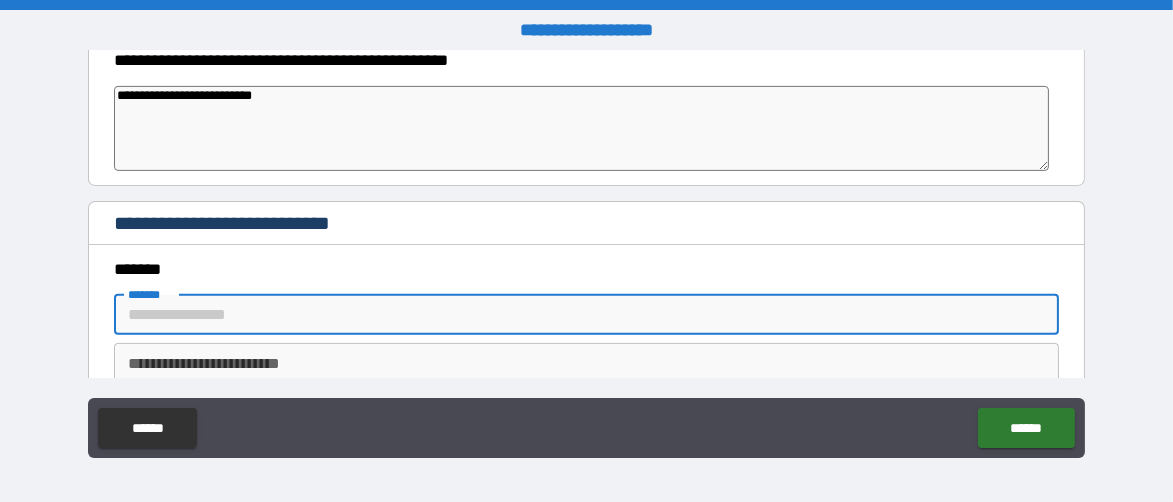 type on "*" 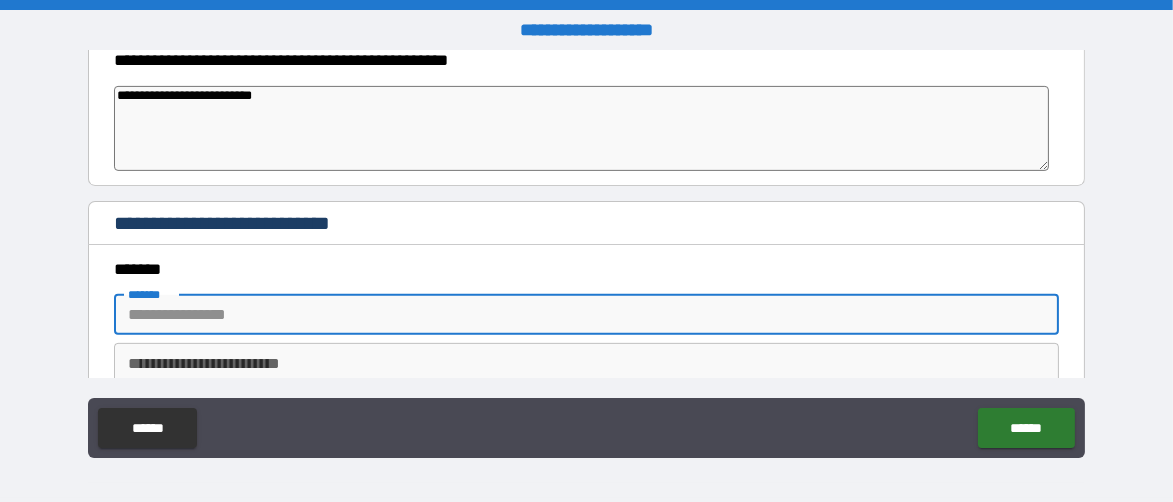 type on "*" 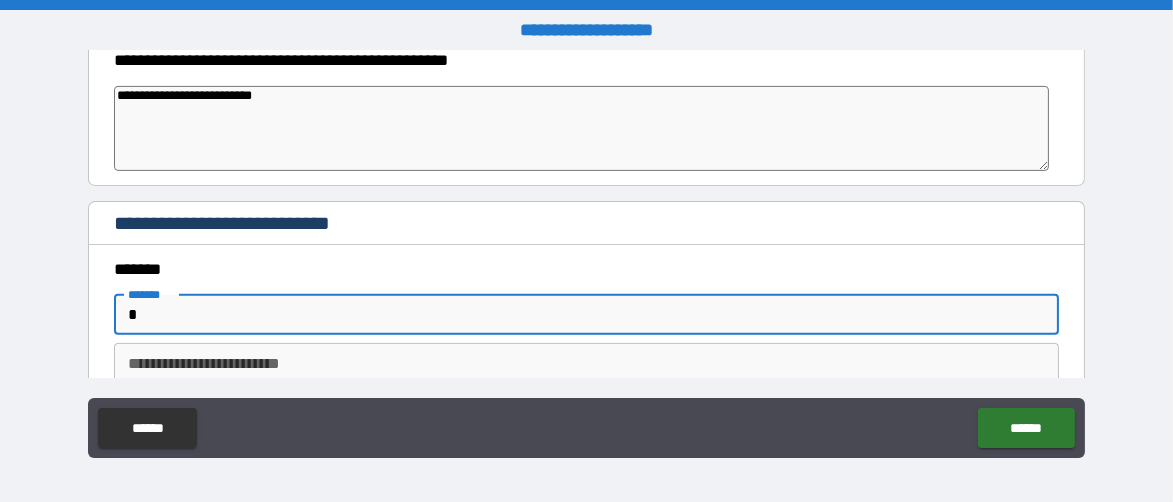 type on "*" 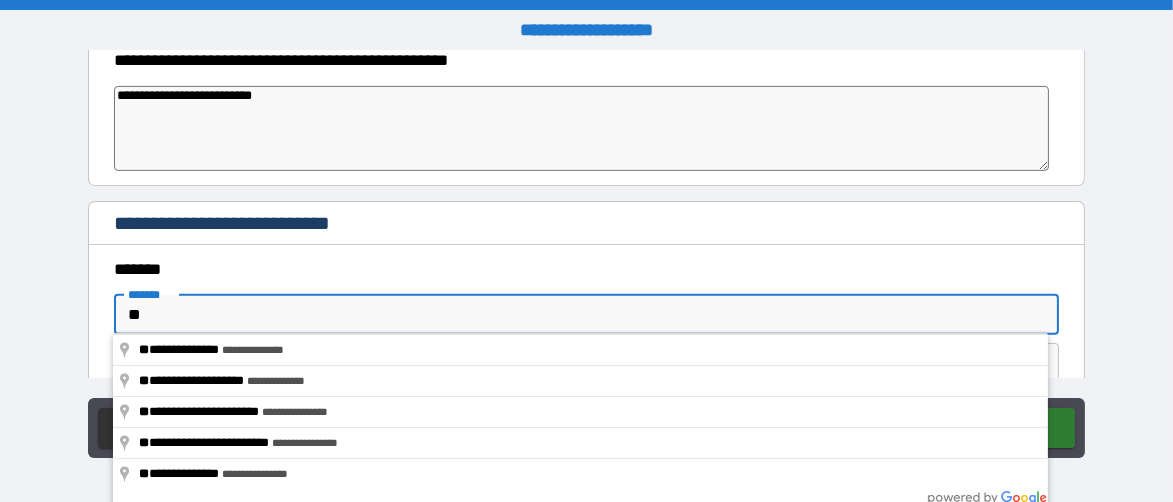 type on "*" 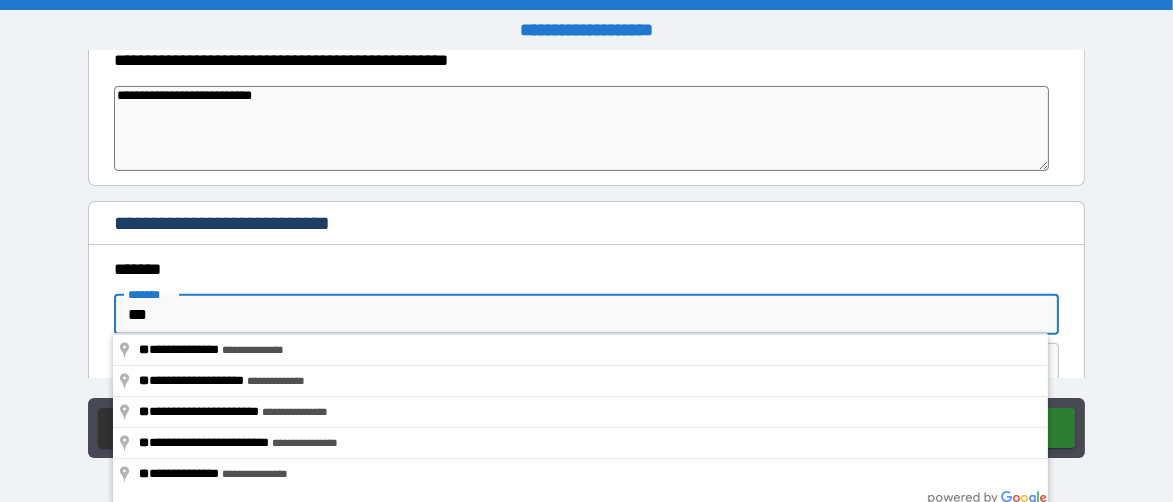 type on "*" 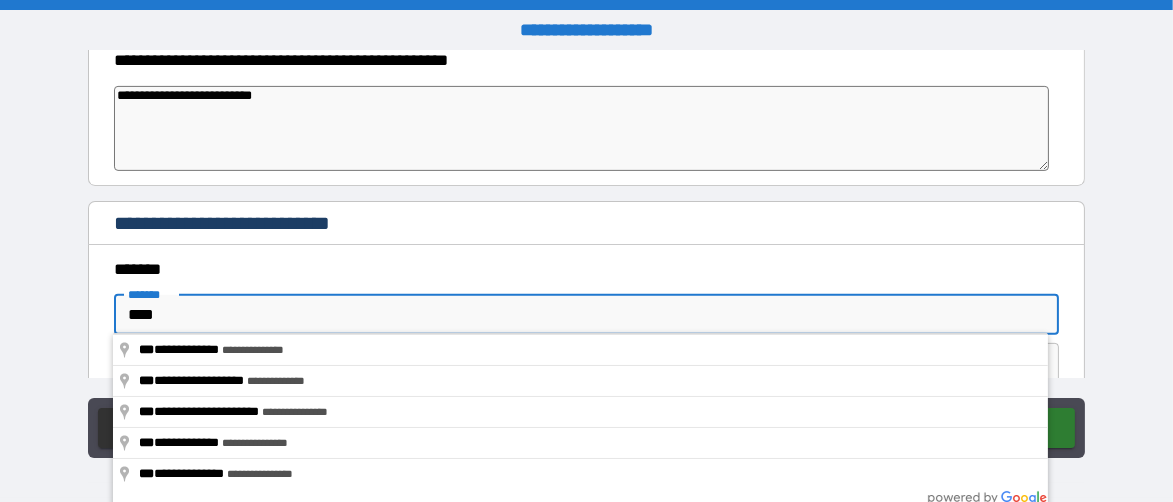 type on "*" 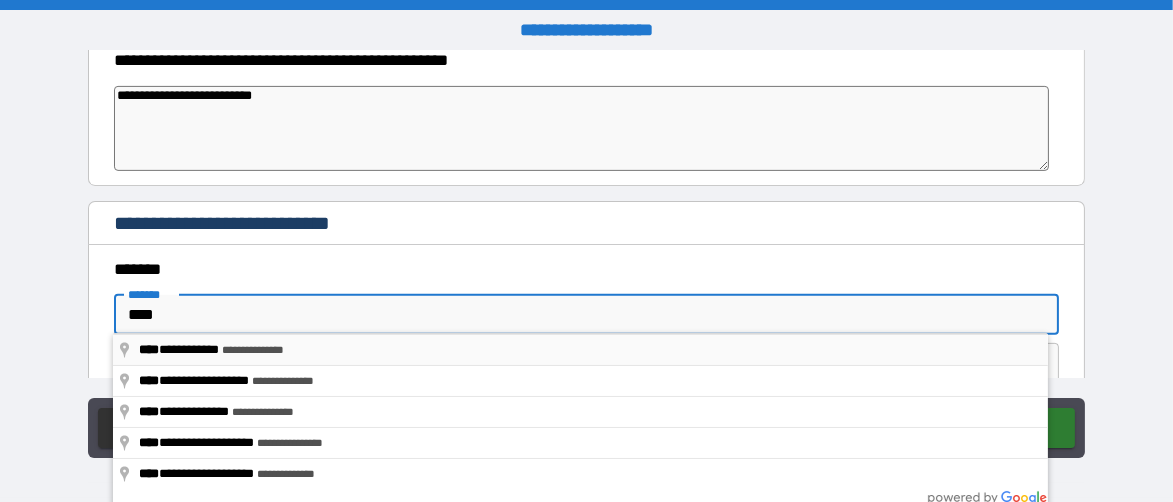 type on "****" 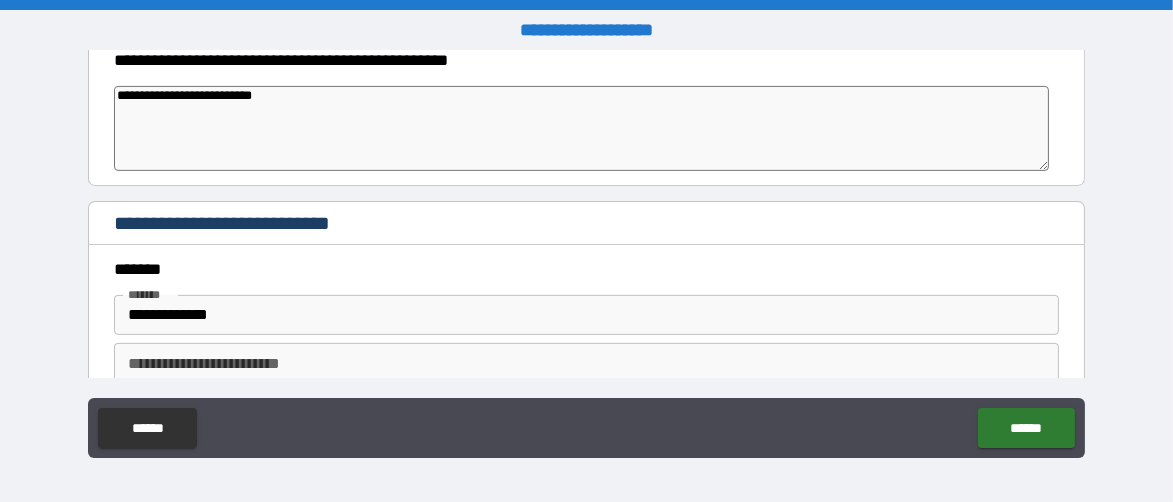scroll, scrollTop: 1000, scrollLeft: 0, axis: vertical 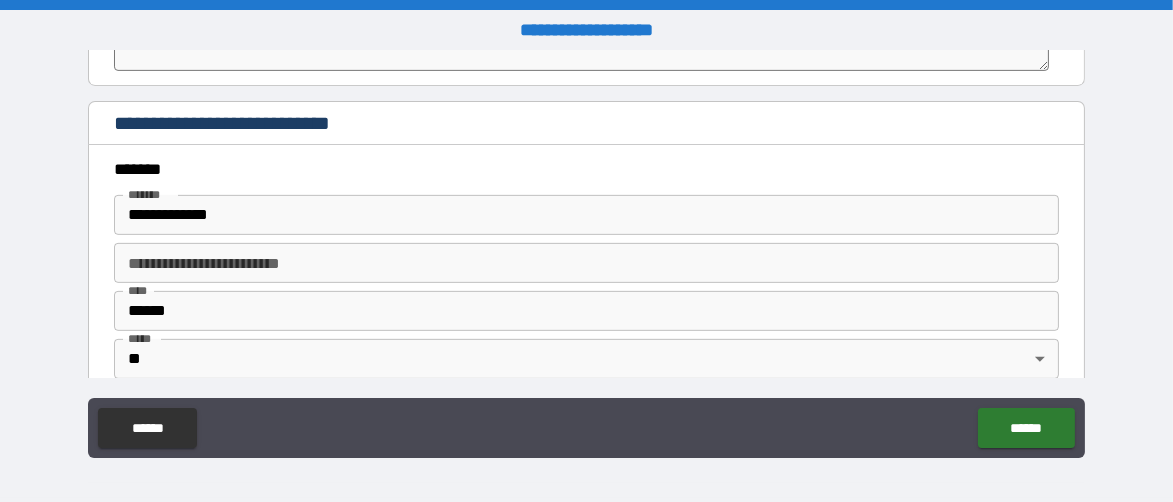 click on "**********" at bounding box center (586, 263) 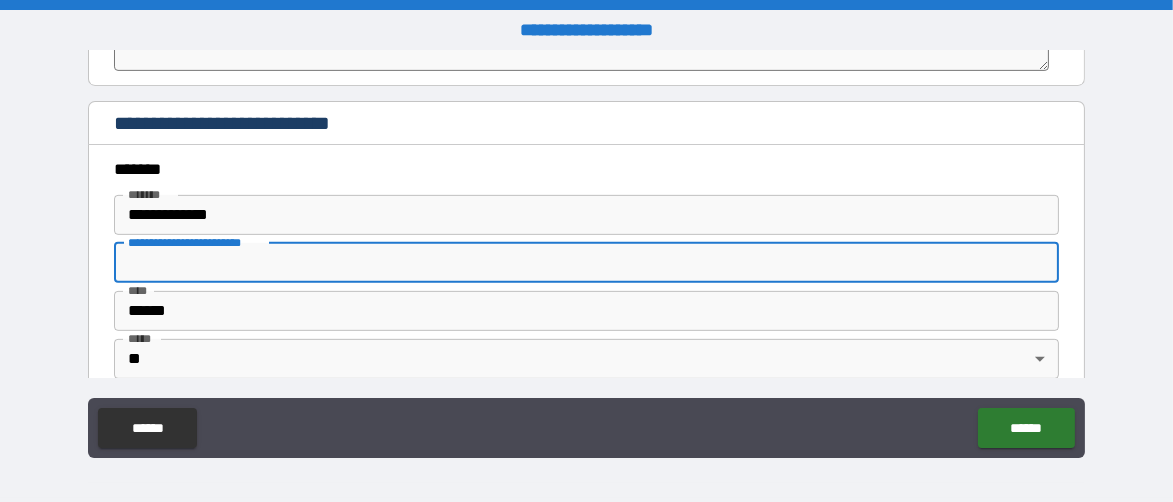 type on "*" 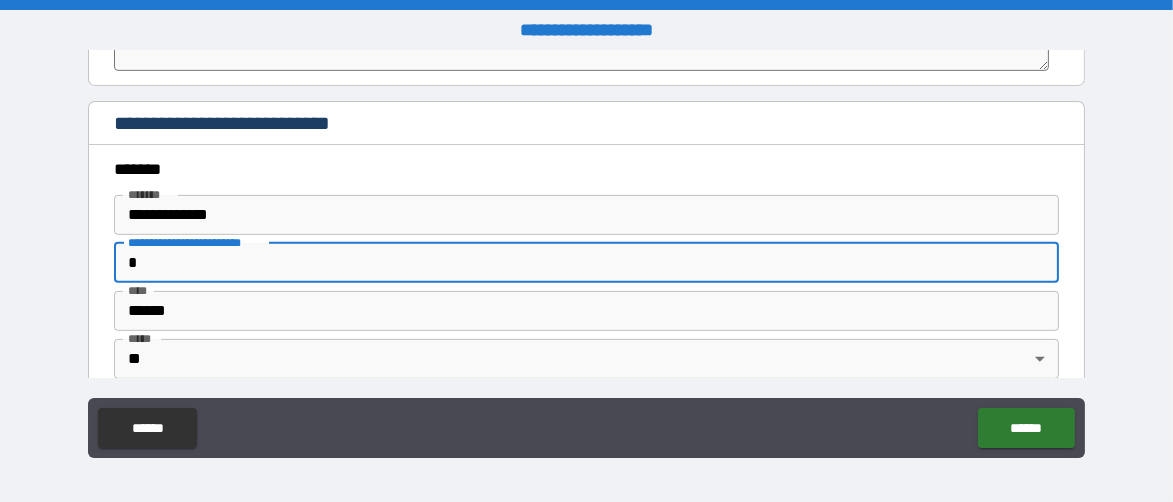 type on "*" 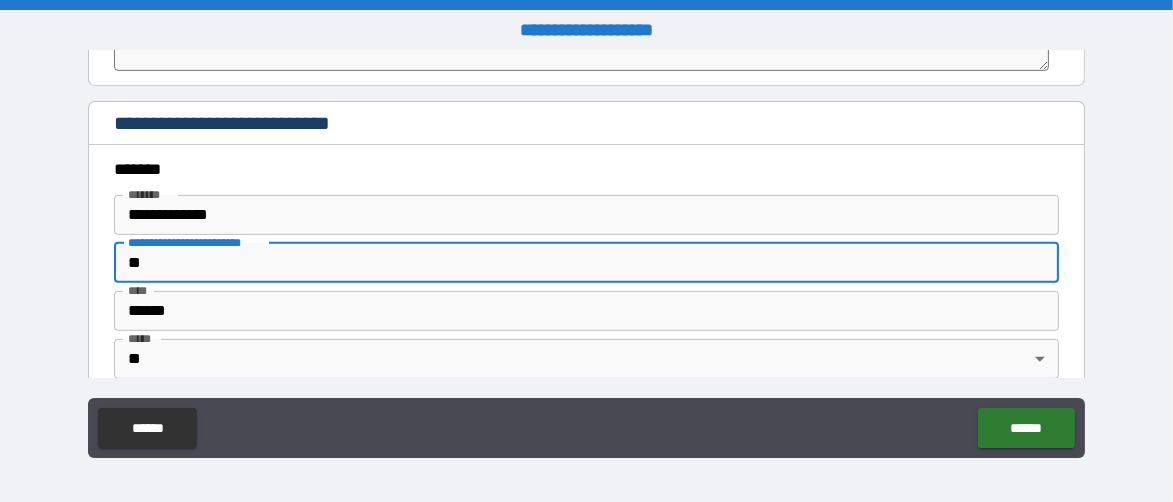 type on "*" 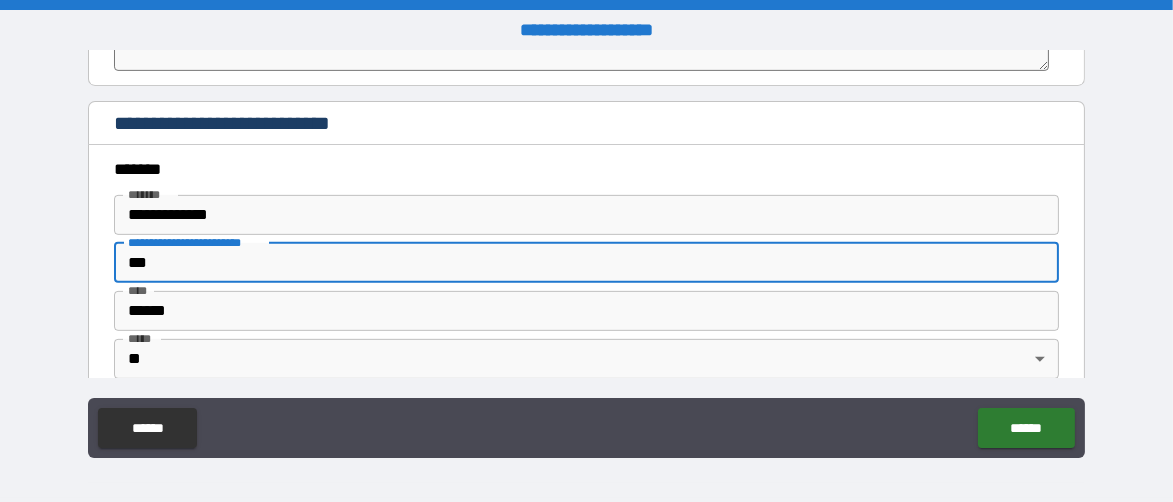 type on "*" 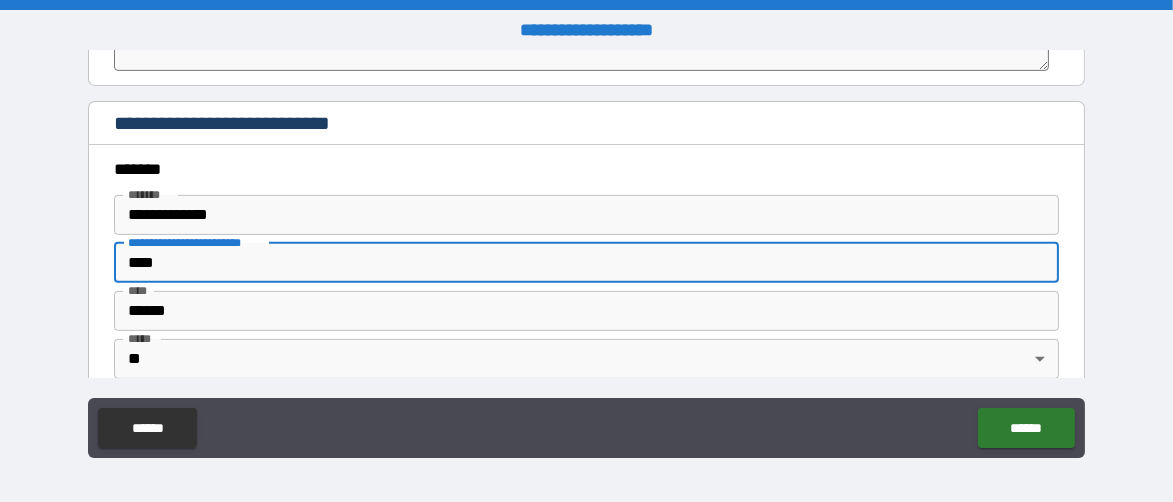 type on "*" 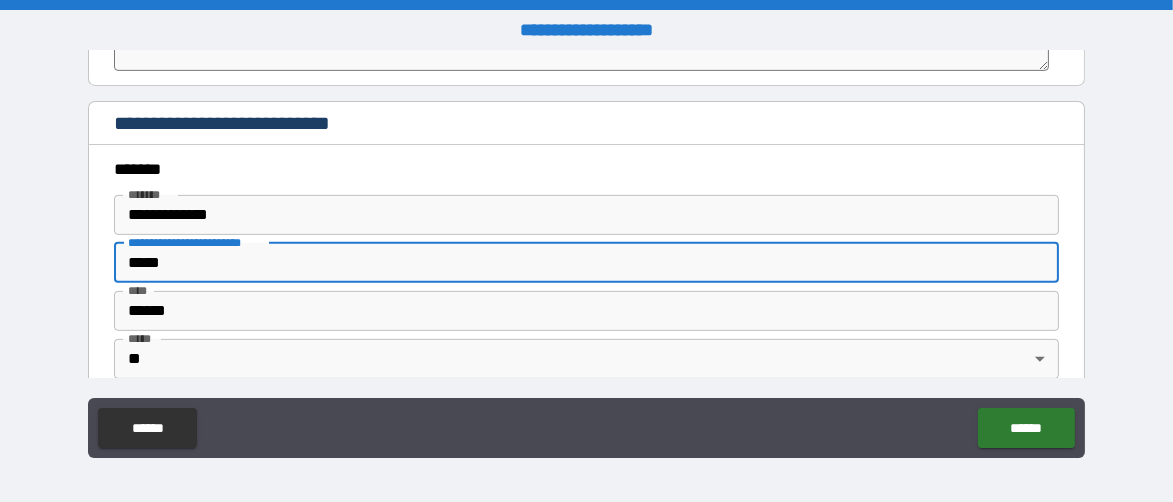 type on "*" 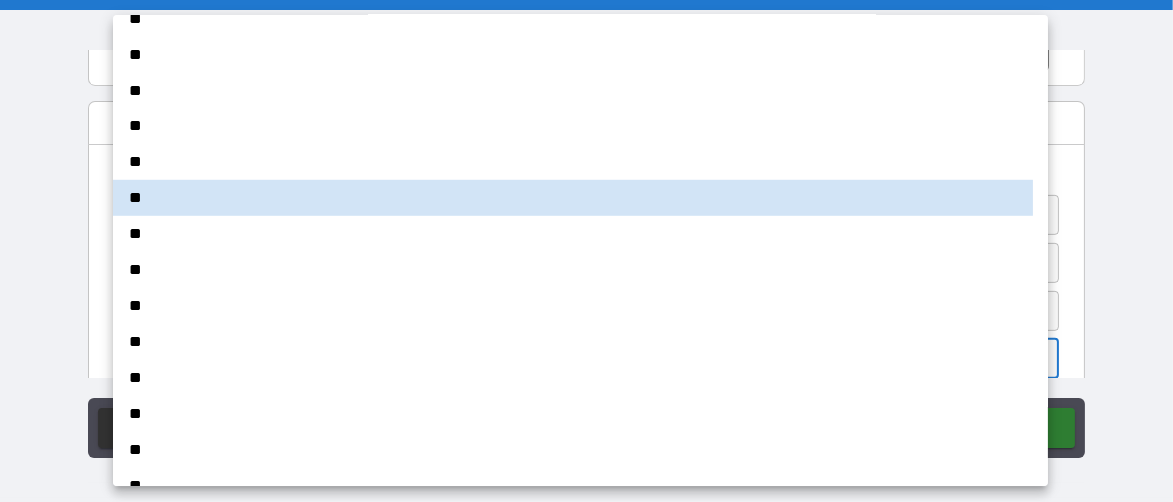 scroll, scrollTop: 1668, scrollLeft: 0, axis: vertical 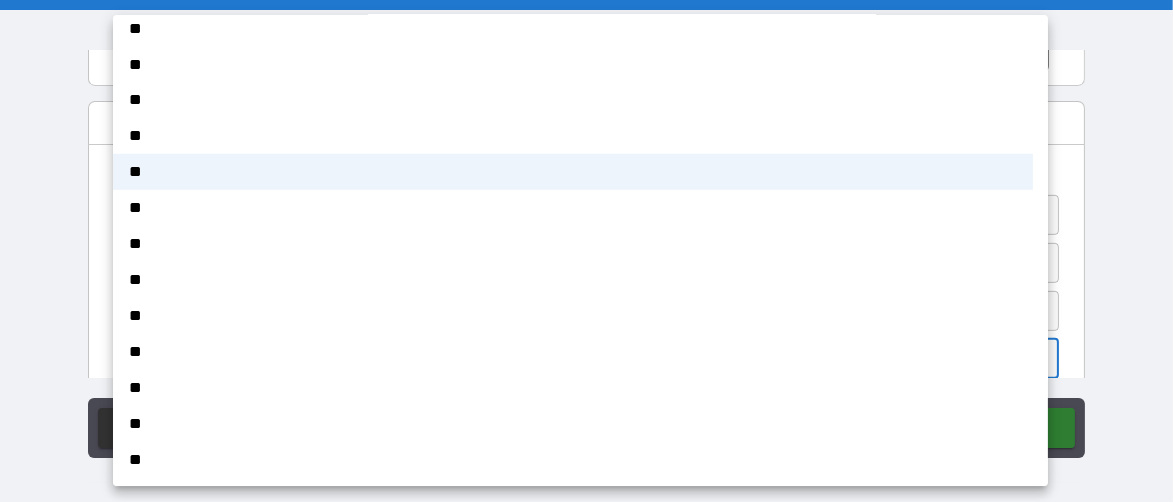 click at bounding box center [586, 251] 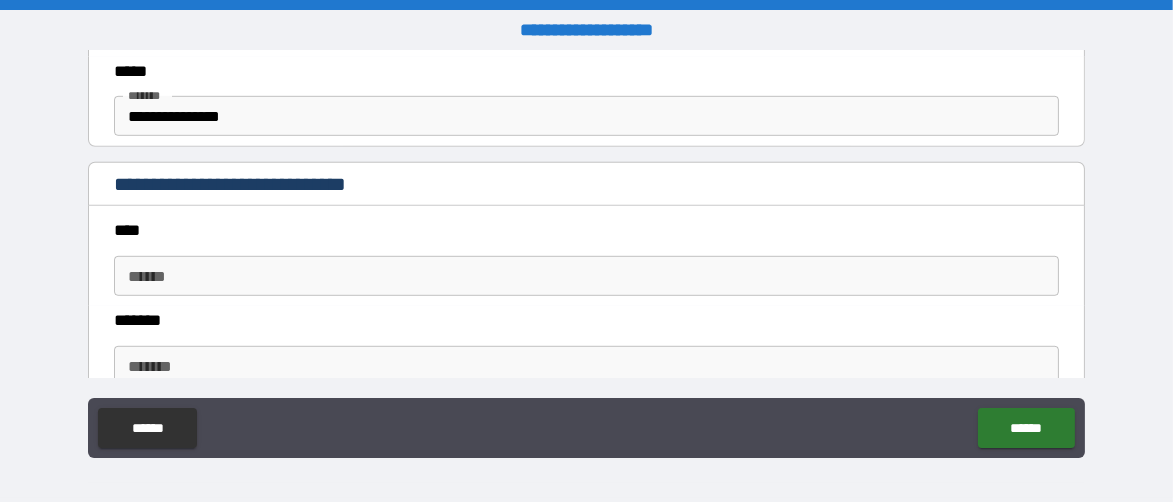 scroll, scrollTop: 1600, scrollLeft: 0, axis: vertical 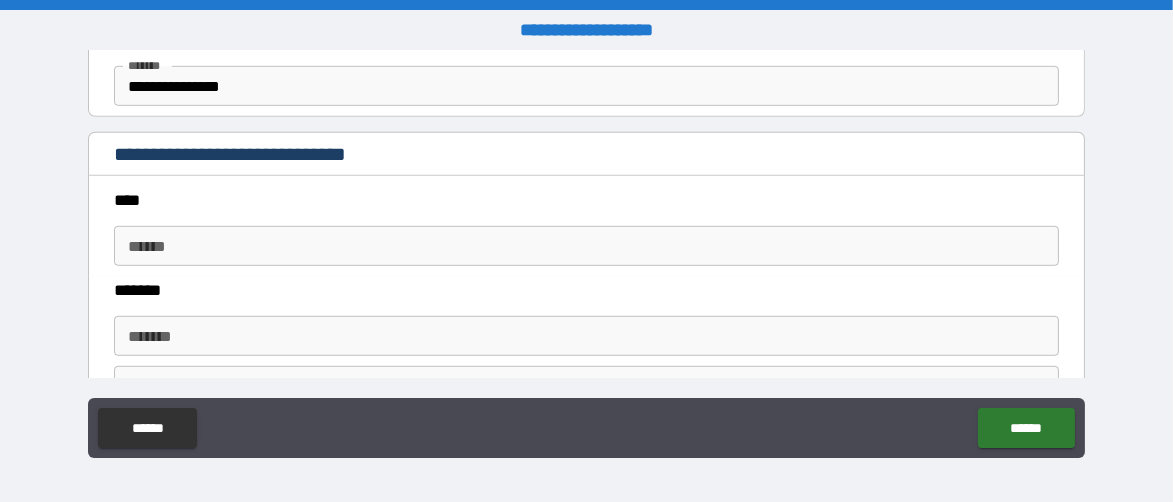 click on "****   *" at bounding box center [586, 246] 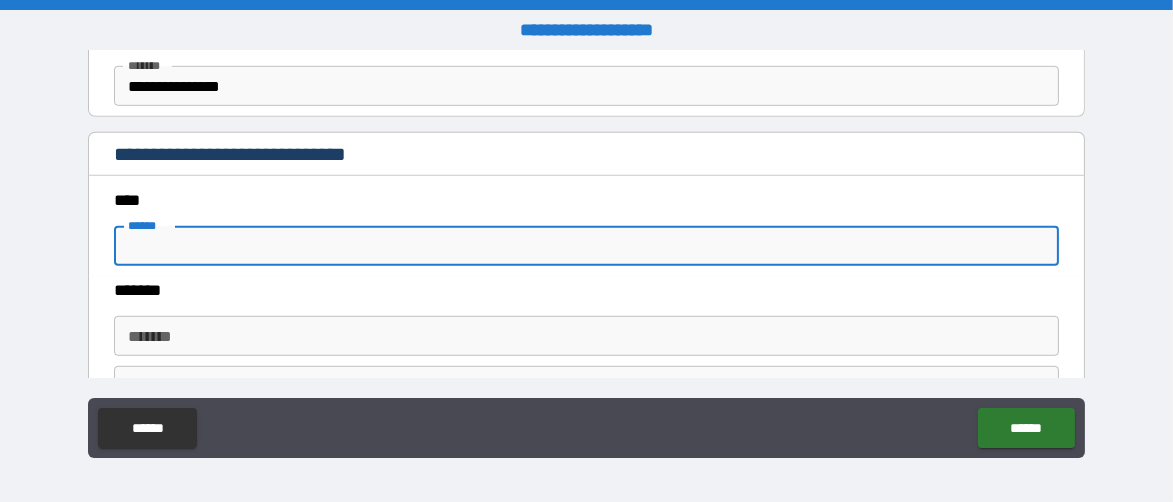 type on "*" 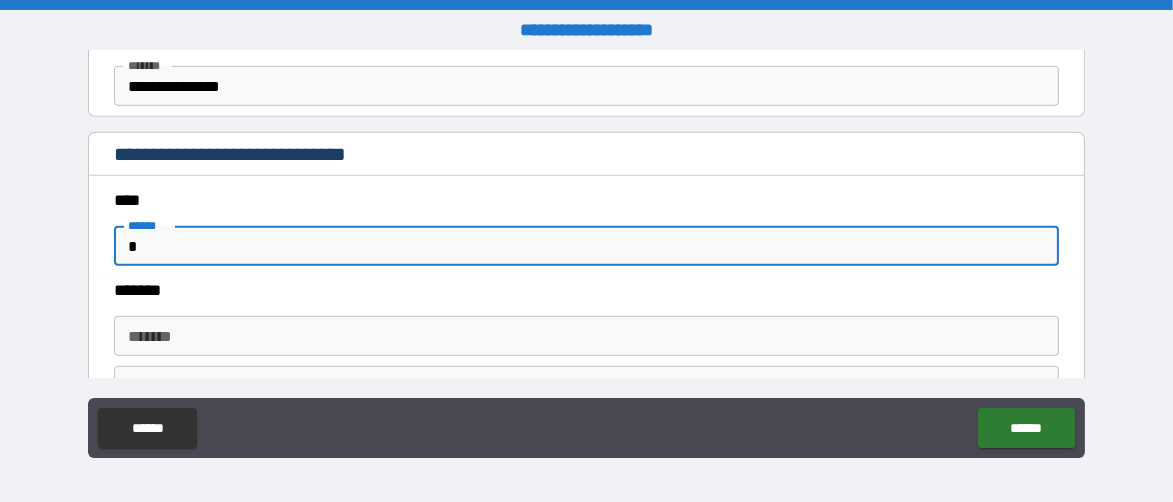 type on "*" 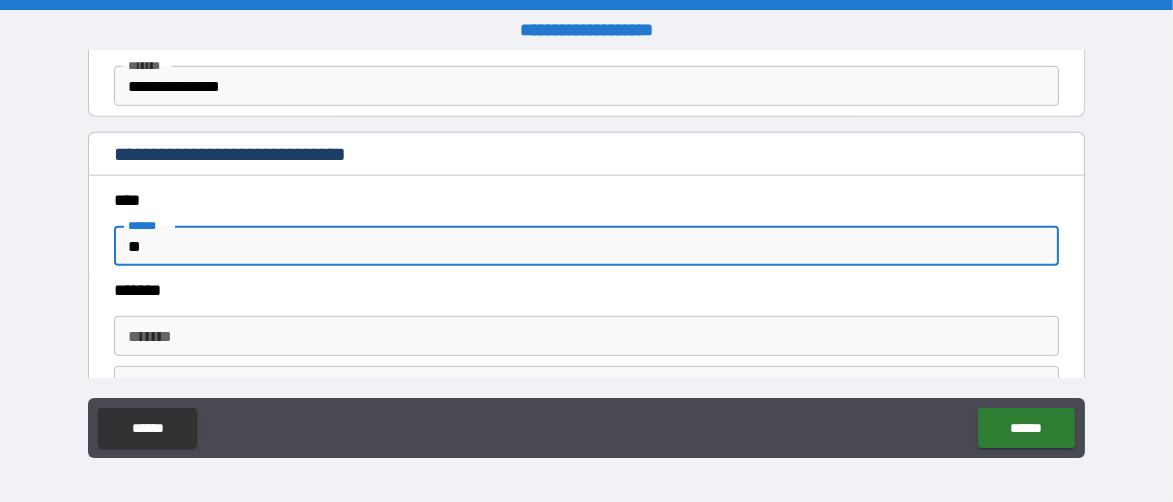 type on "*" 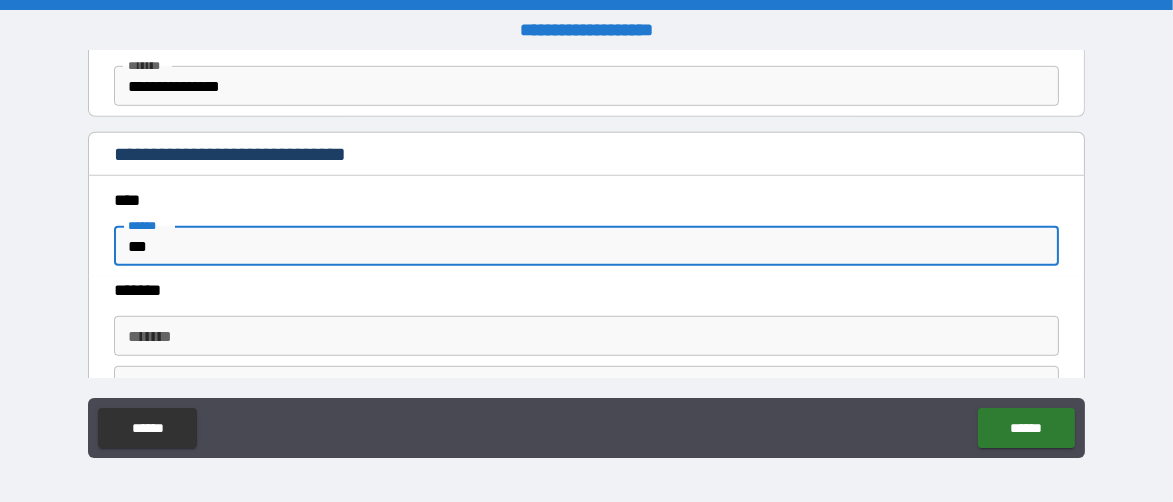 type on "****" 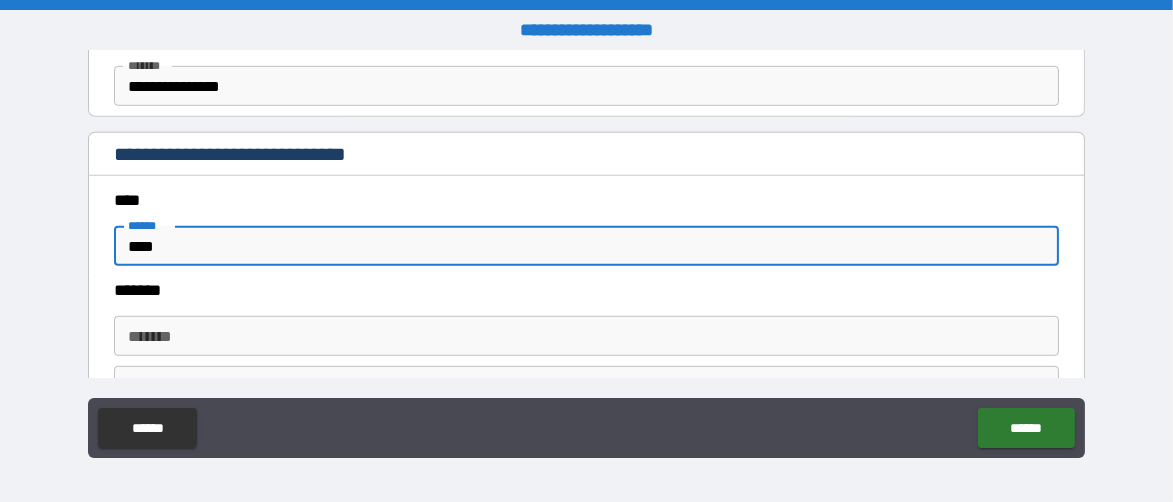 type on "*" 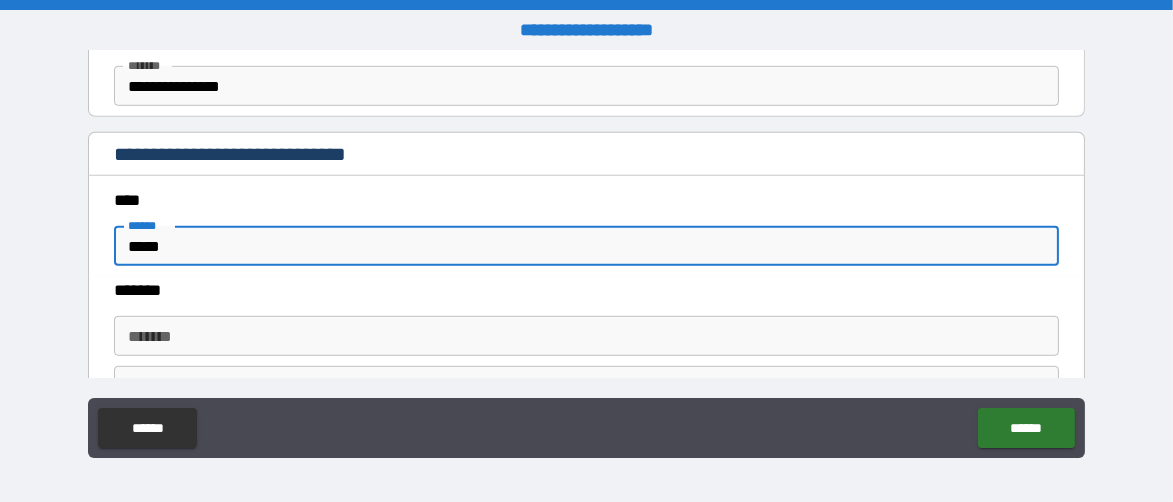 type on "*" 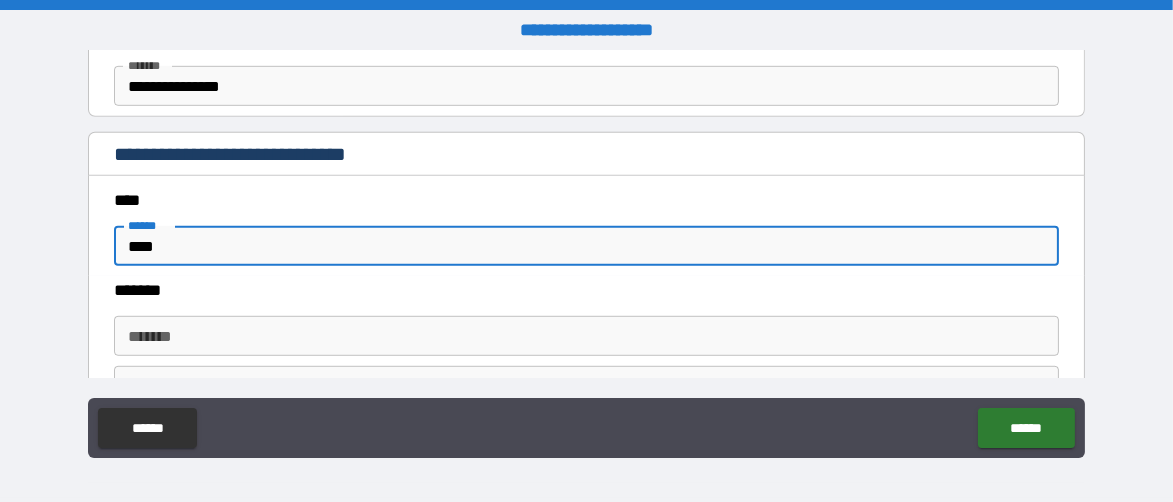 type on "*" 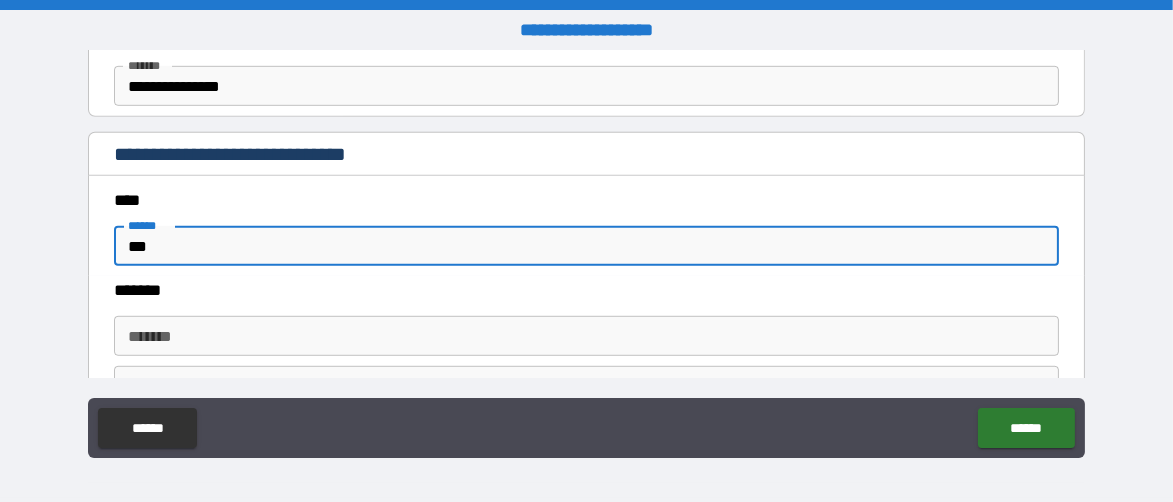 type on "*" 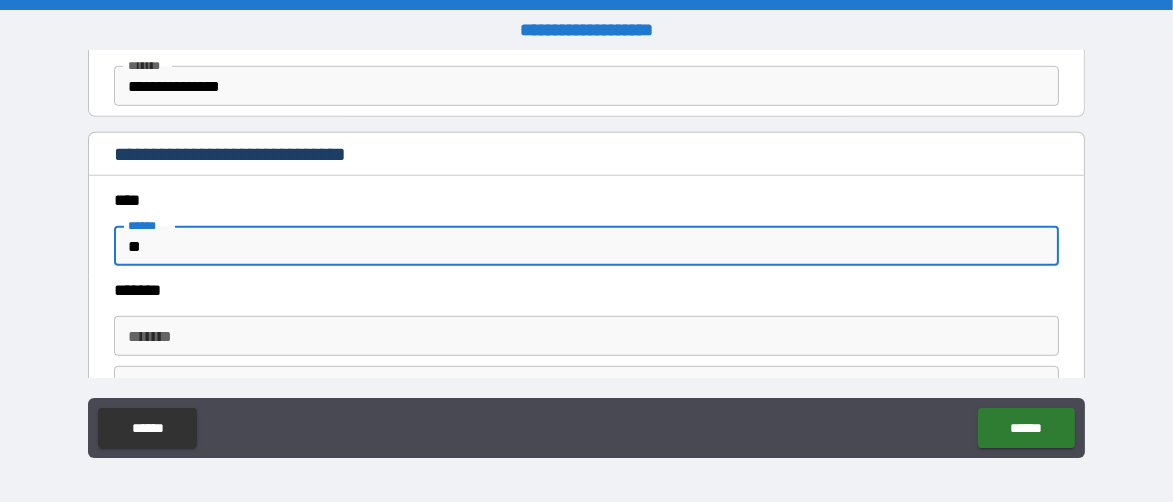 type on "*" 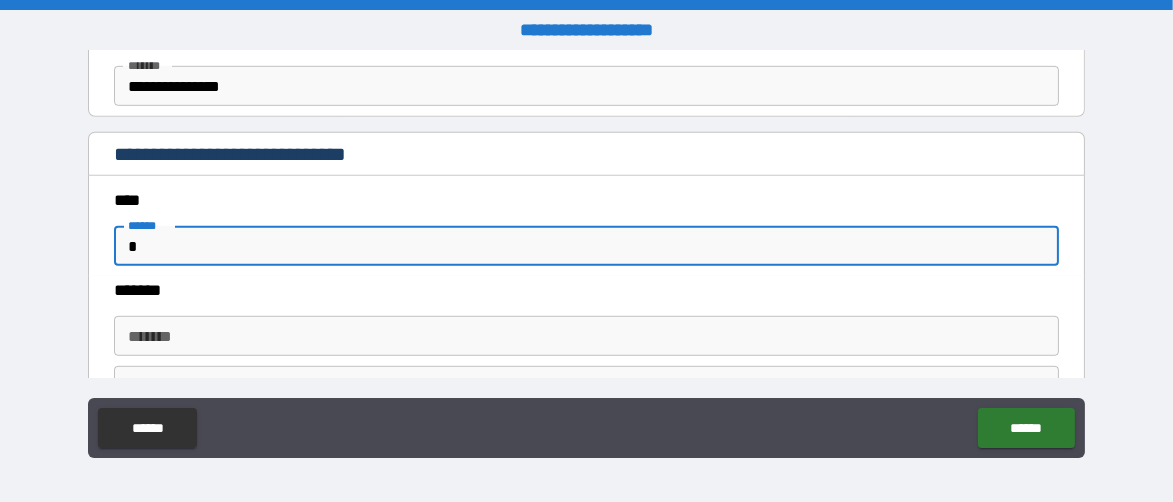 type on "*" 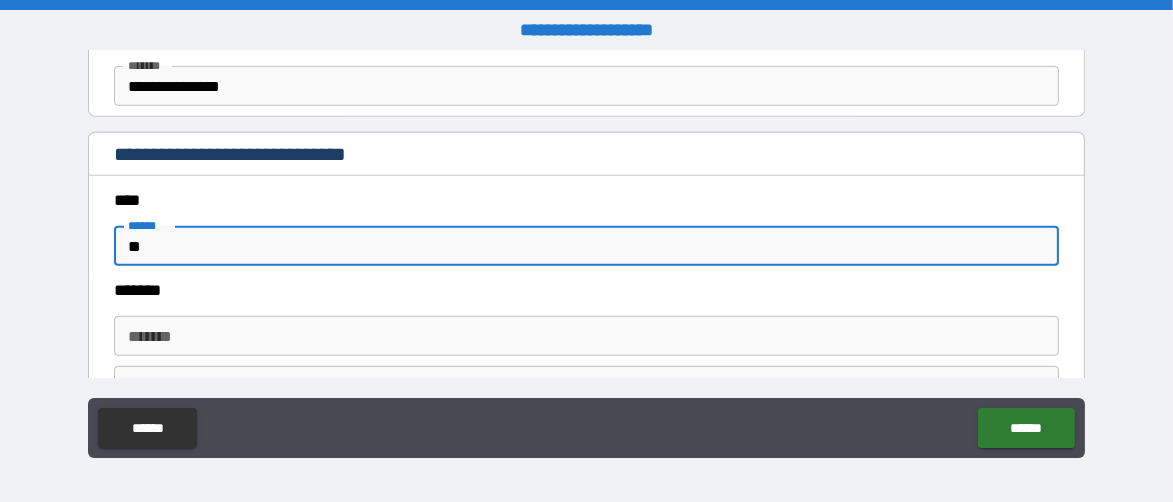 type on "*" 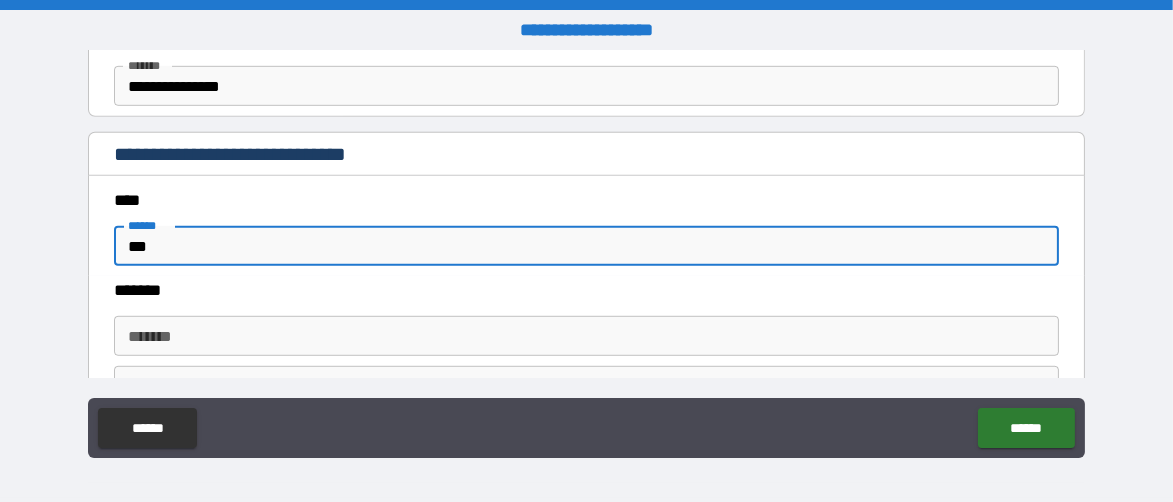 type on "*" 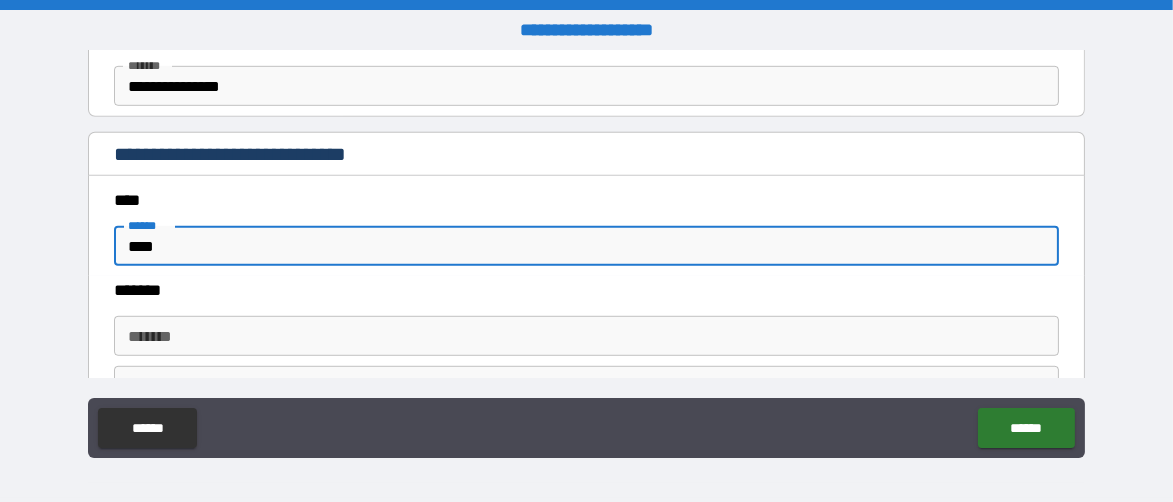 type on "*" 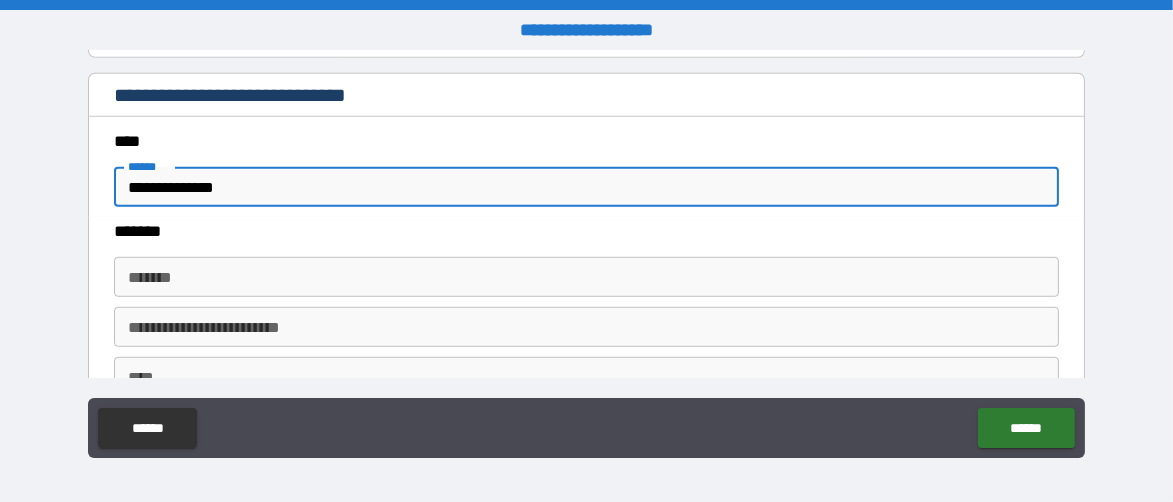 scroll, scrollTop: 1700, scrollLeft: 0, axis: vertical 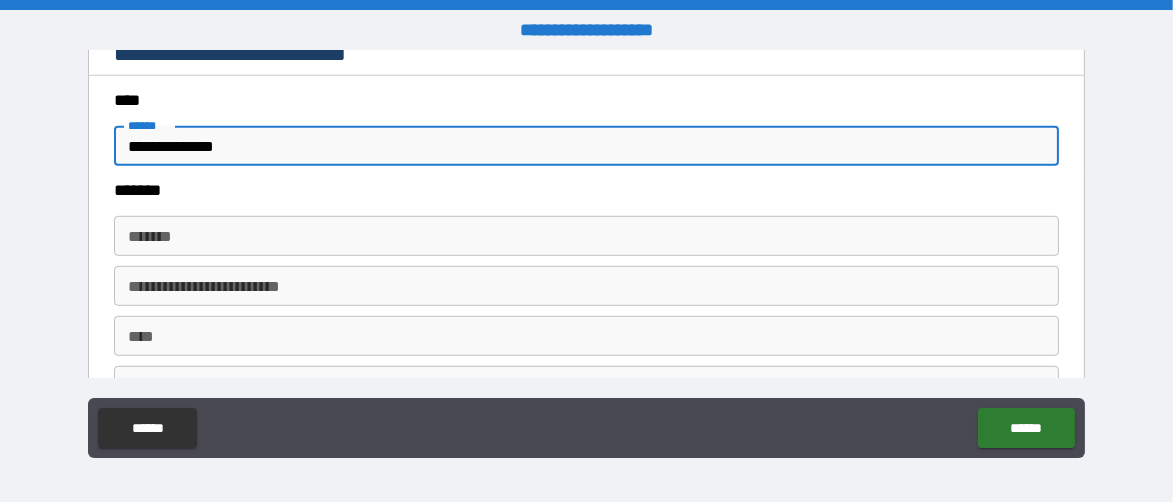 click on "*******" at bounding box center [586, 236] 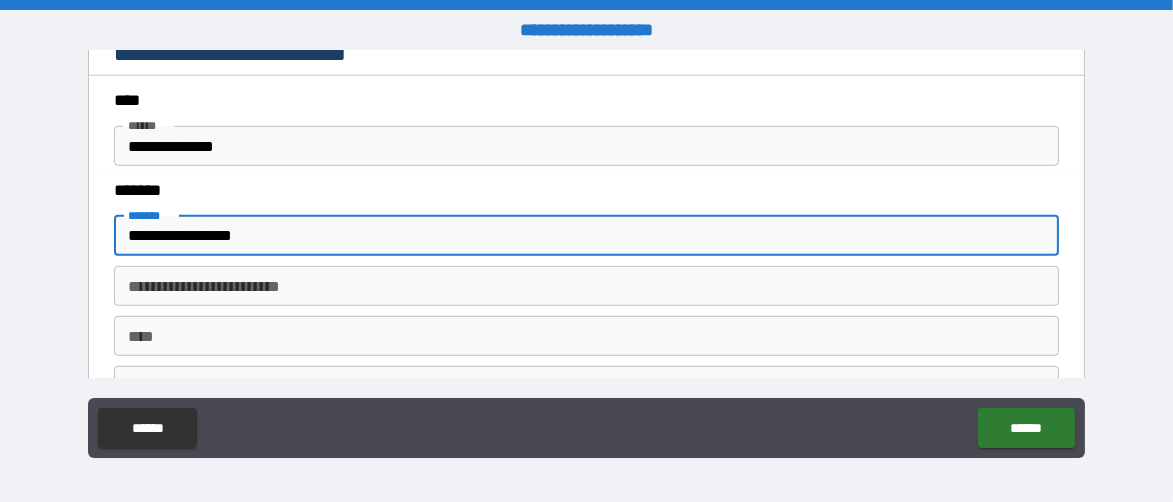 click on "****" at bounding box center [586, 336] 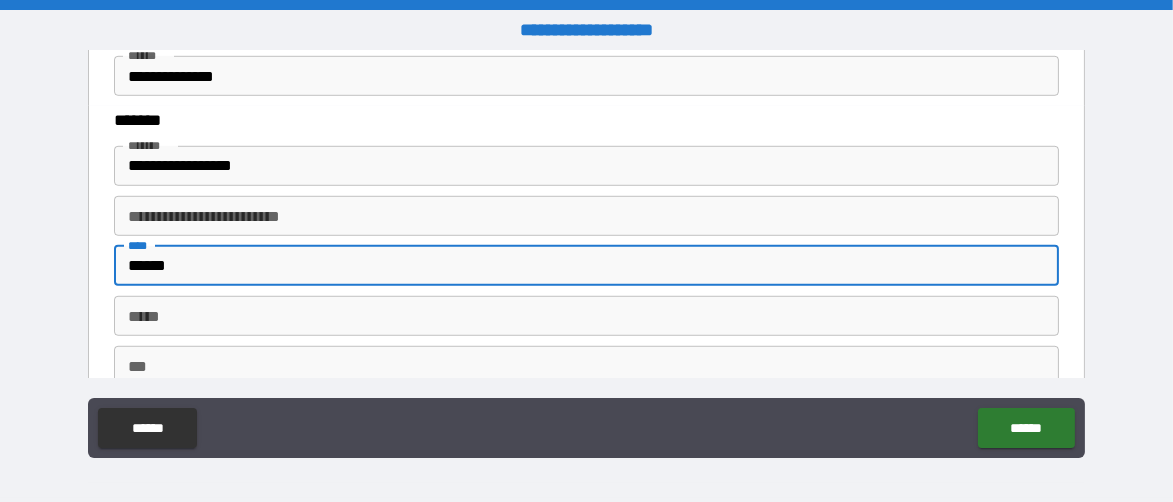 scroll, scrollTop: 1800, scrollLeft: 0, axis: vertical 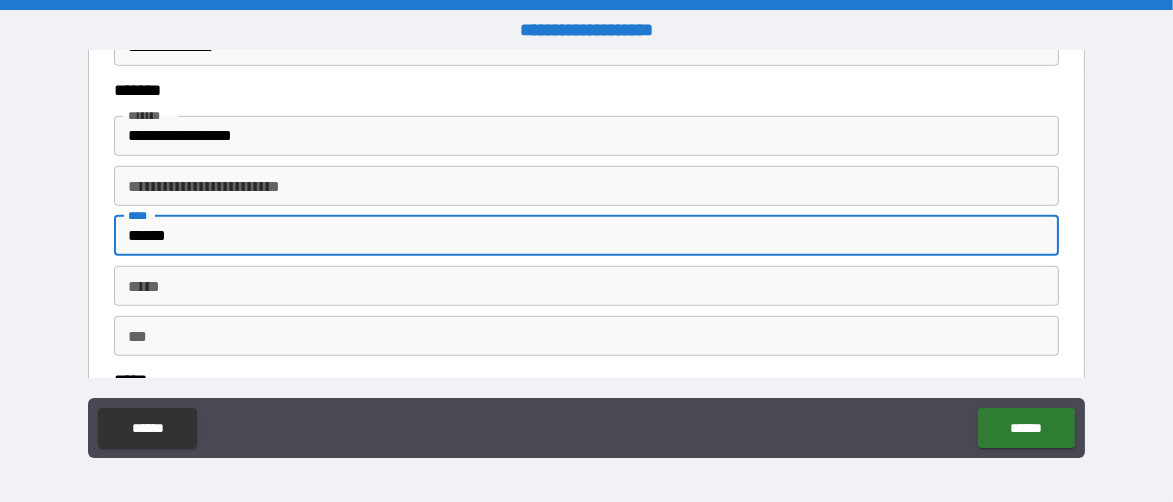 click on "*****" at bounding box center [586, 286] 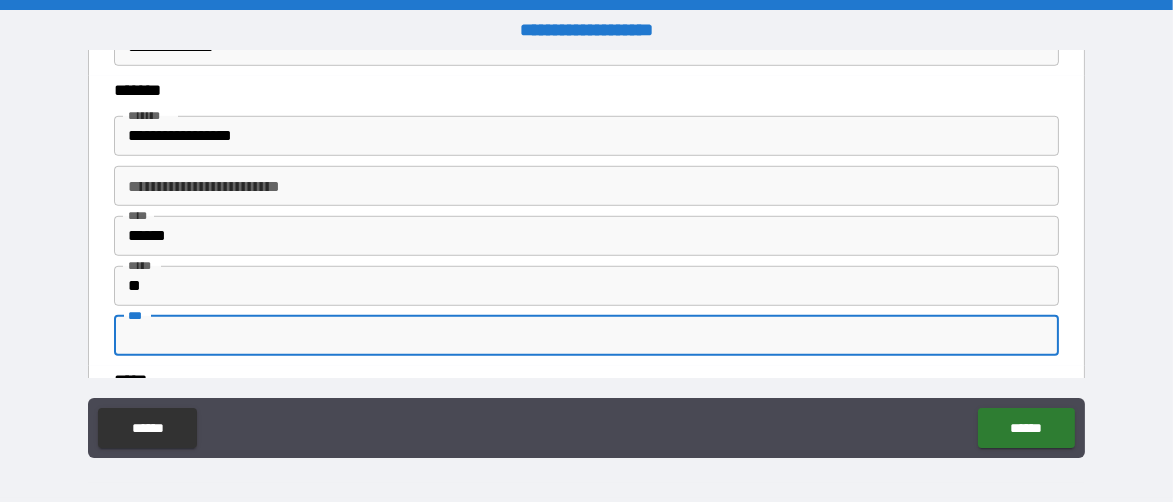 click on "***" at bounding box center (586, 336) 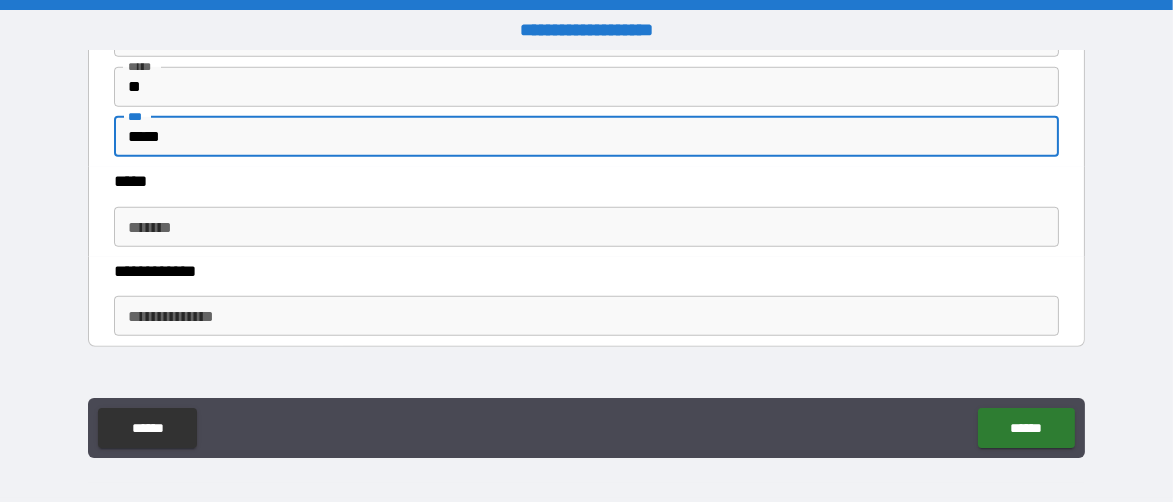 scroll, scrollTop: 2000, scrollLeft: 0, axis: vertical 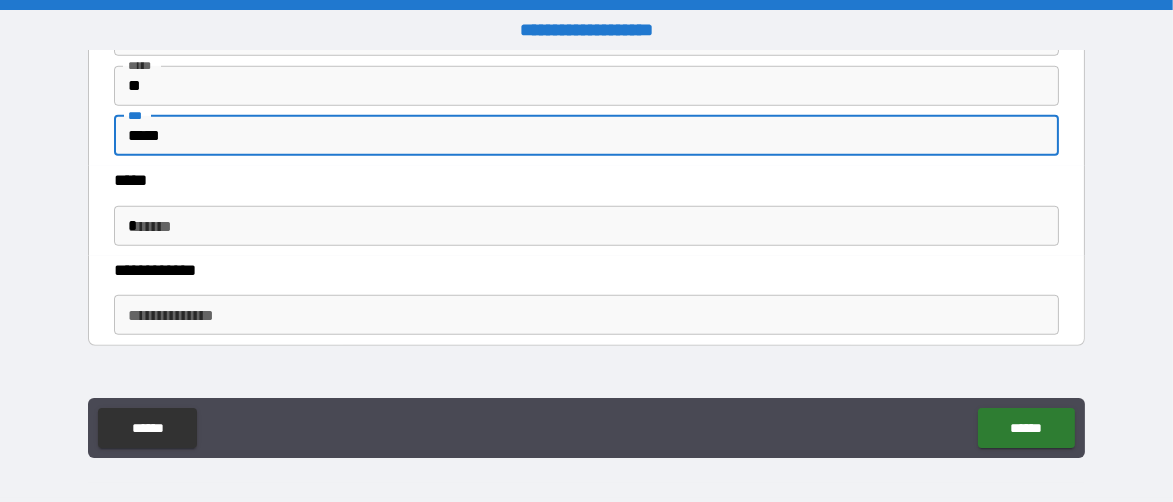 click on "*****   * * *****   *" at bounding box center (586, 226) 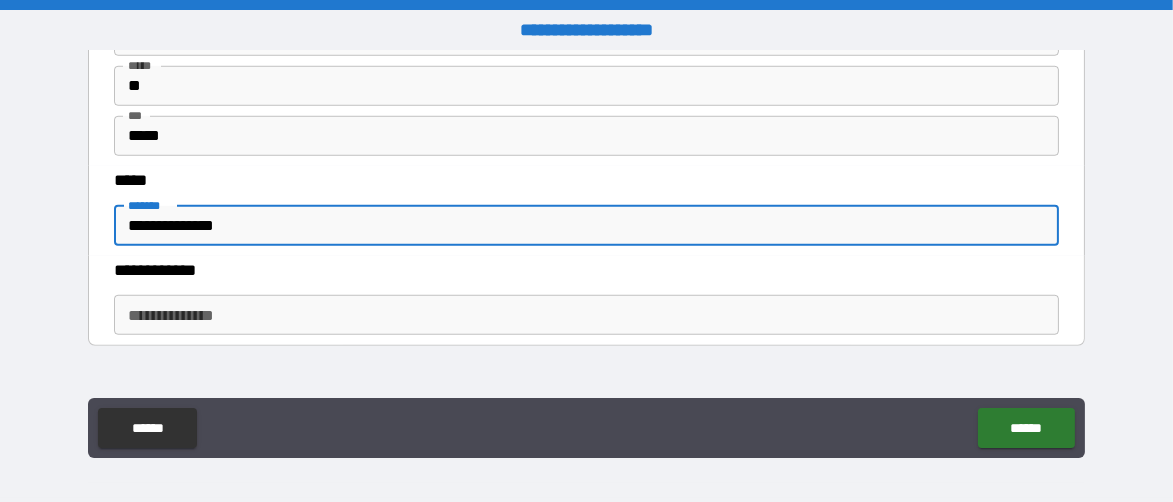 click on "**********" at bounding box center [586, 315] 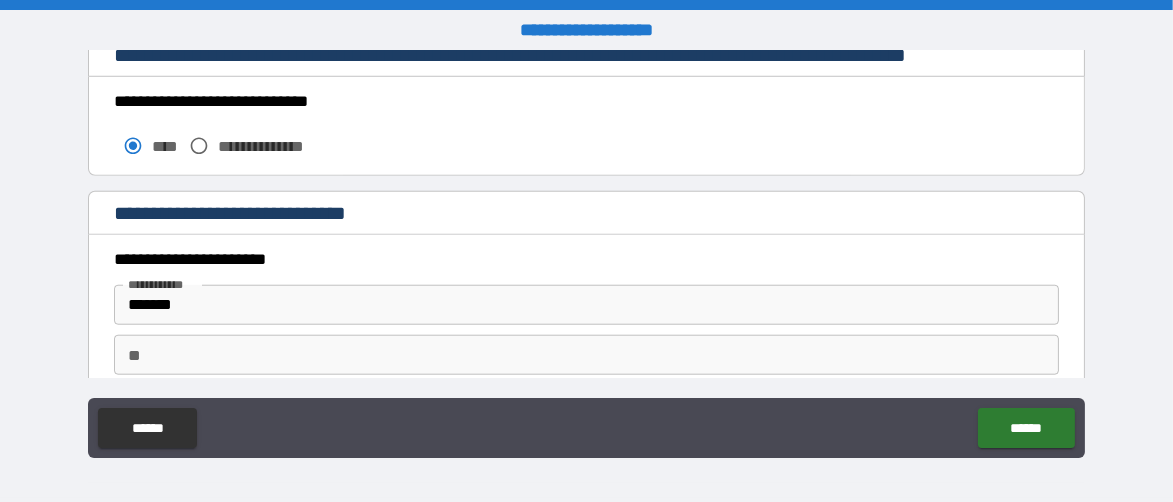 scroll, scrollTop: 2500, scrollLeft: 0, axis: vertical 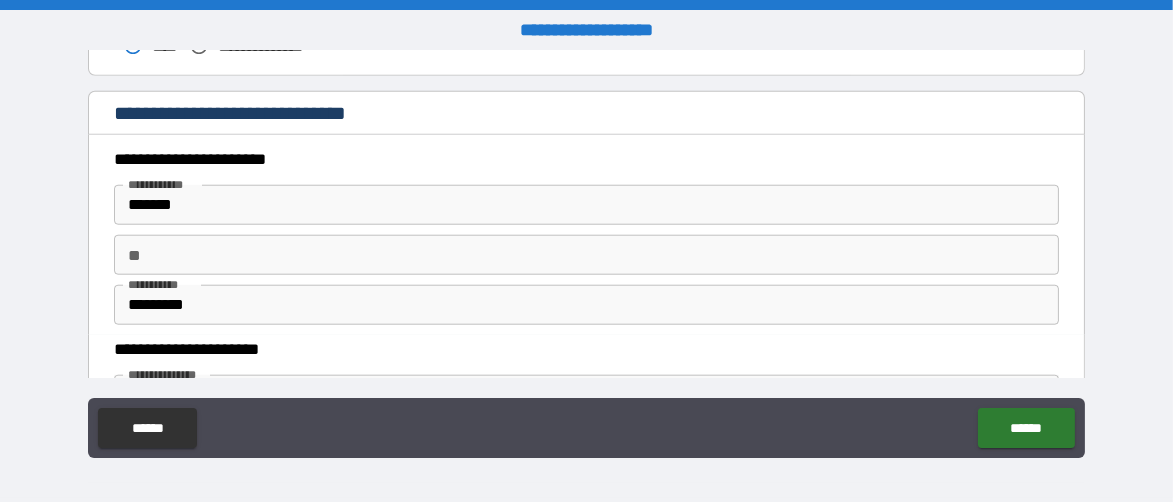 click on "**" at bounding box center [586, 255] 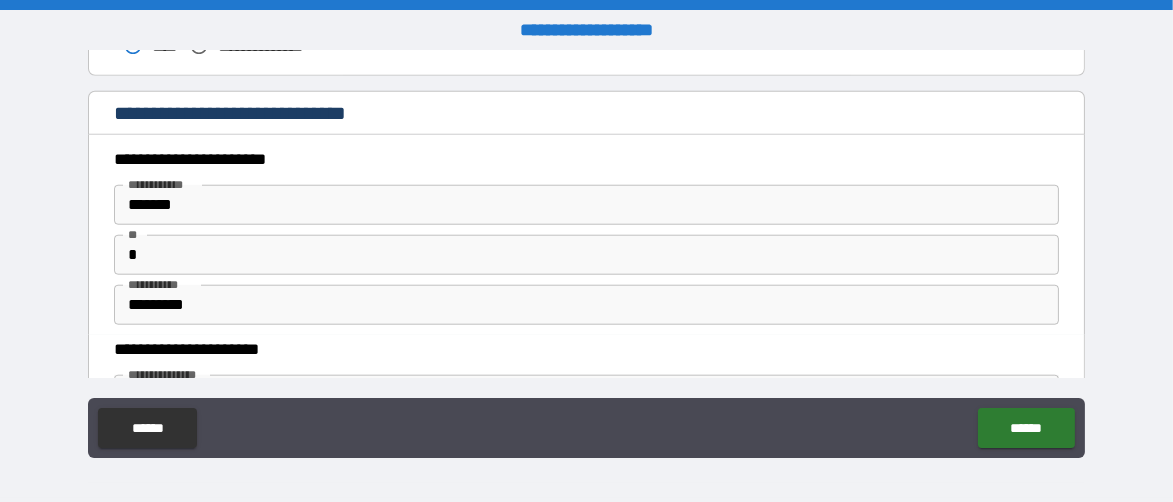 click on "**********" at bounding box center (581, 350) 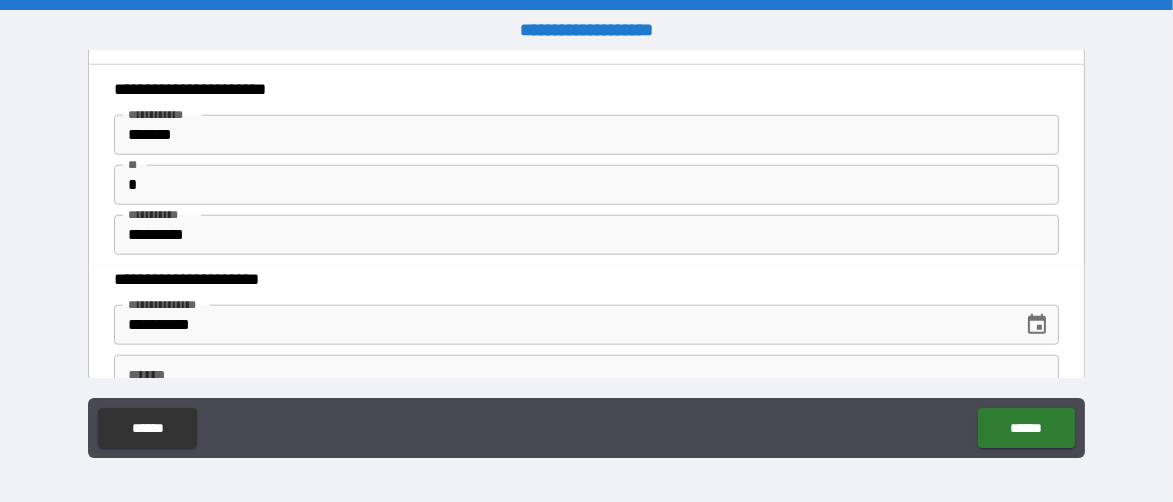 scroll, scrollTop: 2600, scrollLeft: 0, axis: vertical 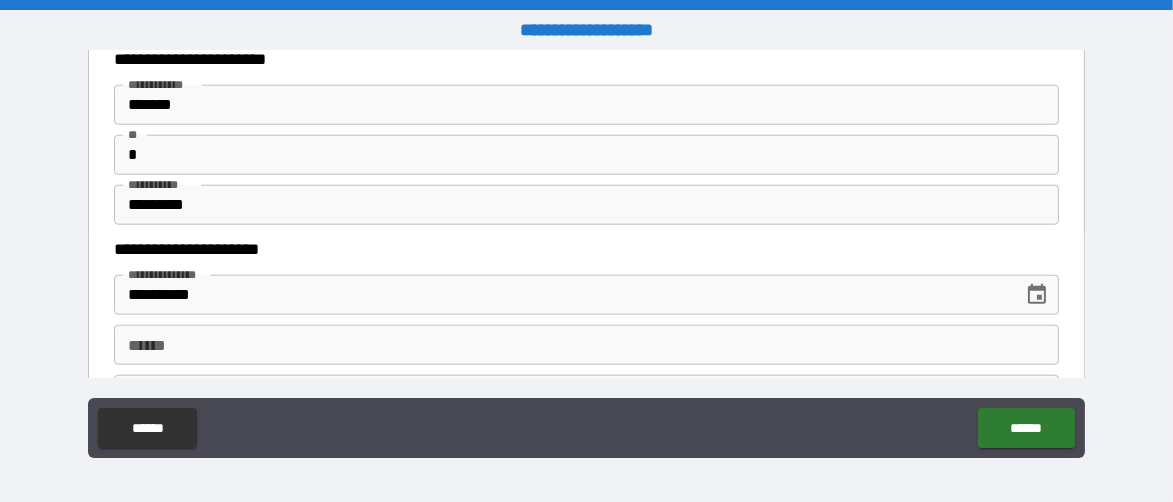 click on "****   *" at bounding box center [586, 345] 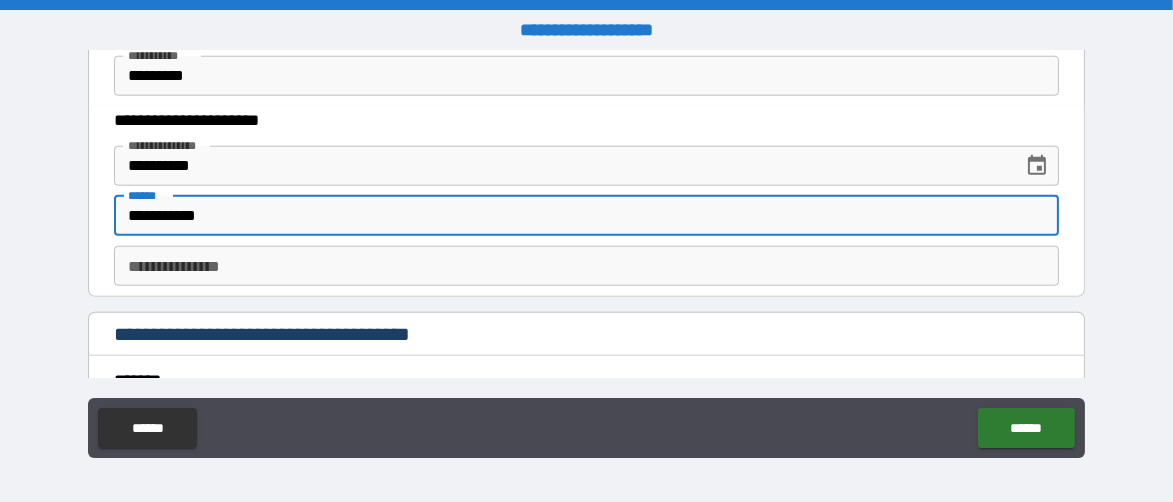 scroll, scrollTop: 2699, scrollLeft: 0, axis: vertical 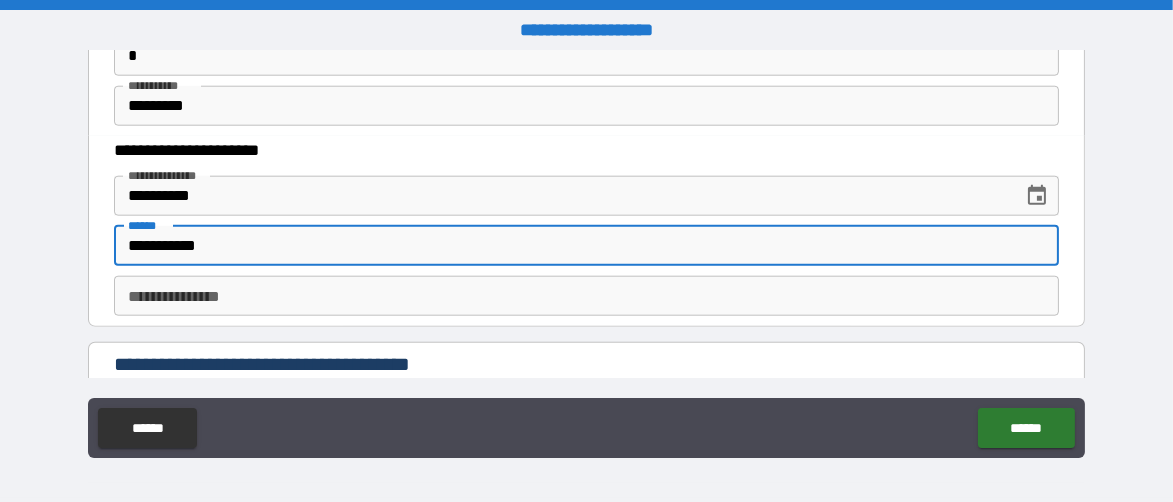 click on "**********" at bounding box center (586, 296) 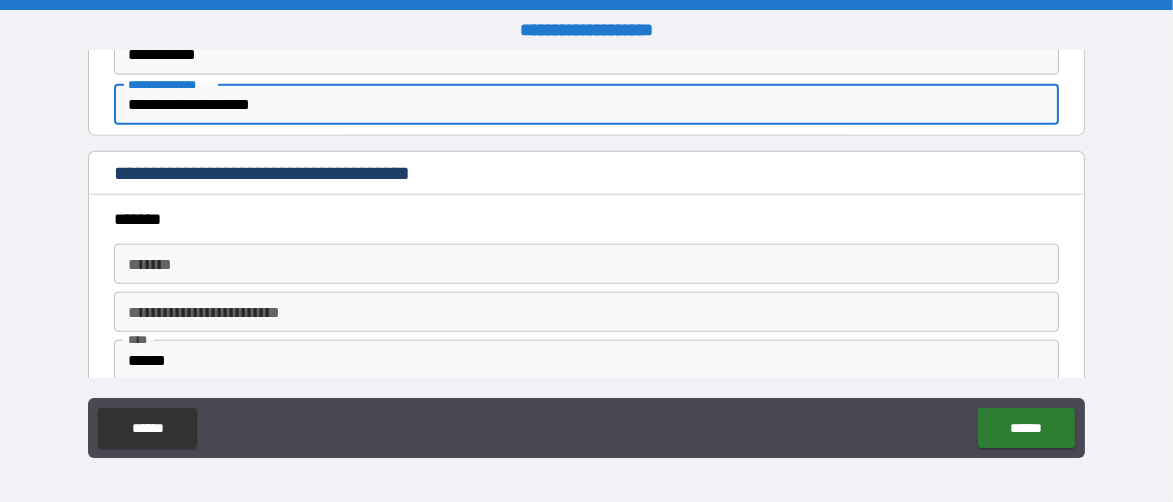 scroll, scrollTop: 2900, scrollLeft: 0, axis: vertical 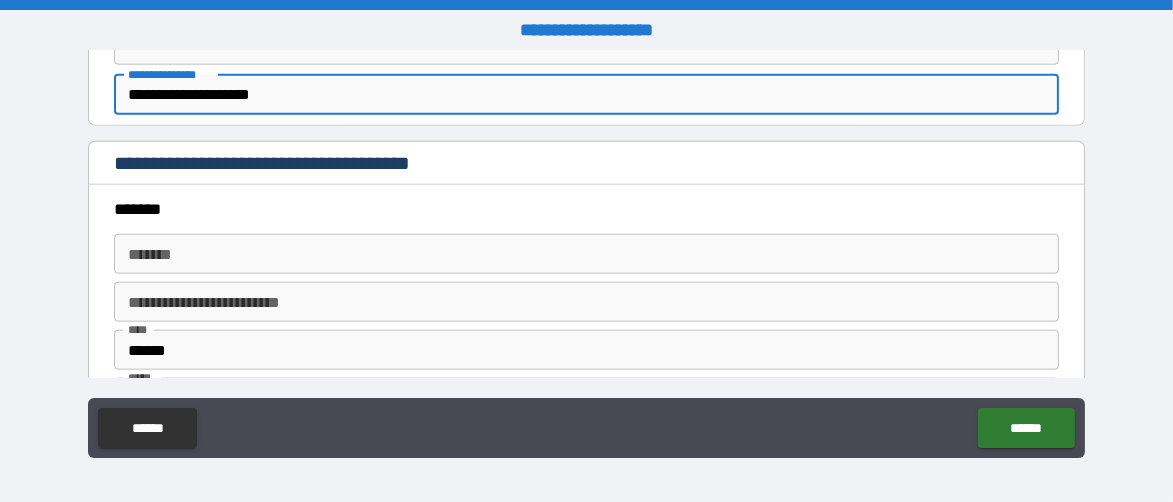 click on "*******" at bounding box center [586, 254] 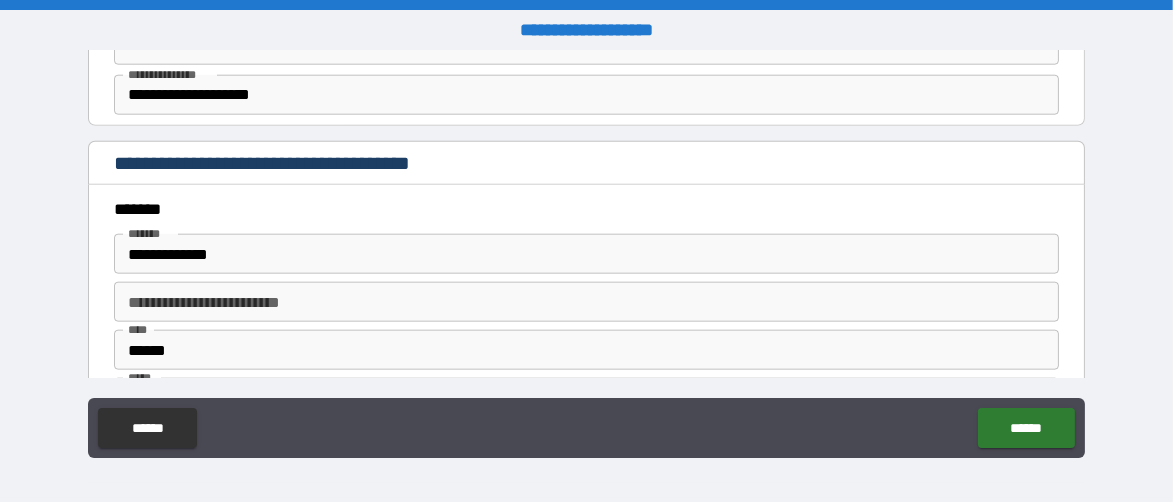 click on "**********" at bounding box center (586, 302) 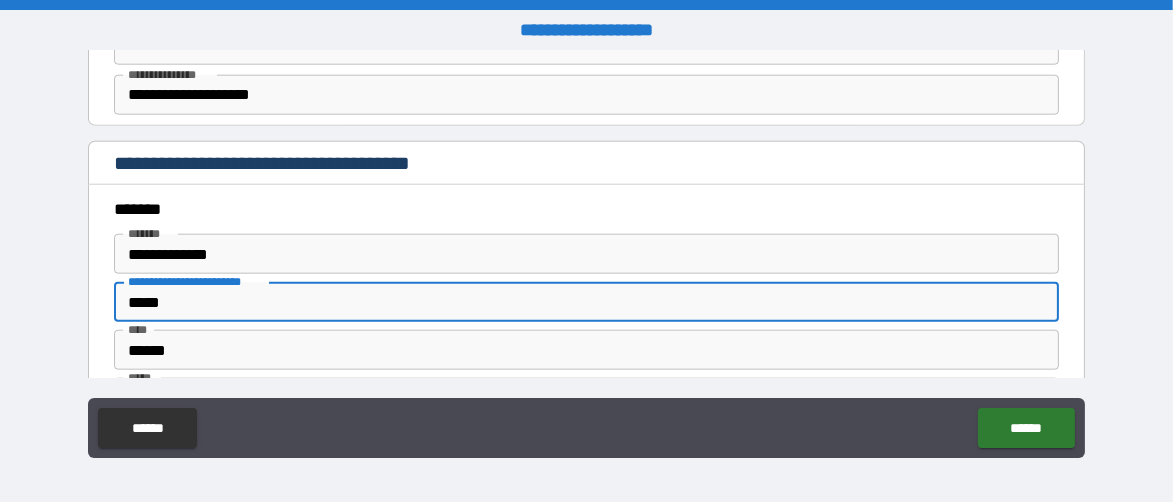 drag, startPoint x: 134, startPoint y: 291, endPoint x: 169, endPoint y: 286, distance: 35.35534 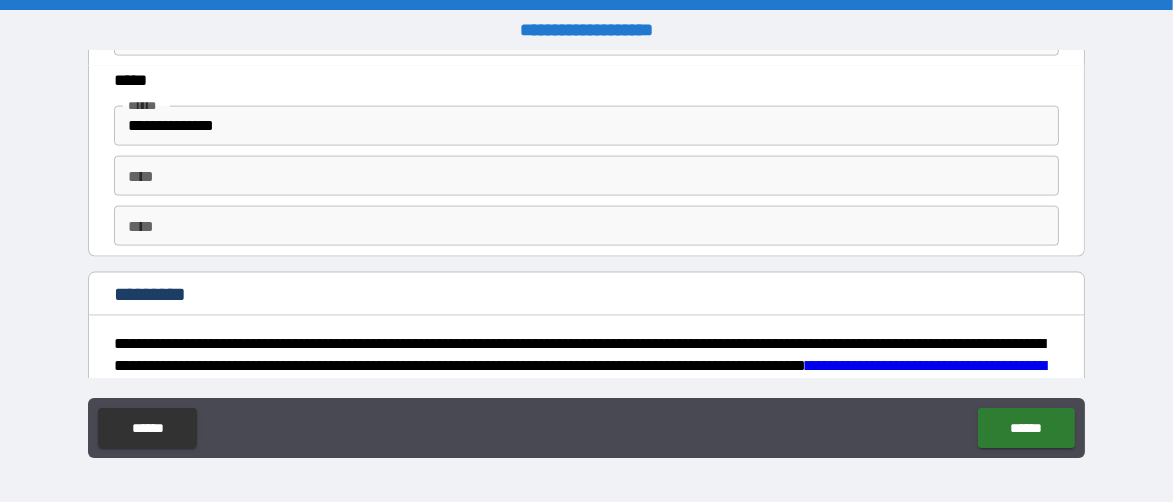 scroll, scrollTop: 3499, scrollLeft: 0, axis: vertical 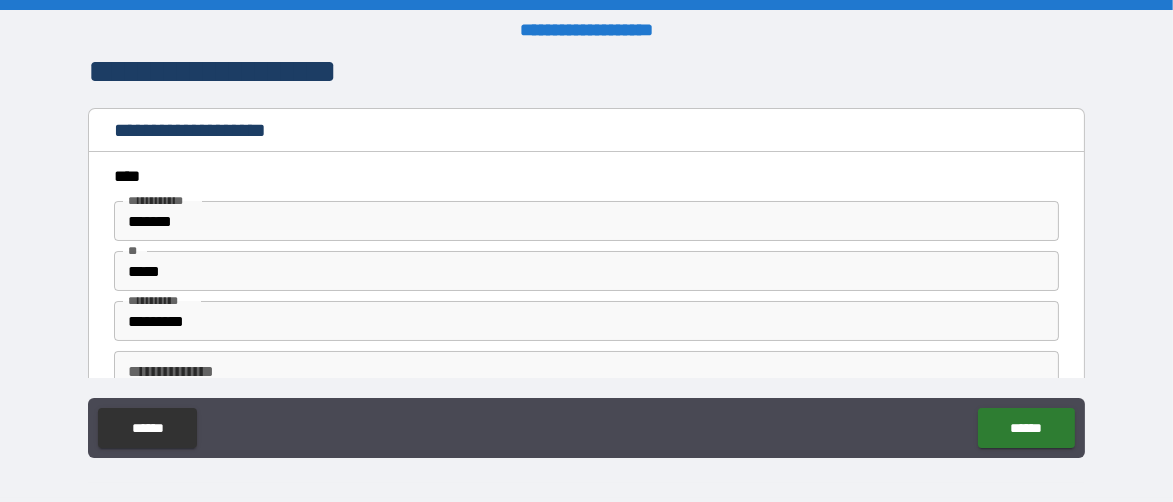 click on "*****" at bounding box center [586, 271] 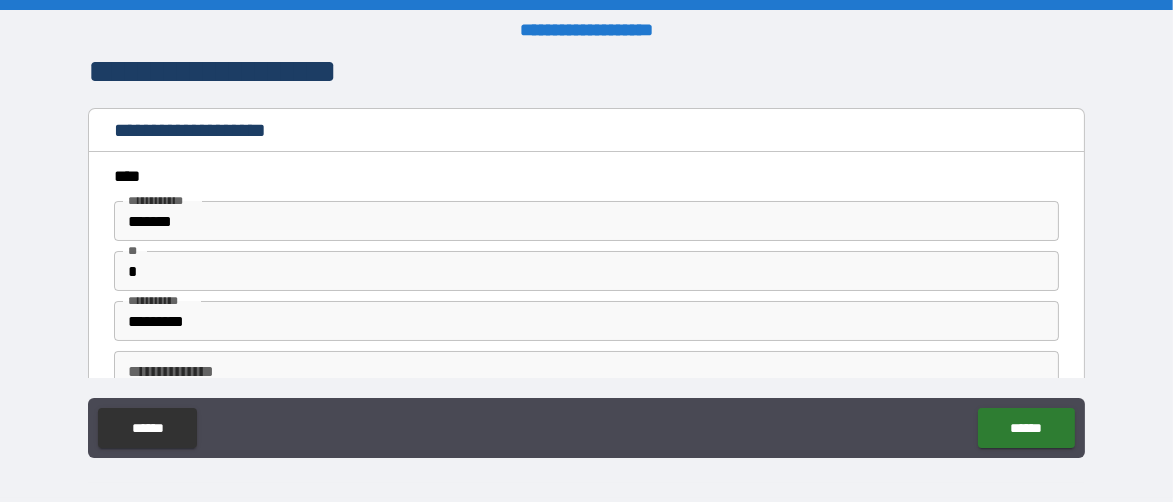 click on "****" at bounding box center (581, 177) 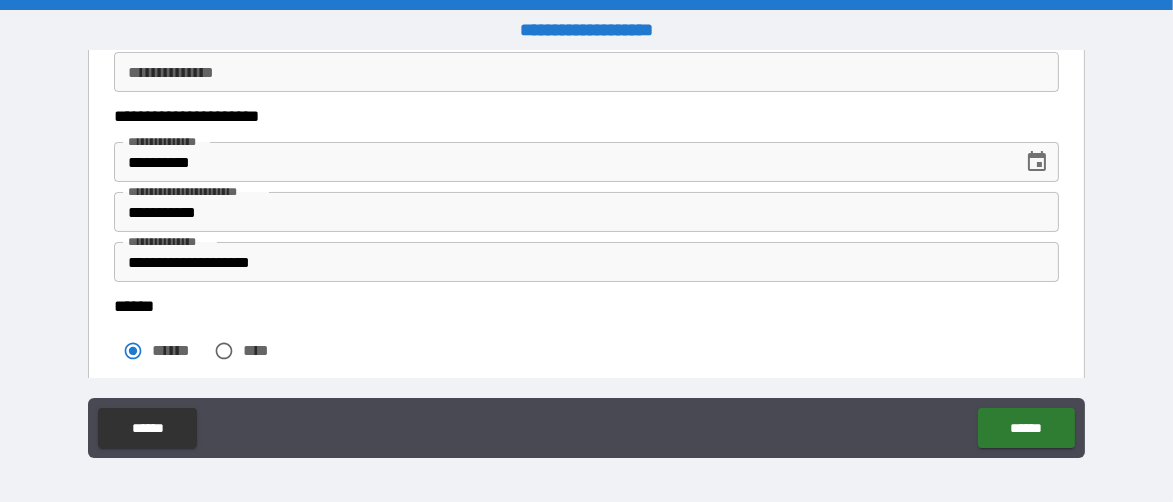 scroll, scrollTop: 400, scrollLeft: 0, axis: vertical 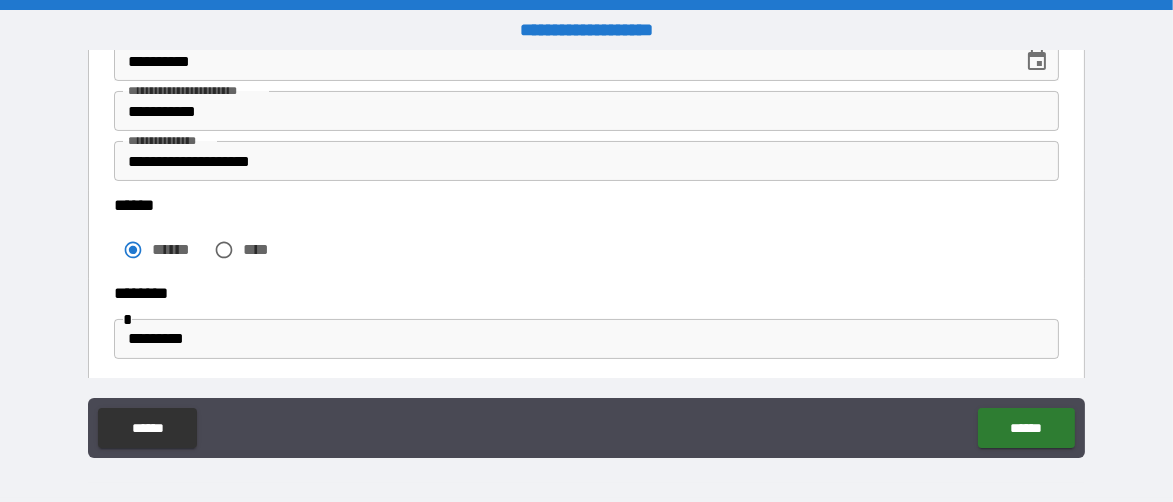click on "**********" at bounding box center (586, 161) 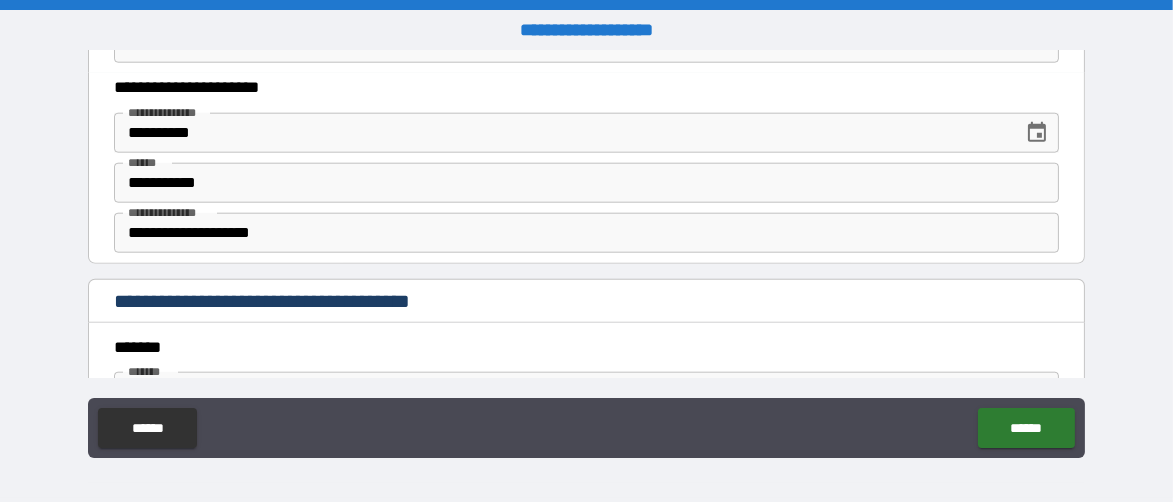 scroll, scrollTop: 2800, scrollLeft: 0, axis: vertical 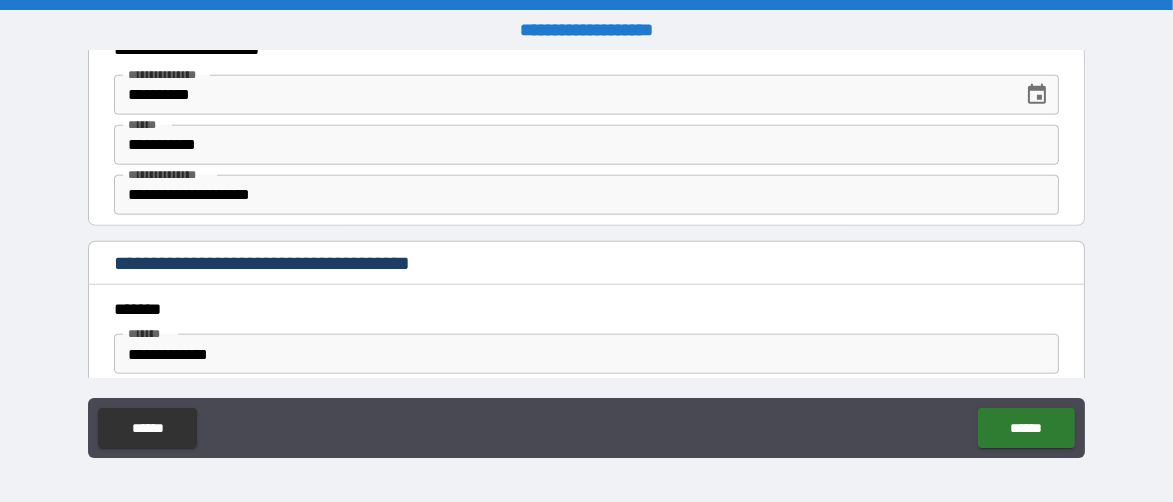 click on "**********" at bounding box center [586, 195] 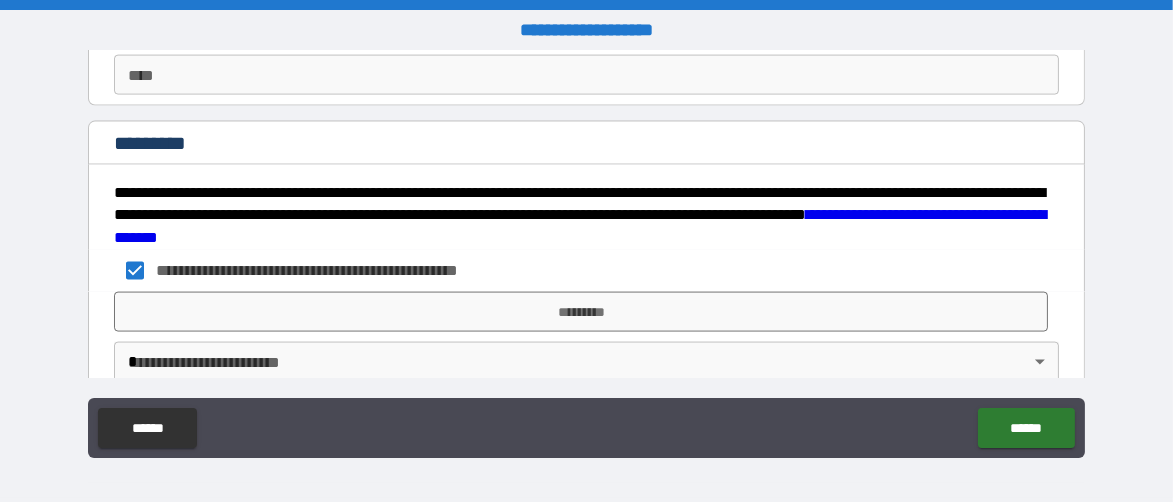 scroll, scrollTop: 3577, scrollLeft: 0, axis: vertical 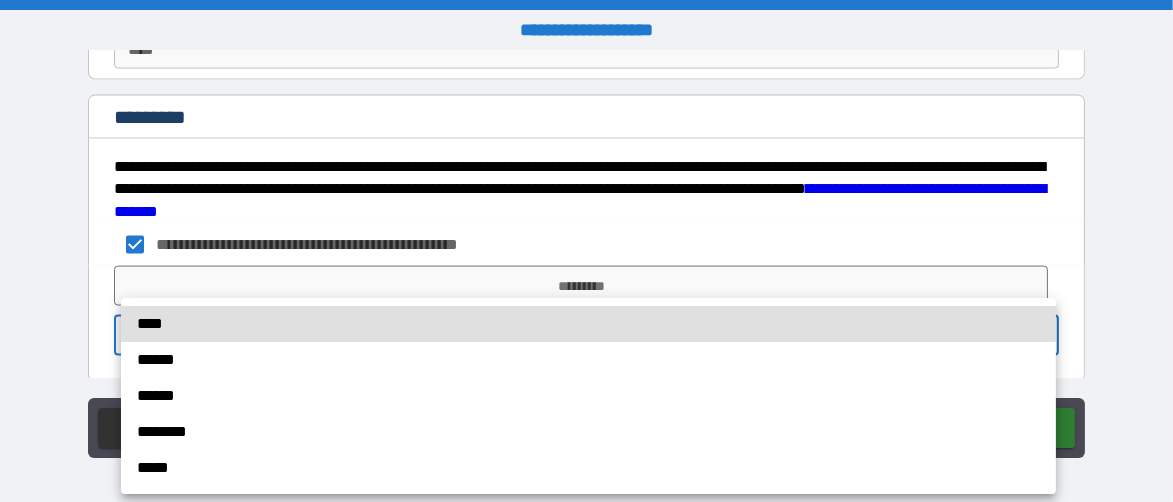 click on "**********" at bounding box center [586, 251] 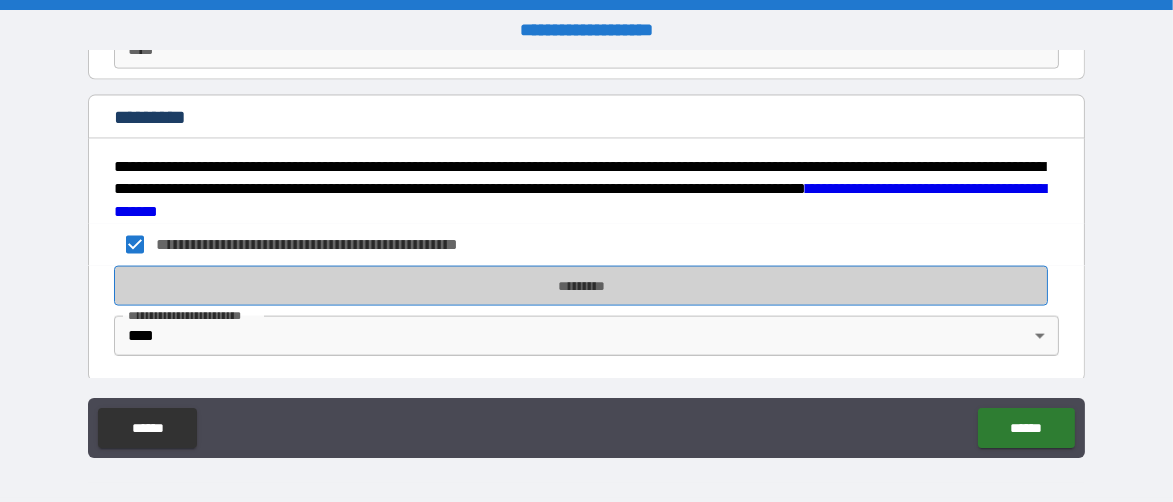 click on "*********" at bounding box center [581, 286] 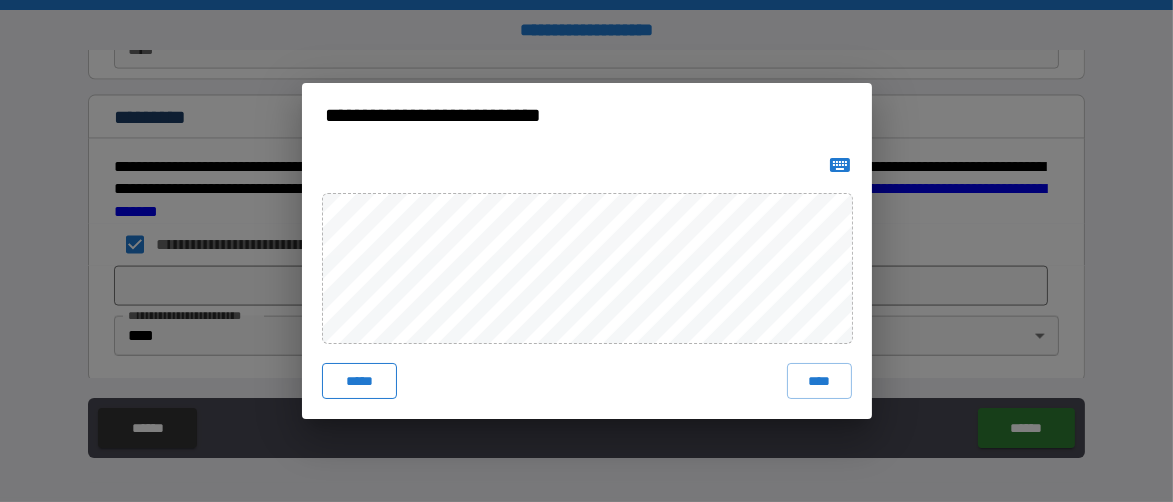 click on "*****" at bounding box center [360, 381] 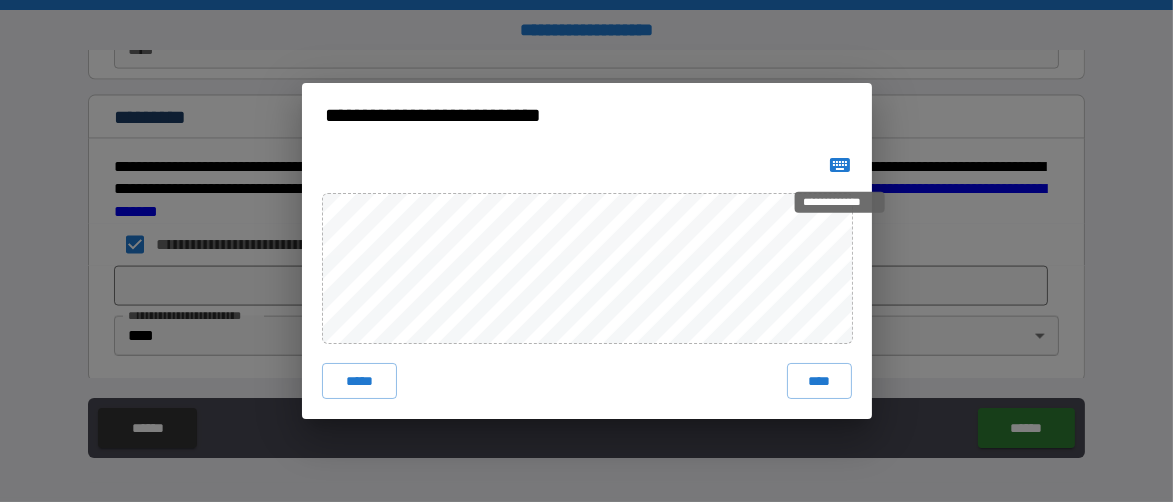 click 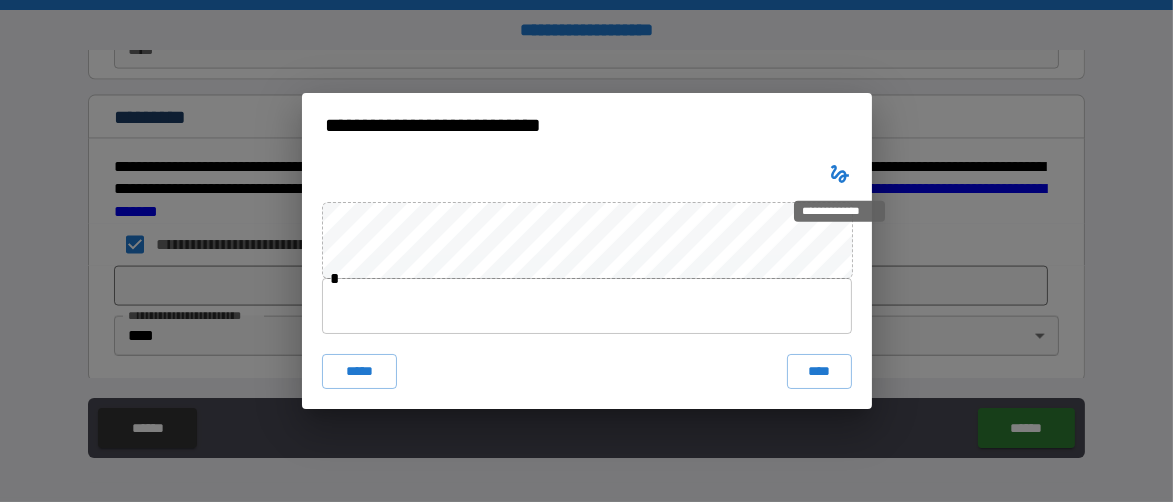 click at bounding box center [587, 306] 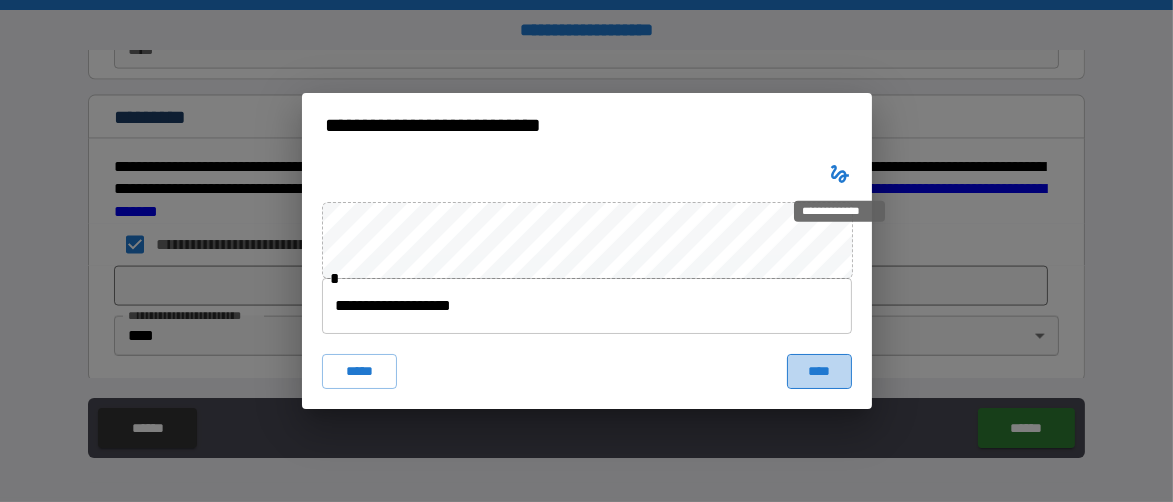 click on "****" at bounding box center [819, 372] 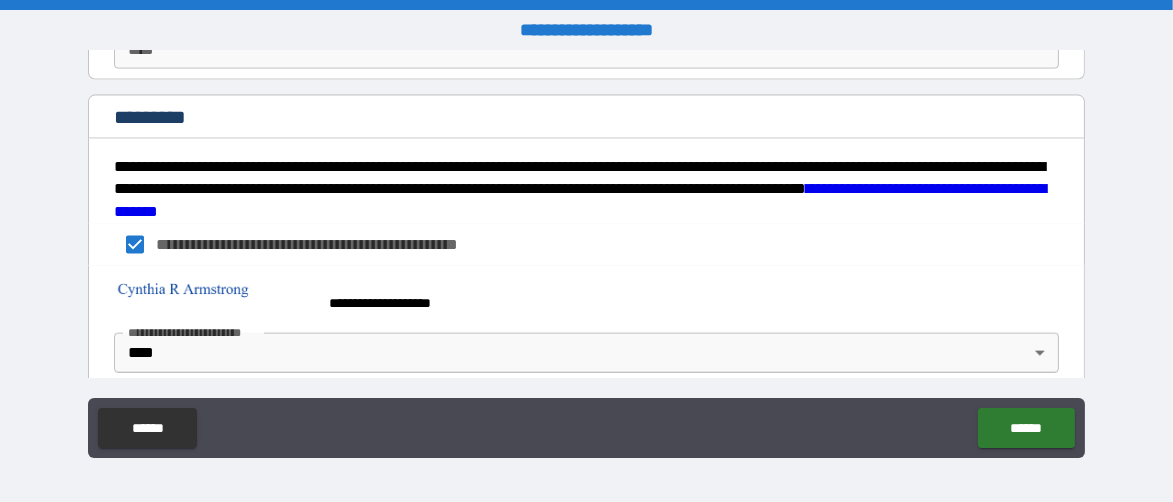 scroll, scrollTop: 3593, scrollLeft: 0, axis: vertical 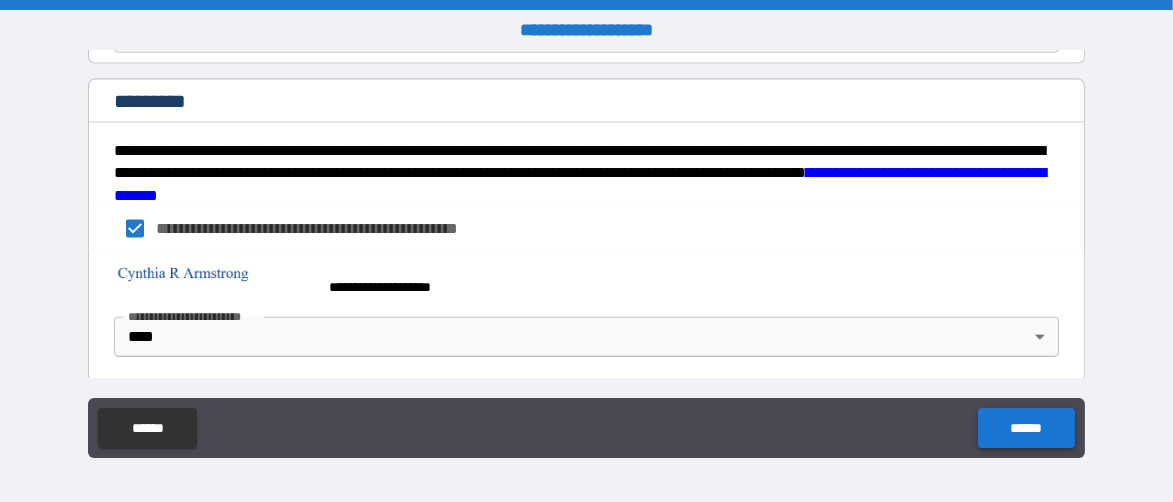 click on "******" at bounding box center [1026, 428] 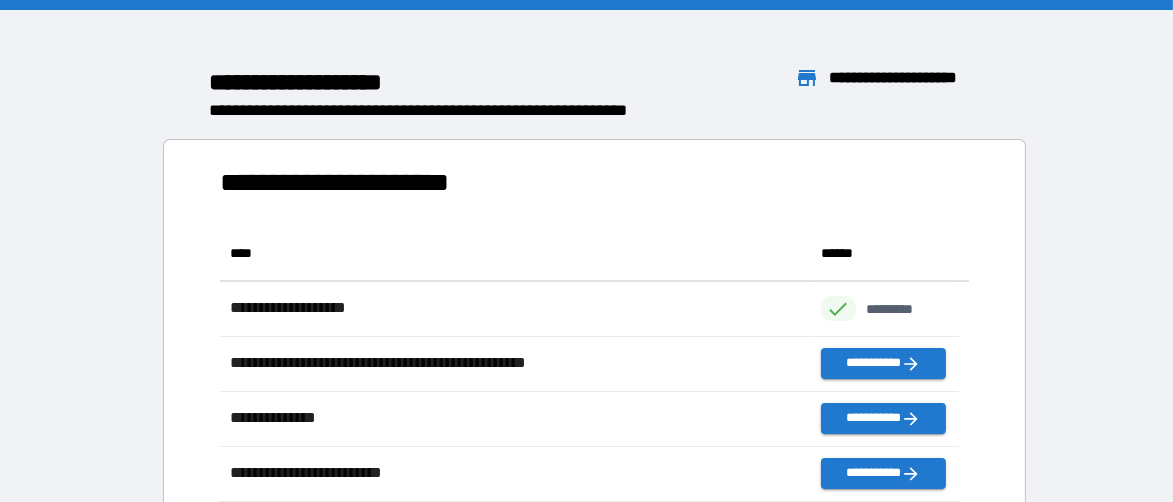 scroll, scrollTop: 16, scrollLeft: 16, axis: both 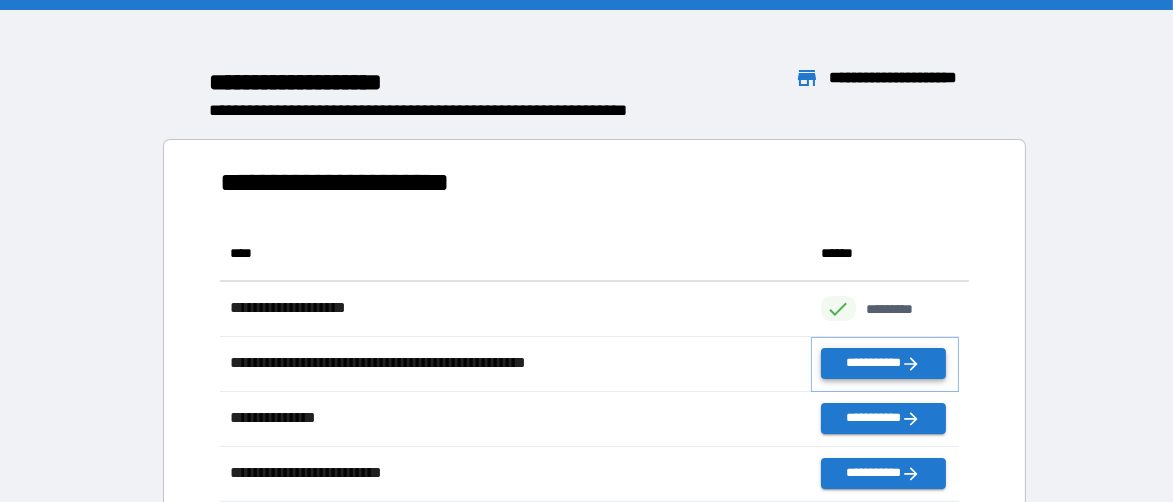 click on "**********" at bounding box center [883, 363] 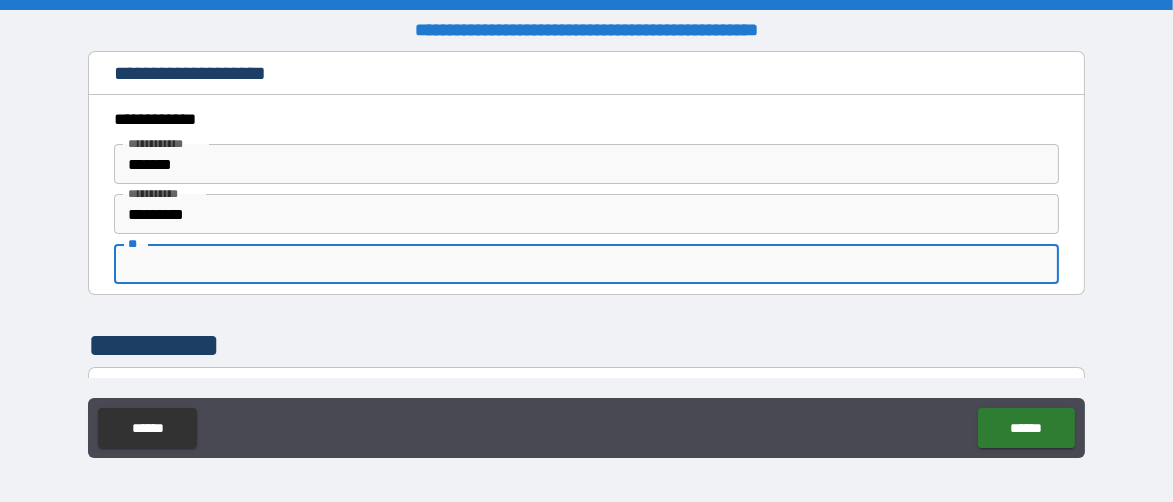 click on "**" at bounding box center (586, 264) 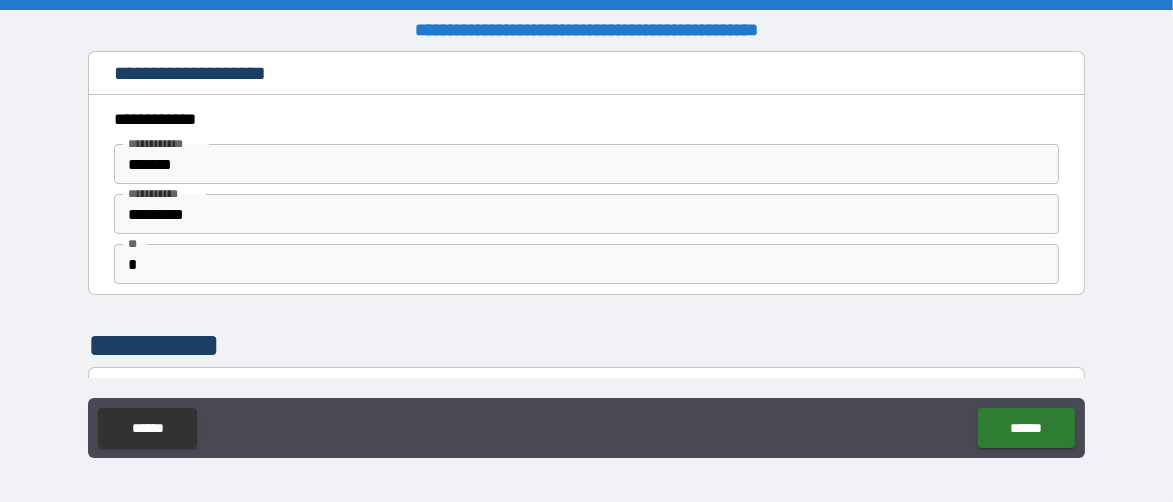 click on "**********" at bounding box center [586, 214] 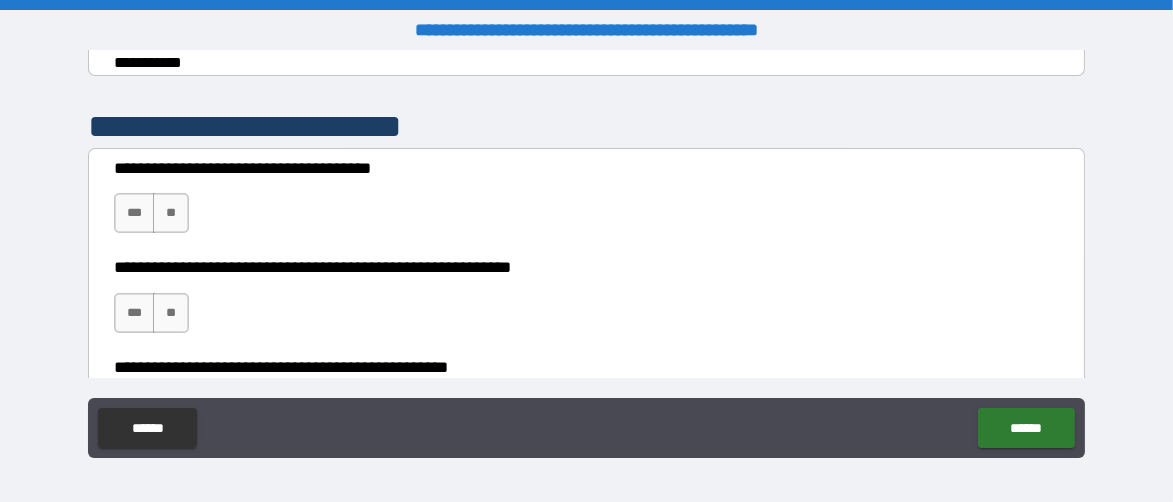 scroll, scrollTop: 400, scrollLeft: 0, axis: vertical 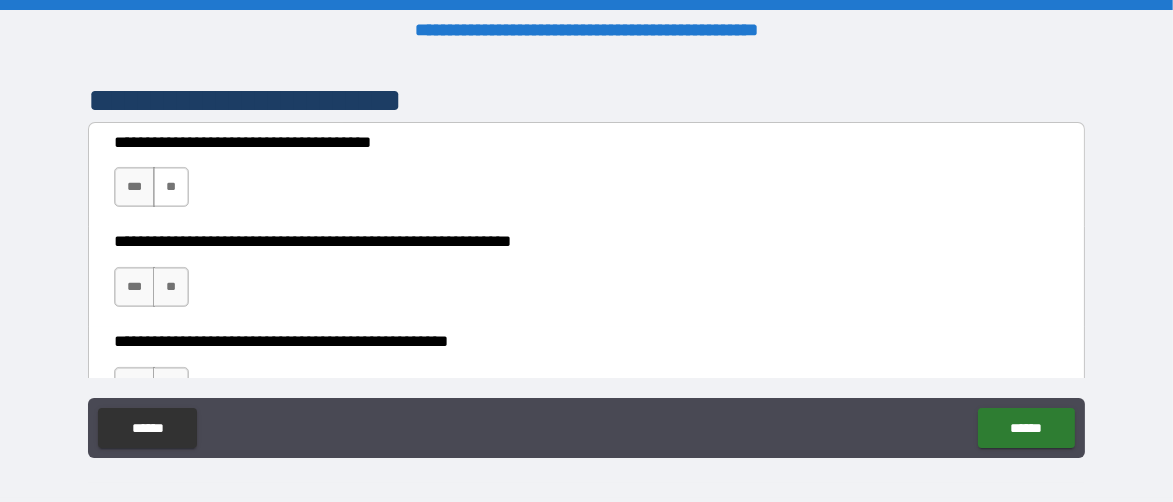 click on "**" at bounding box center (171, 187) 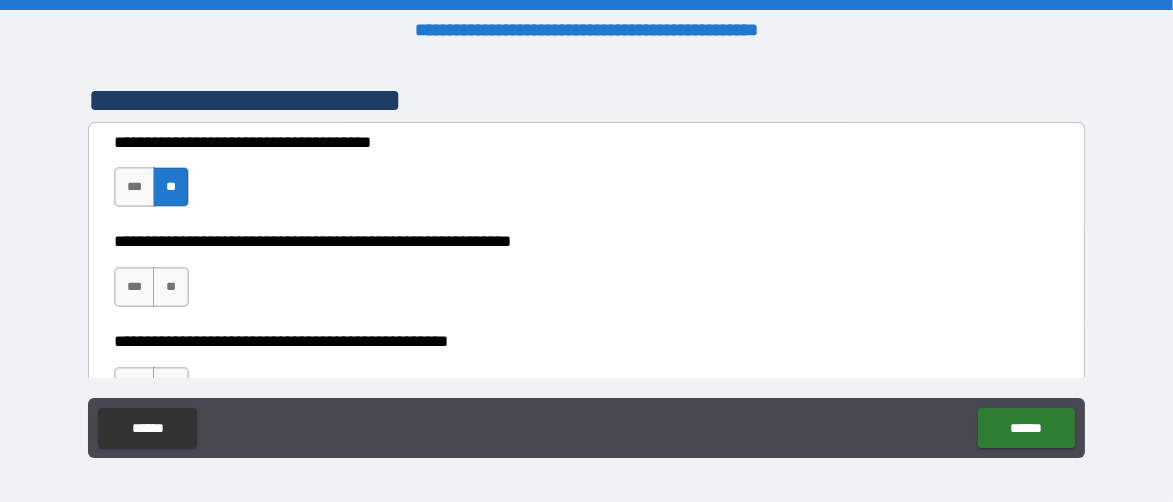 scroll, scrollTop: 500, scrollLeft: 0, axis: vertical 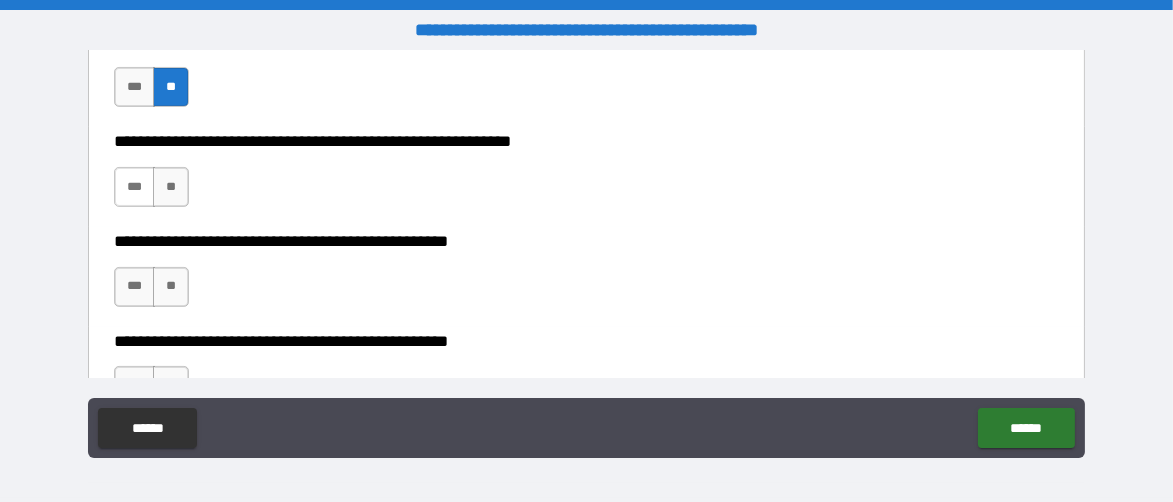click on "***" at bounding box center [134, 187] 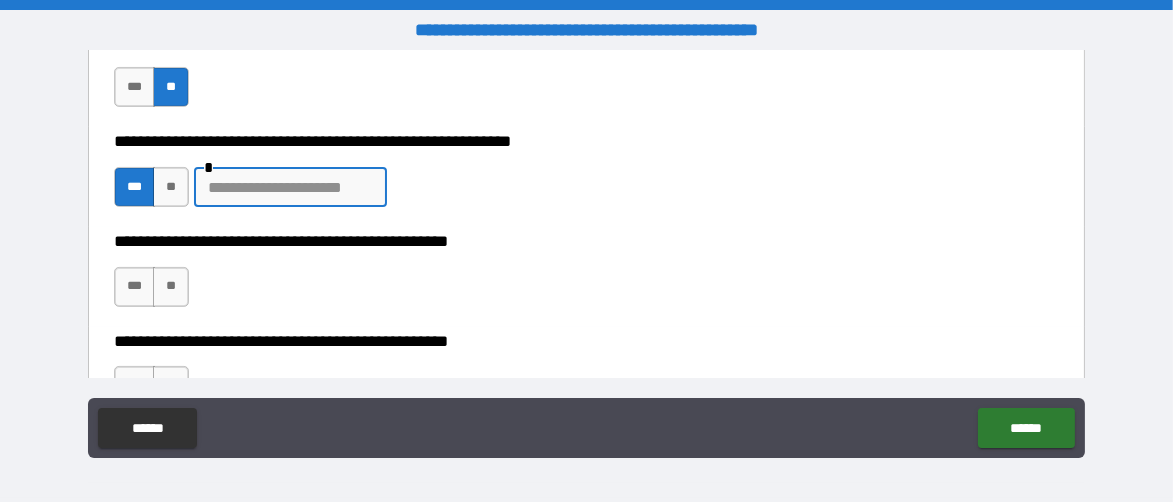 click at bounding box center (290, 187) 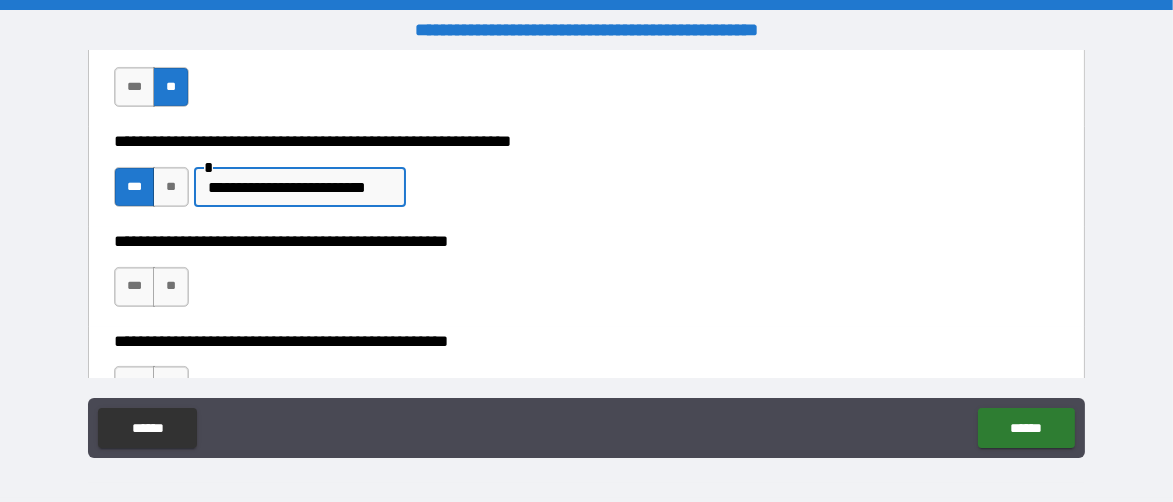 scroll, scrollTop: 0, scrollLeft: 0, axis: both 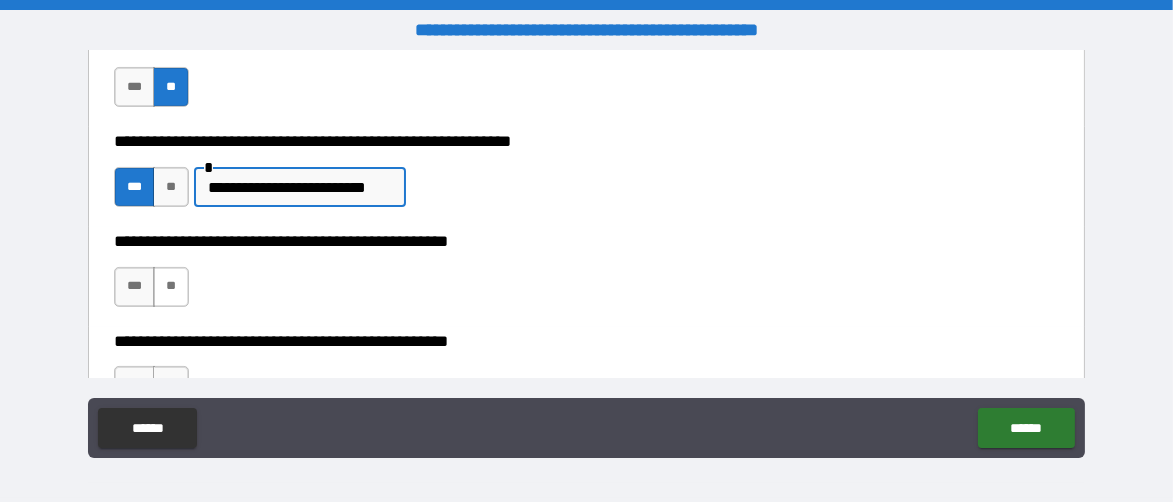 click on "**" at bounding box center (171, 287) 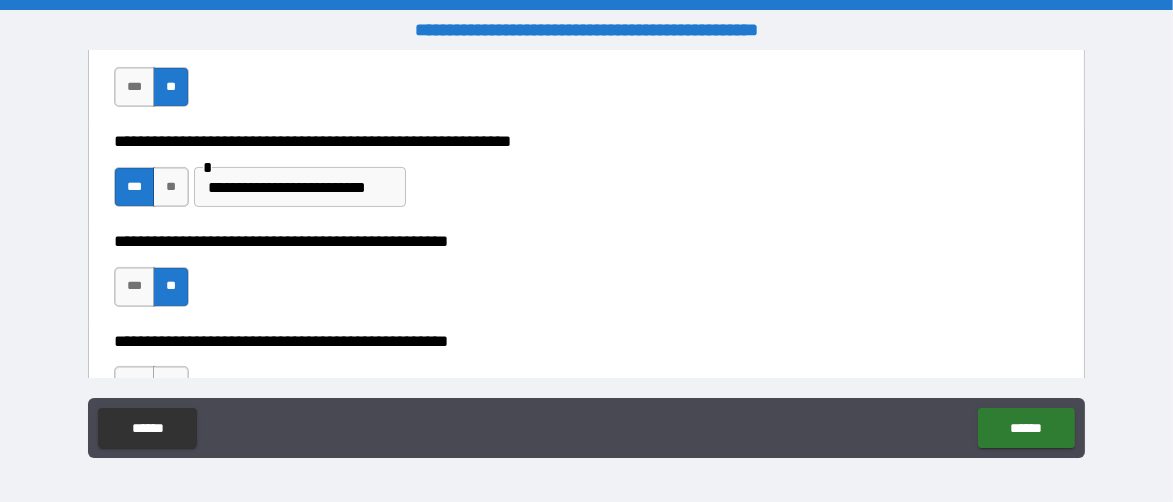 scroll, scrollTop: 600, scrollLeft: 0, axis: vertical 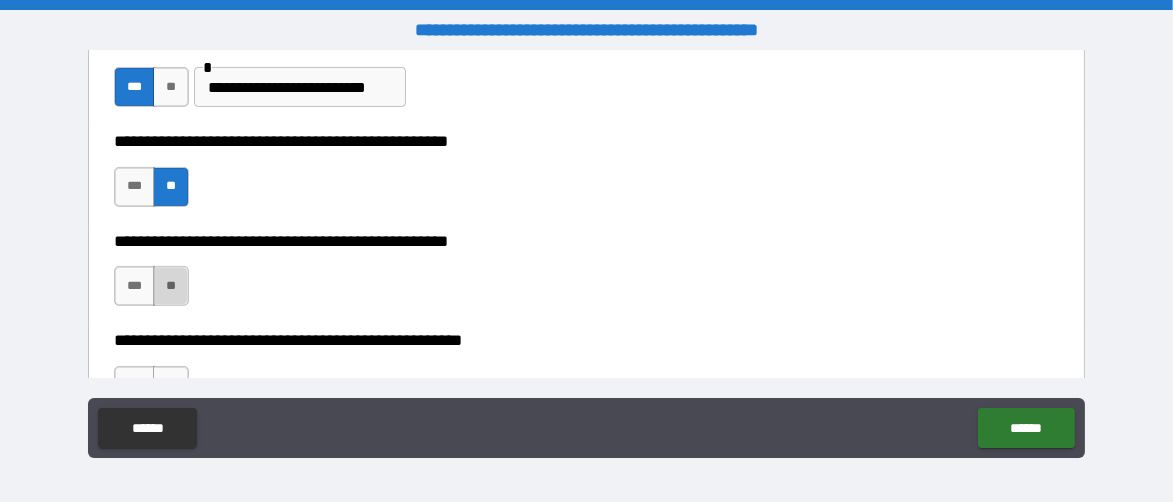 click on "**" at bounding box center [171, 286] 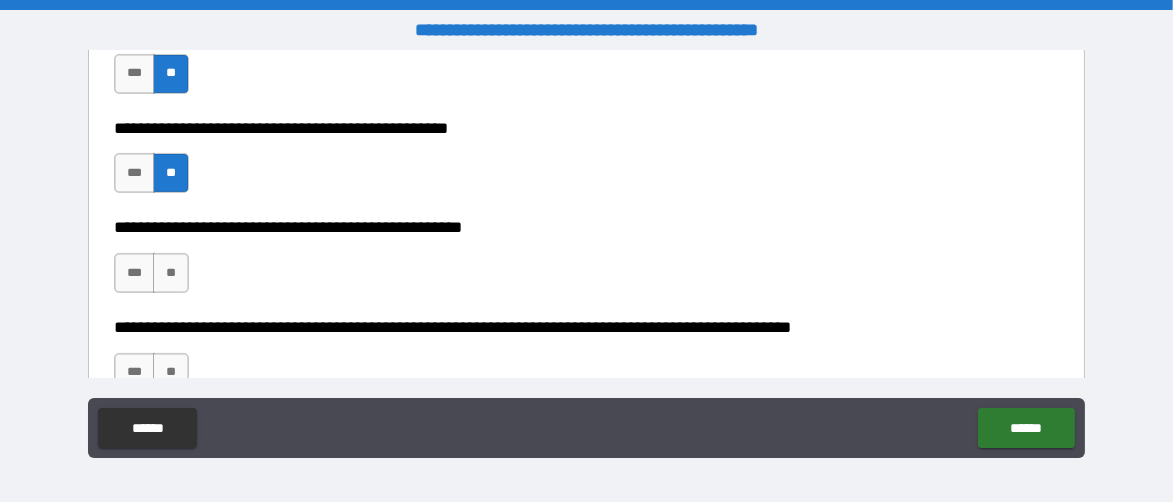 scroll, scrollTop: 699, scrollLeft: 0, axis: vertical 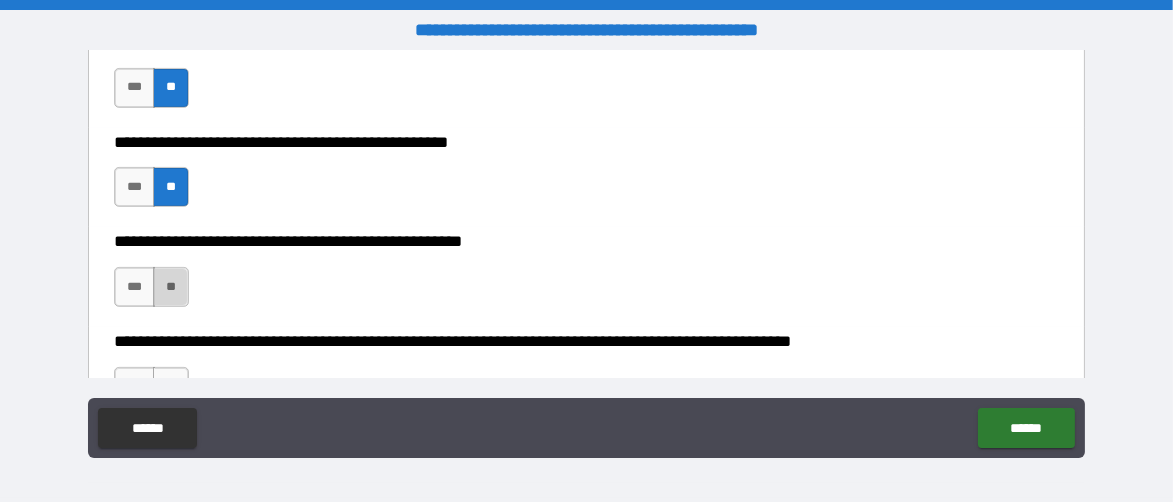 click on "**" at bounding box center (171, 287) 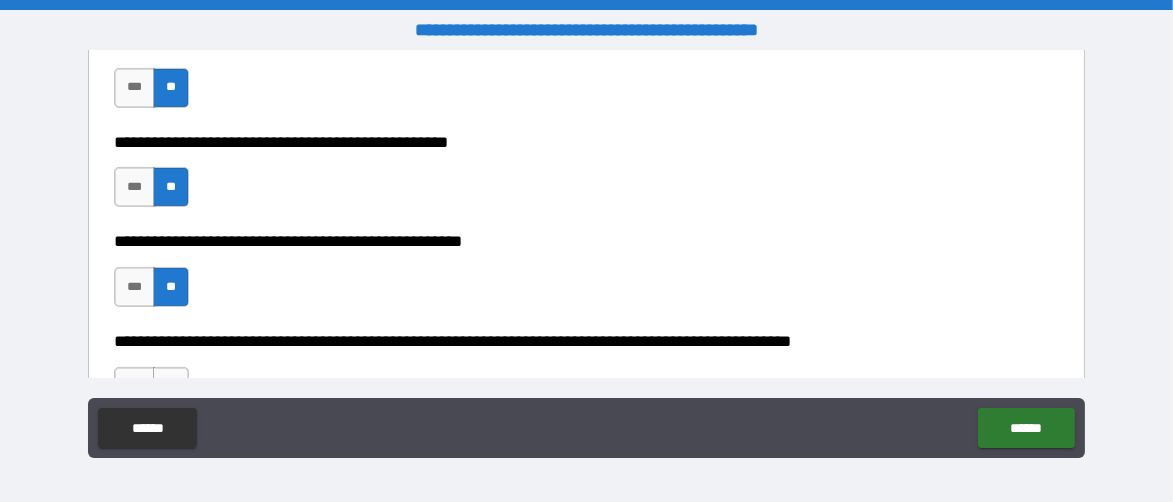 scroll, scrollTop: 800, scrollLeft: 0, axis: vertical 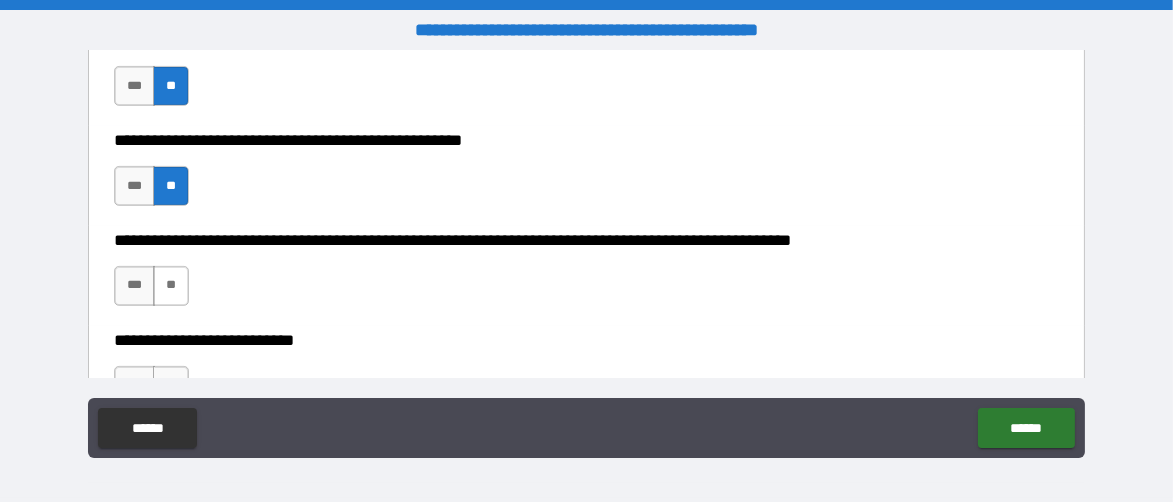 click on "**" at bounding box center (171, 286) 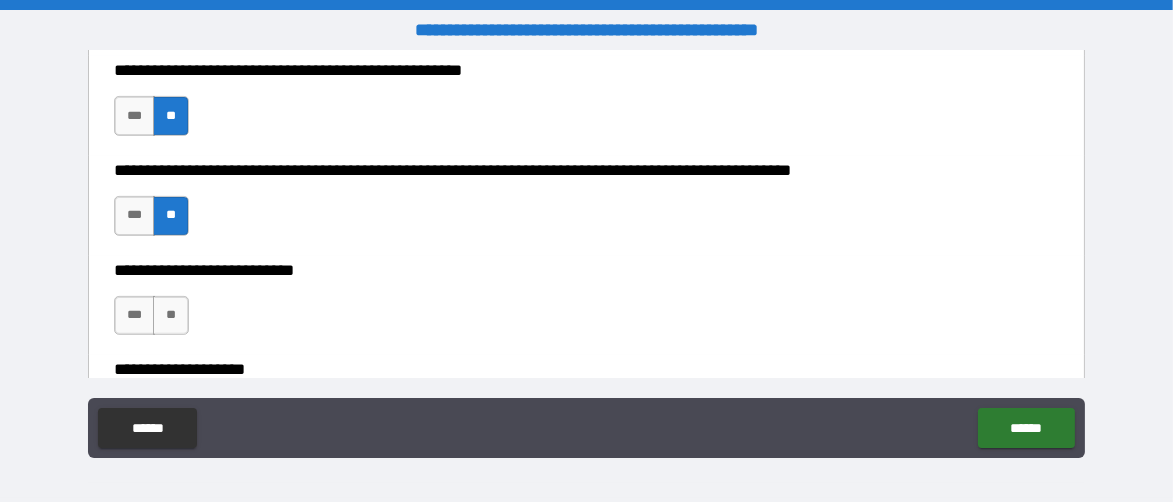 scroll, scrollTop: 900, scrollLeft: 0, axis: vertical 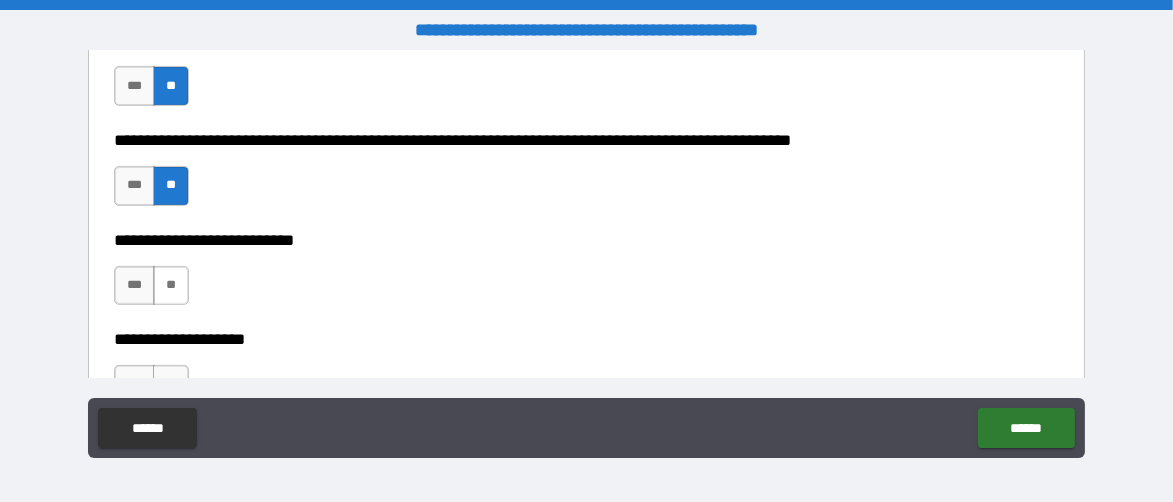 click on "**" at bounding box center (171, 286) 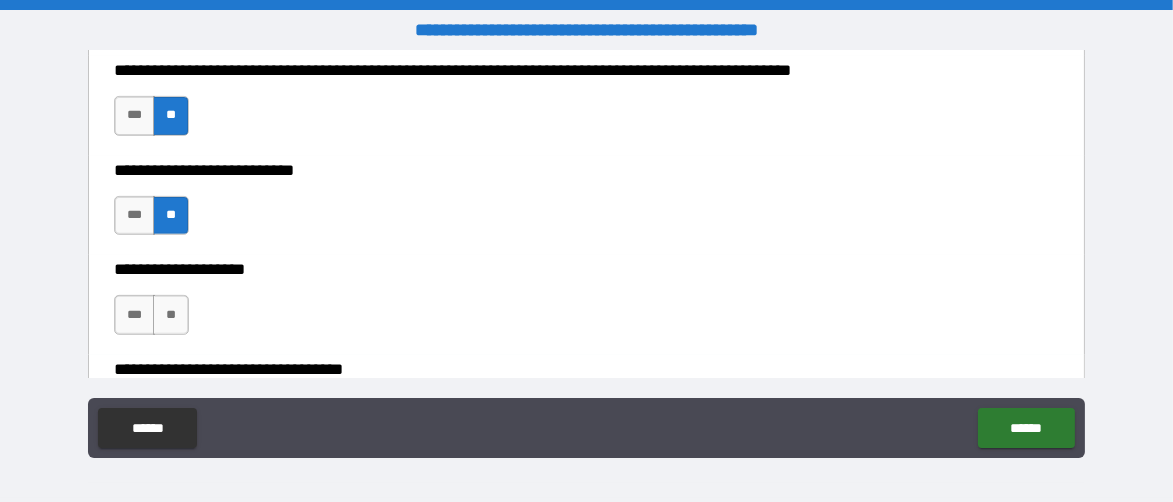 scroll, scrollTop: 1000, scrollLeft: 0, axis: vertical 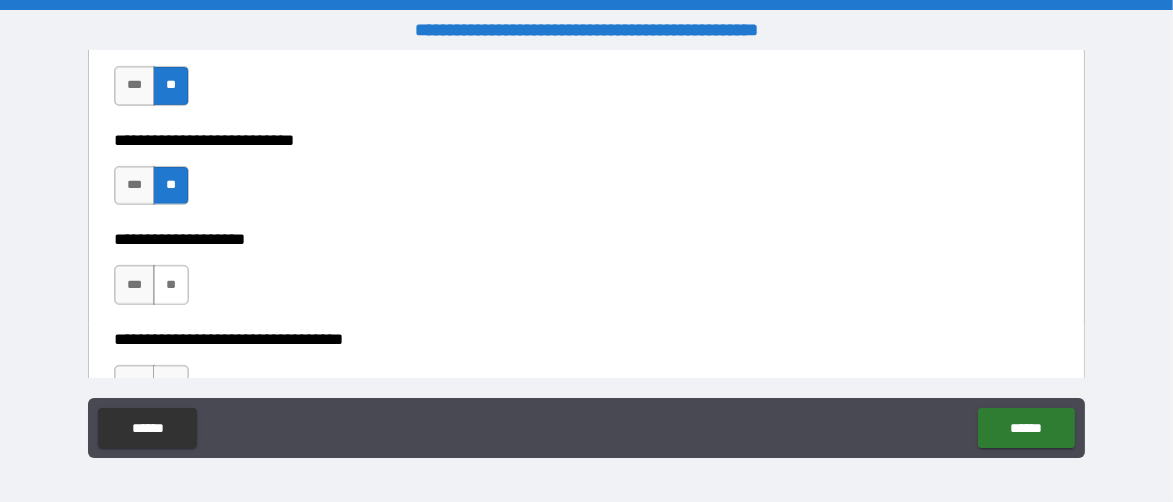 click on "**" at bounding box center [171, 285] 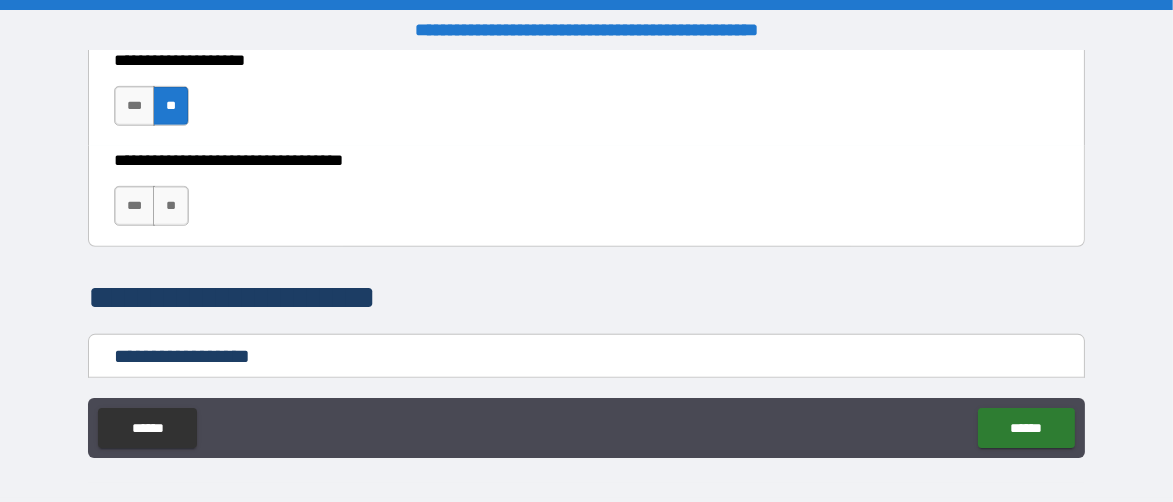 scroll, scrollTop: 1200, scrollLeft: 0, axis: vertical 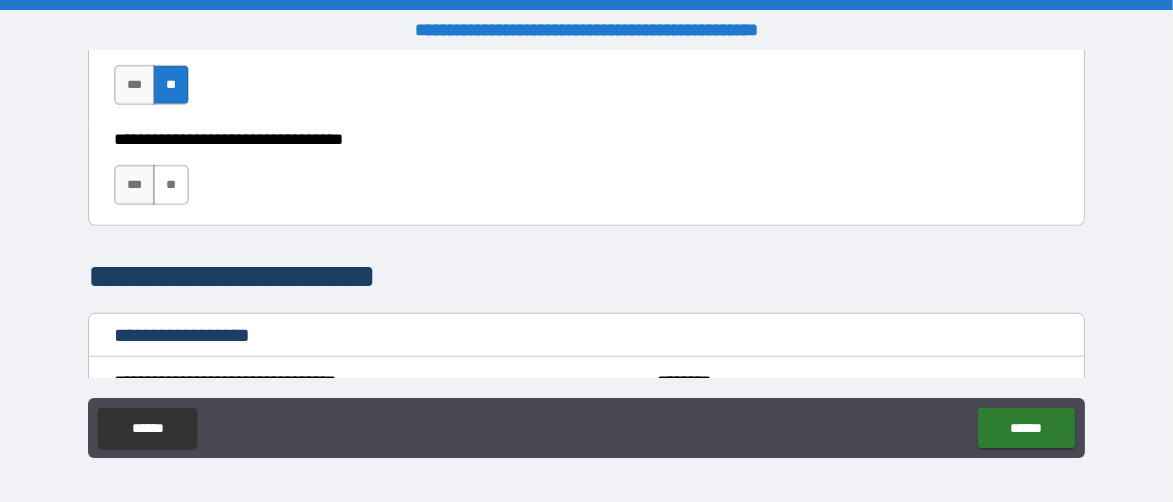 click on "**" at bounding box center (171, 185) 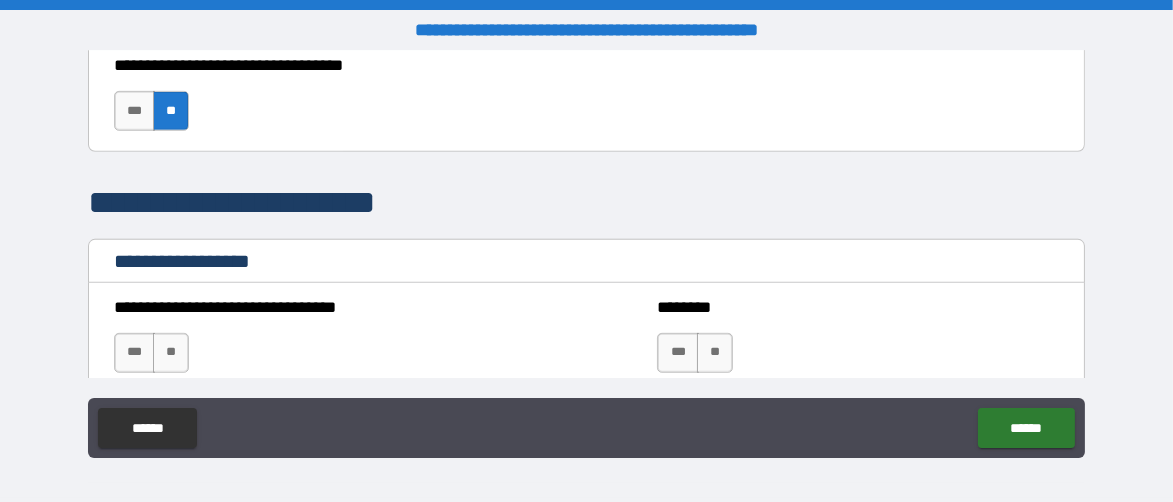 scroll, scrollTop: 1300, scrollLeft: 0, axis: vertical 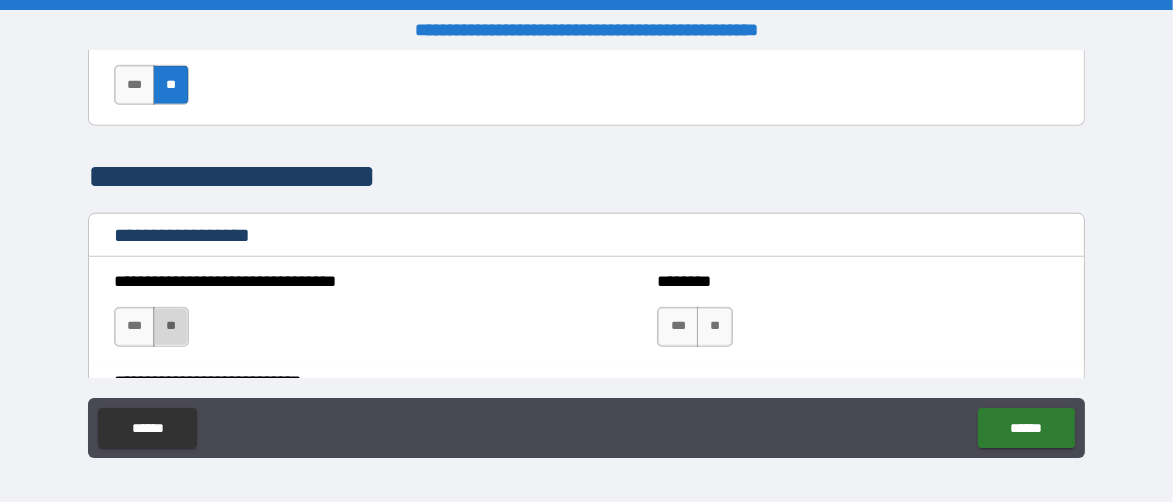 click on "**" at bounding box center [171, 327] 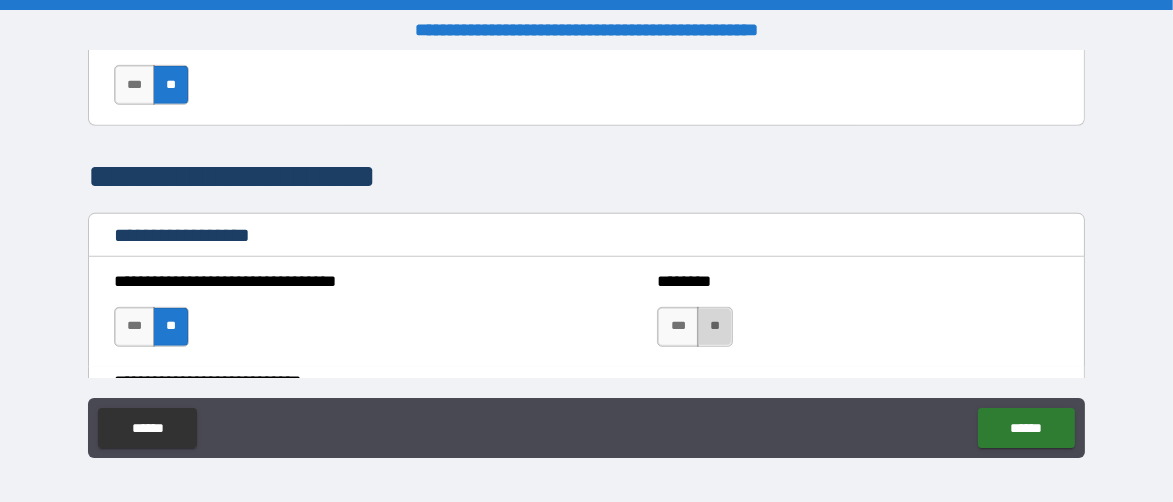 click on "**" at bounding box center [715, 327] 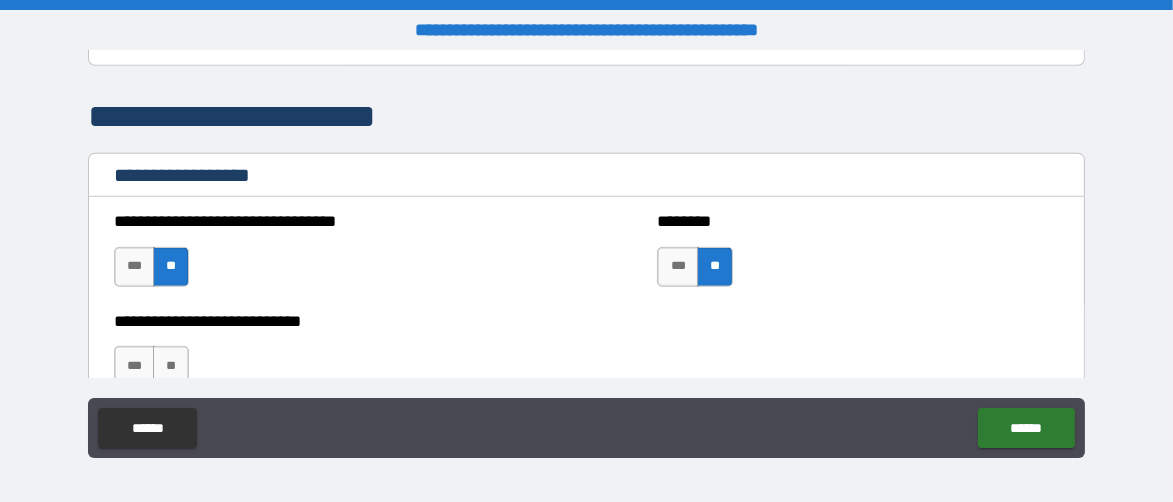 scroll, scrollTop: 1400, scrollLeft: 0, axis: vertical 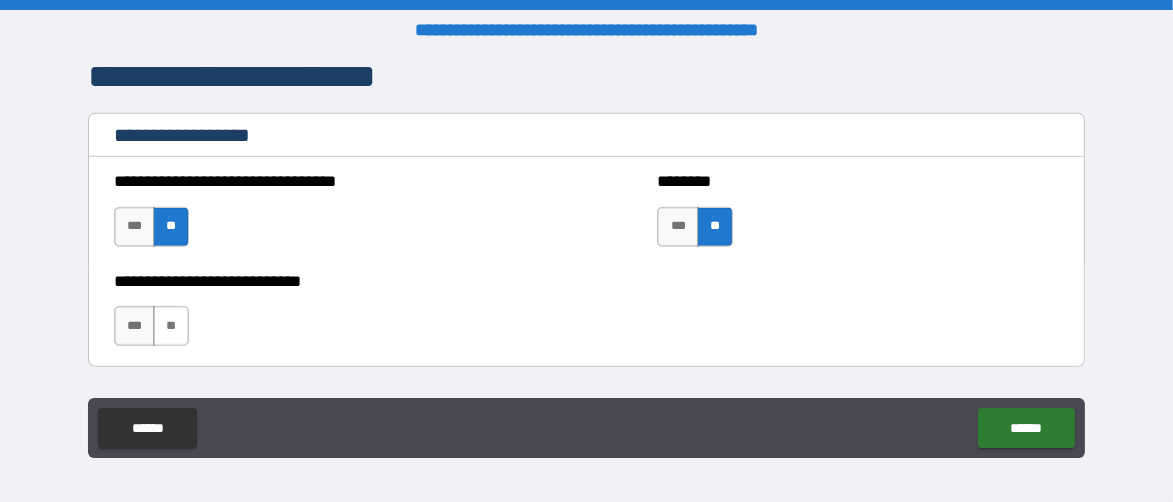 click on "**" at bounding box center [171, 326] 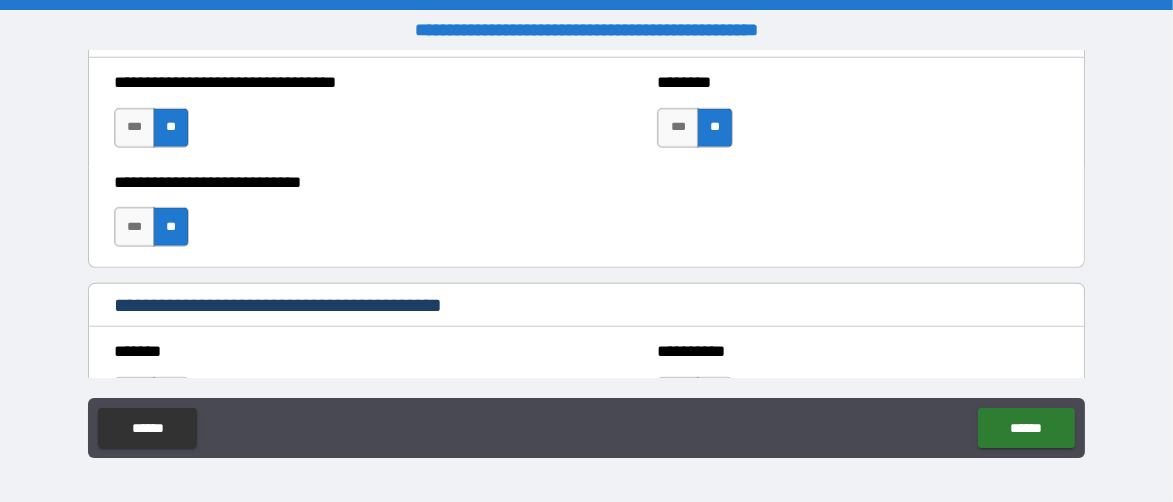 scroll, scrollTop: 1600, scrollLeft: 0, axis: vertical 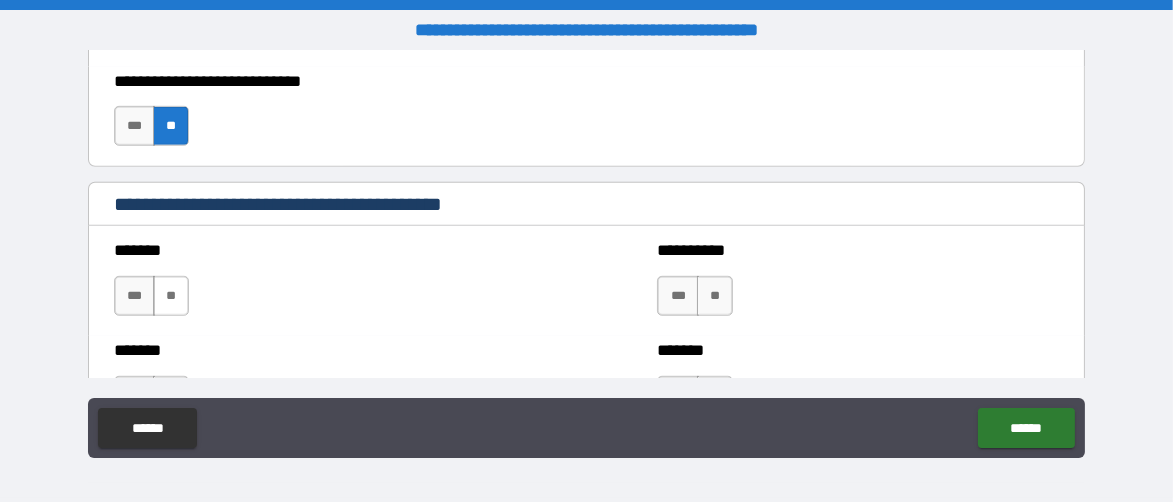 click on "**" at bounding box center [171, 296] 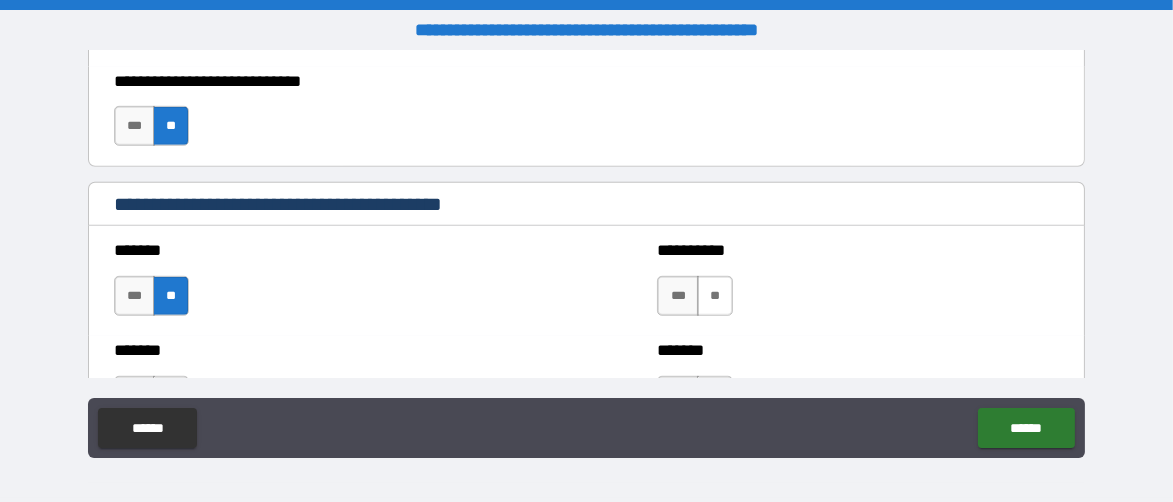 click on "**" at bounding box center (715, 296) 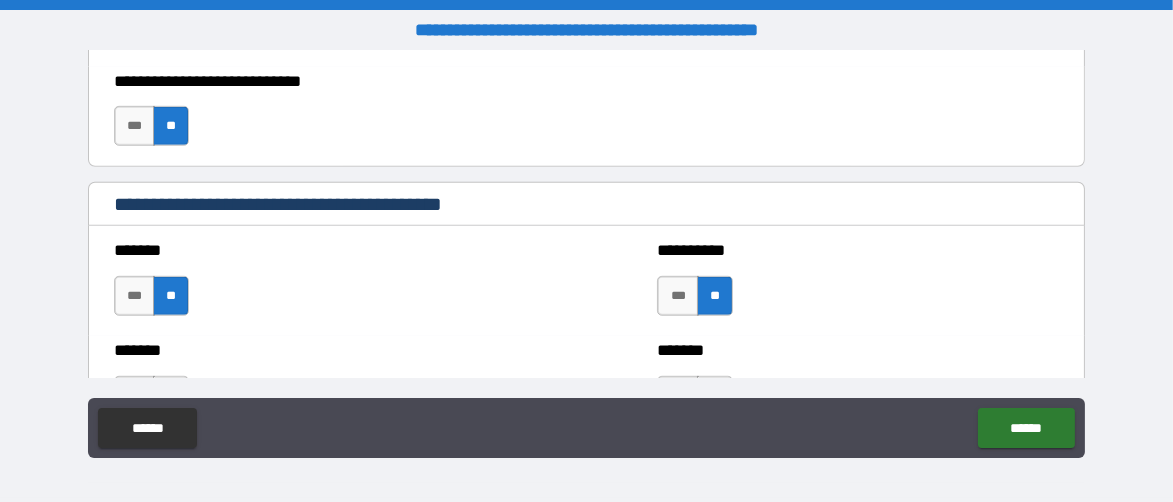 scroll, scrollTop: 1700, scrollLeft: 0, axis: vertical 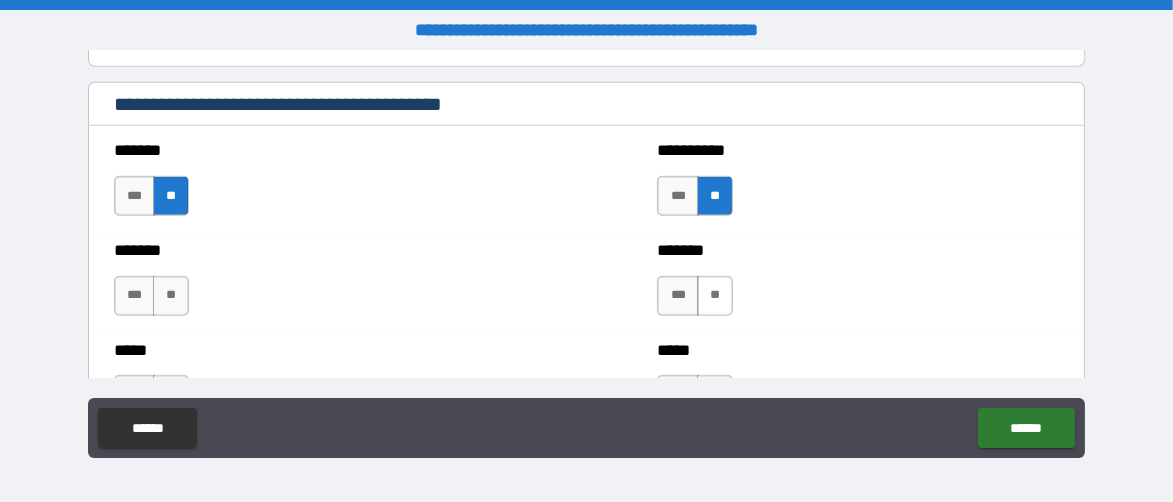 click on "**" at bounding box center [715, 296] 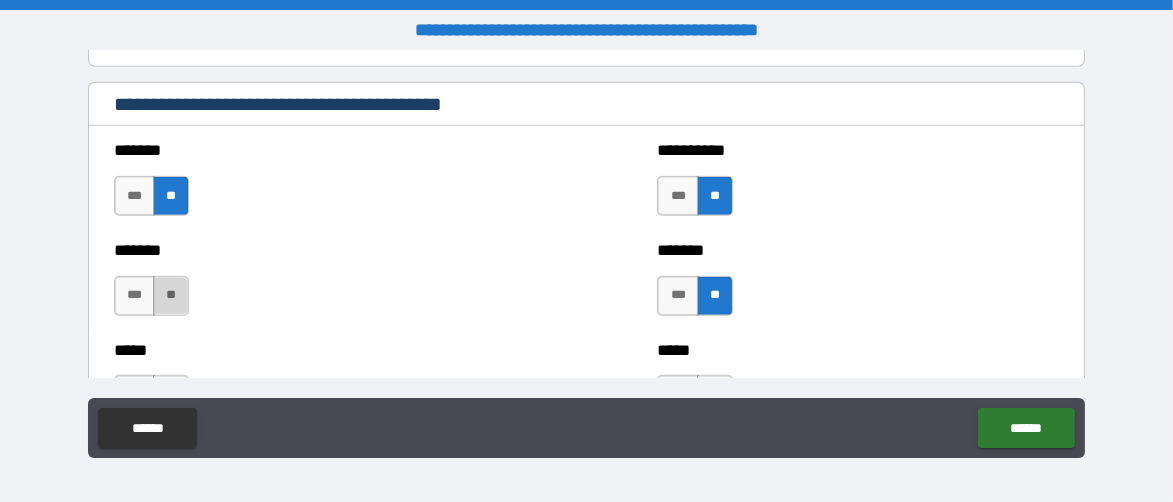 click on "**" at bounding box center (171, 296) 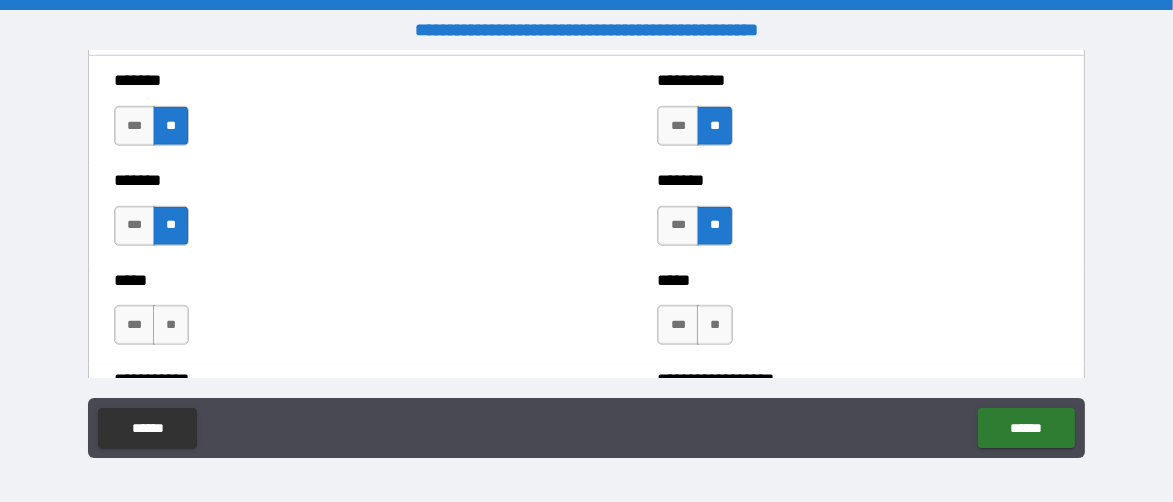 scroll, scrollTop: 1800, scrollLeft: 0, axis: vertical 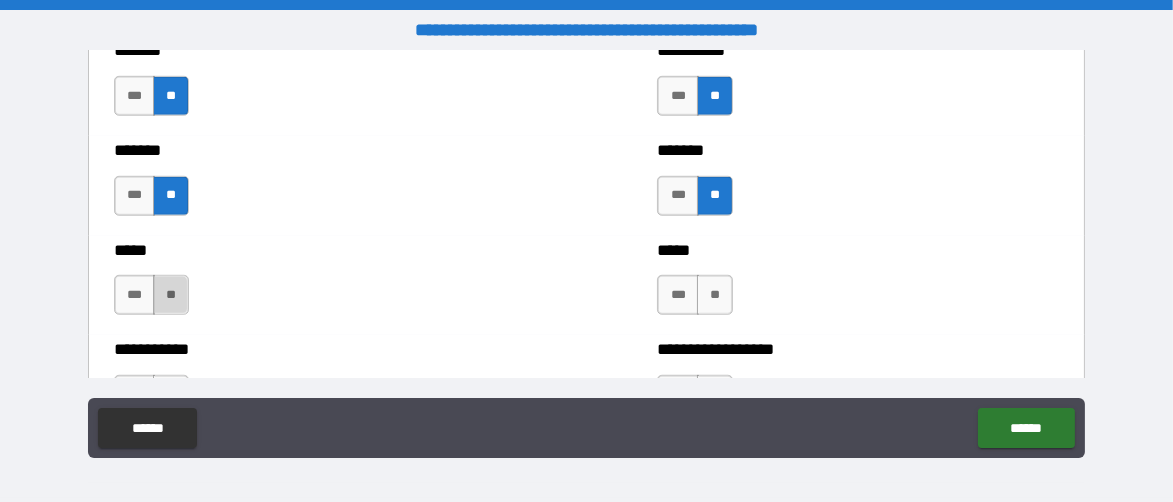 click on "**" at bounding box center (171, 295) 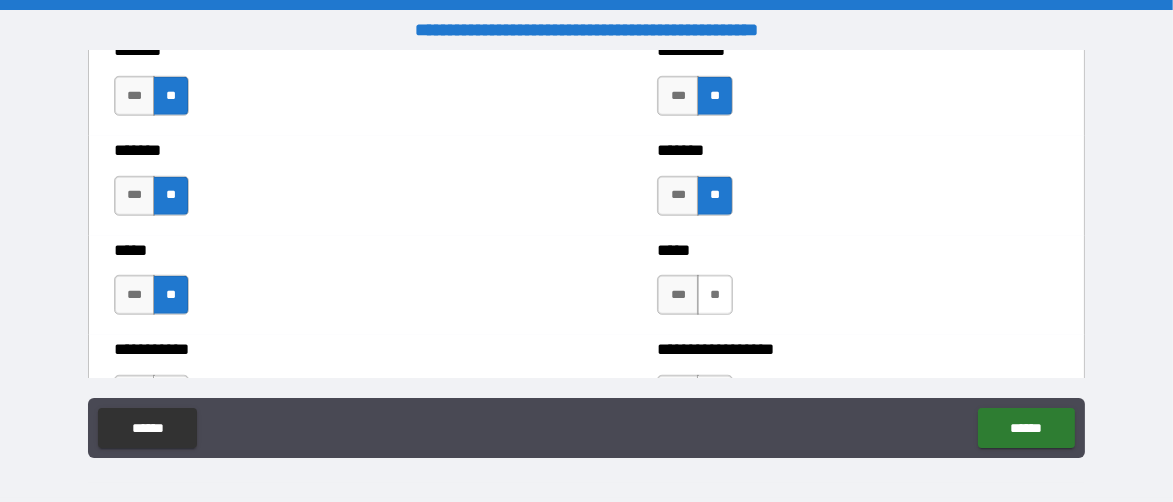 click on "**" at bounding box center (715, 295) 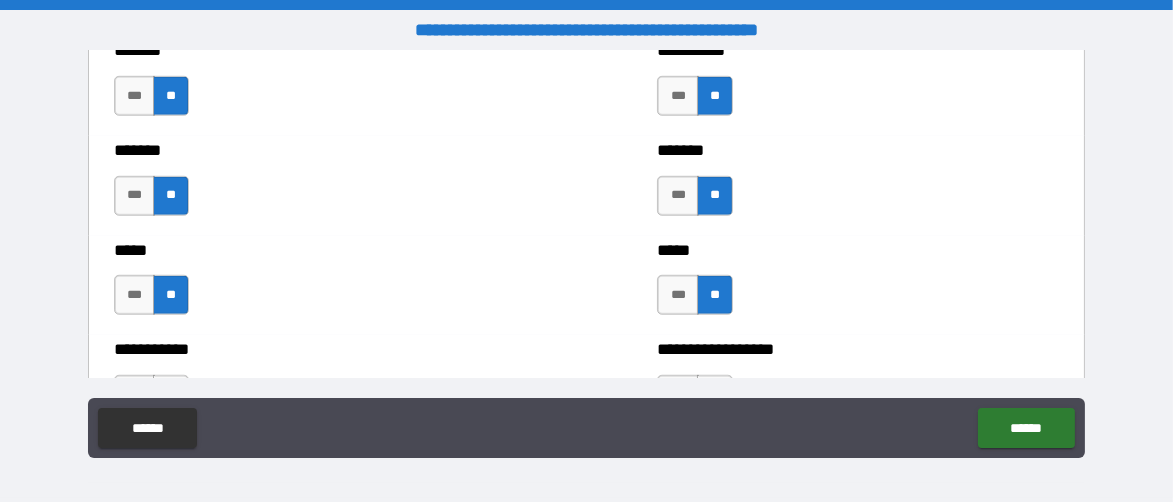 scroll, scrollTop: 1899, scrollLeft: 0, axis: vertical 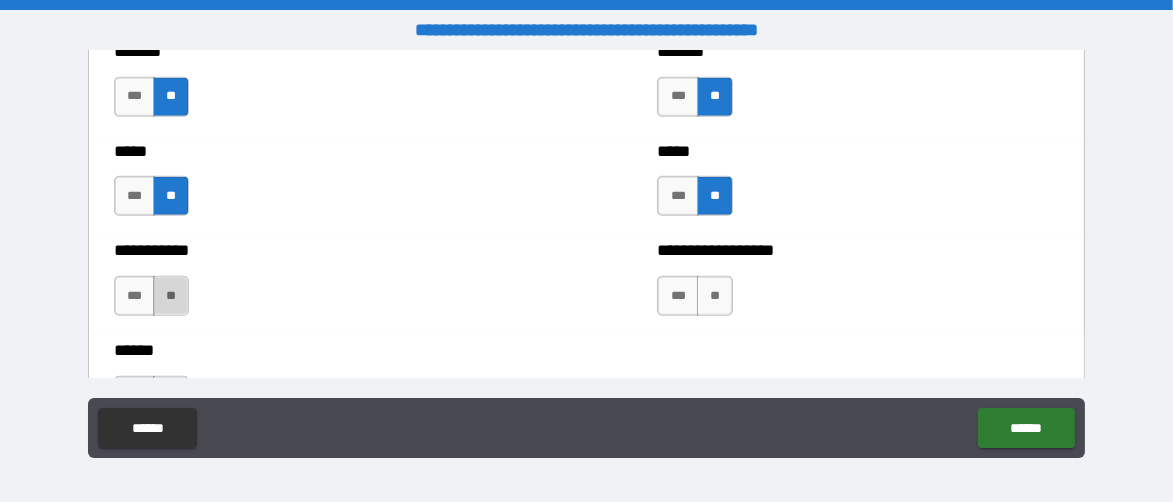click on "**" at bounding box center [171, 296] 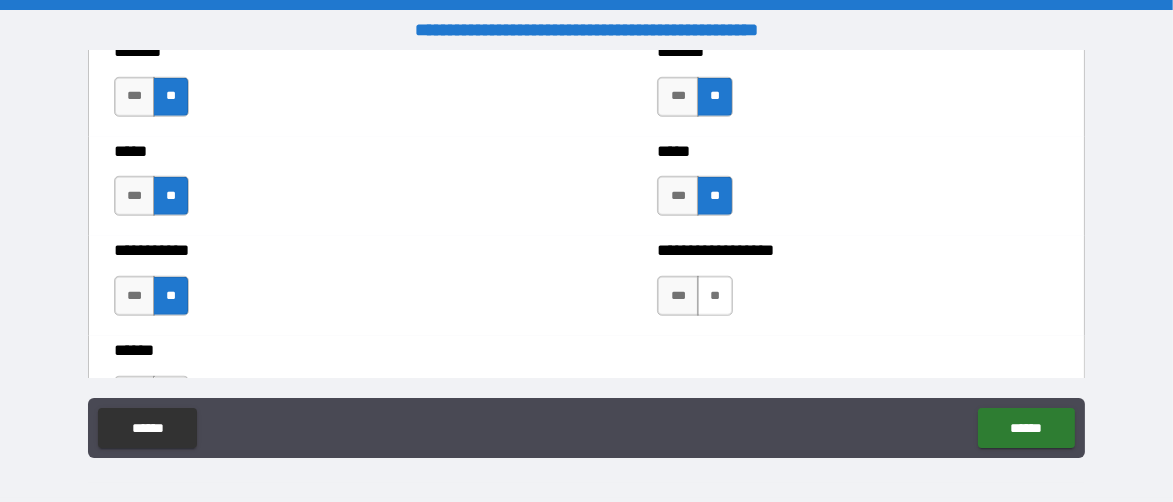 click on "**" at bounding box center [715, 296] 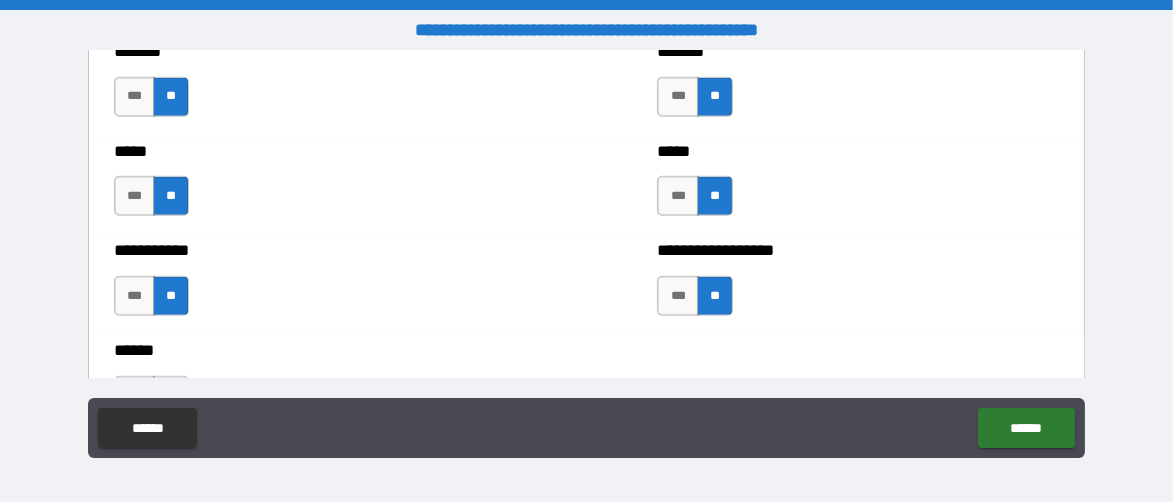 scroll, scrollTop: 2000, scrollLeft: 0, axis: vertical 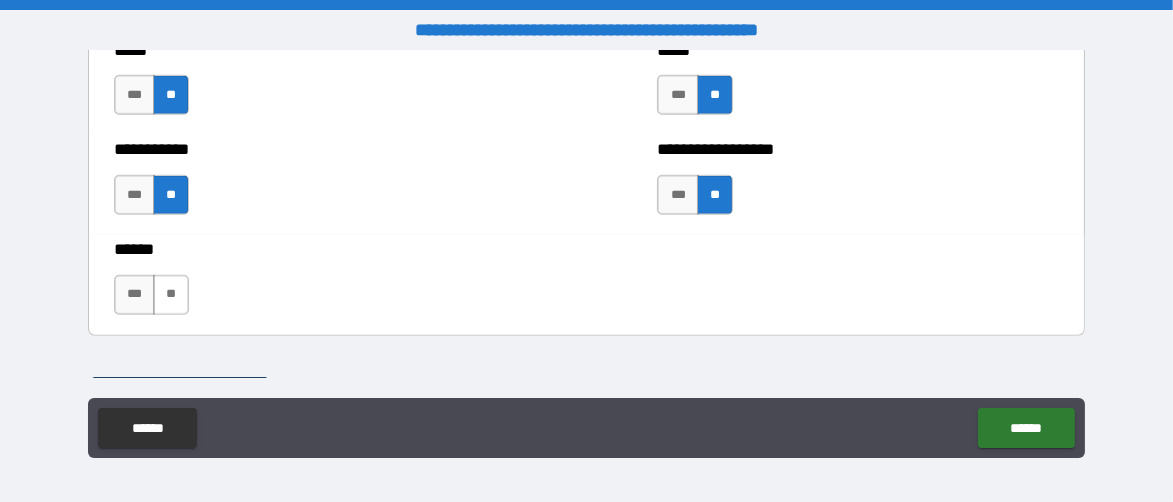 click on "**" at bounding box center (171, 295) 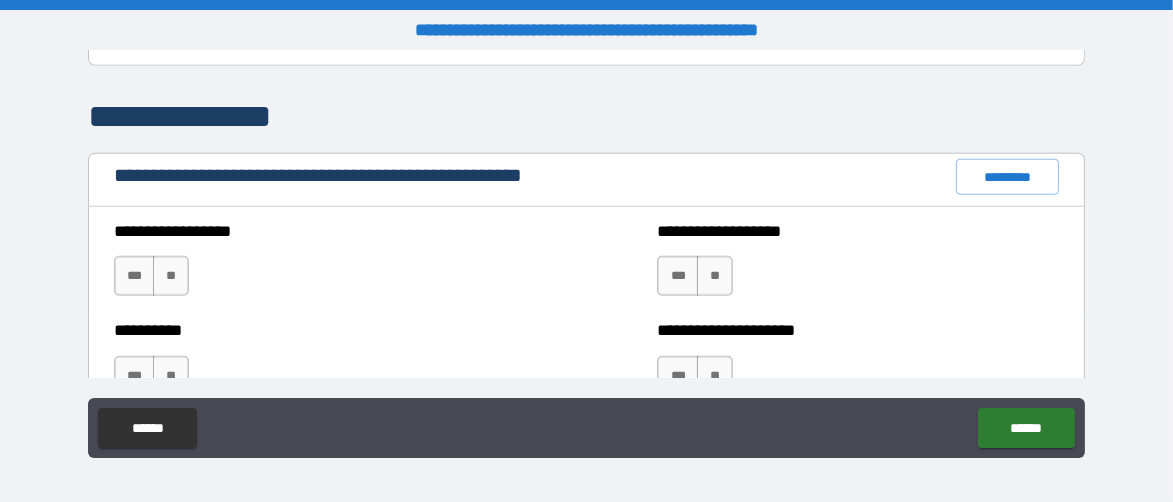 scroll, scrollTop: 2299, scrollLeft: 0, axis: vertical 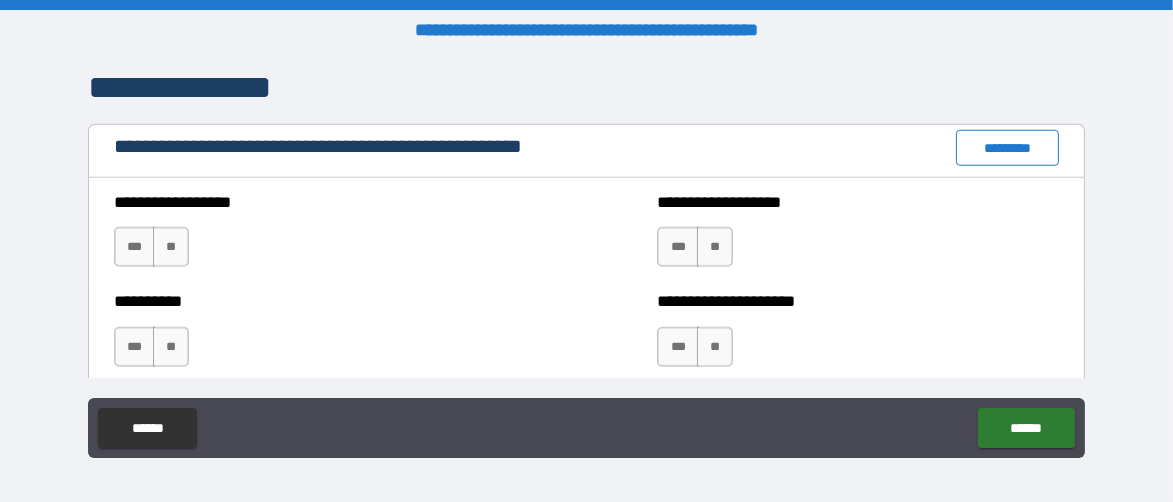click on "*********" at bounding box center (1007, 148) 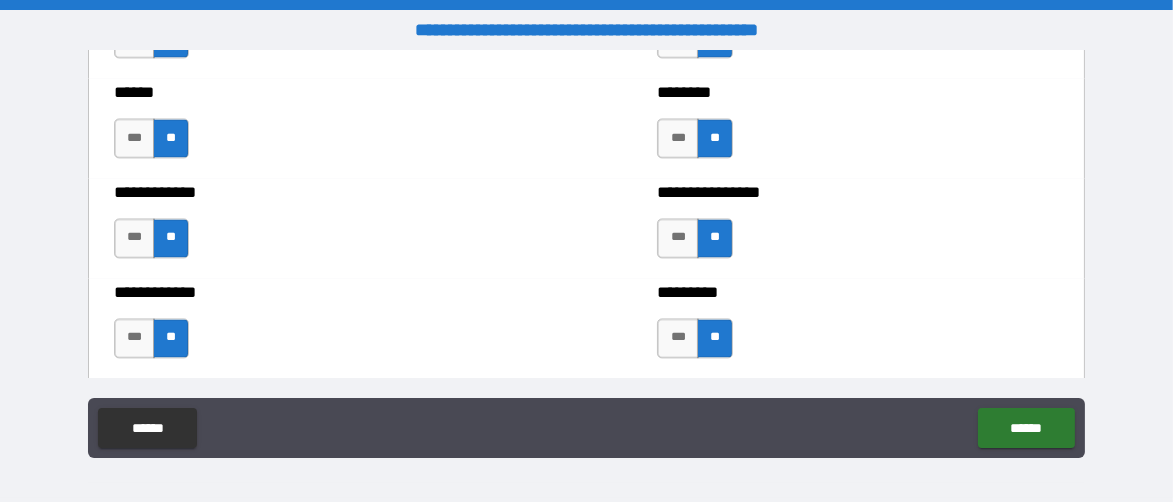 scroll, scrollTop: 5099, scrollLeft: 0, axis: vertical 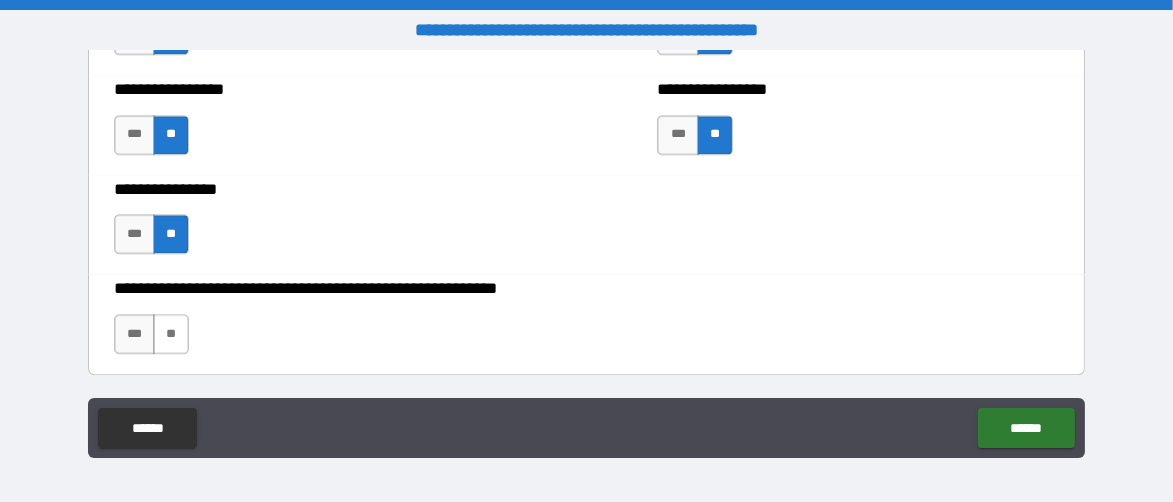 click on "**" at bounding box center [171, 334] 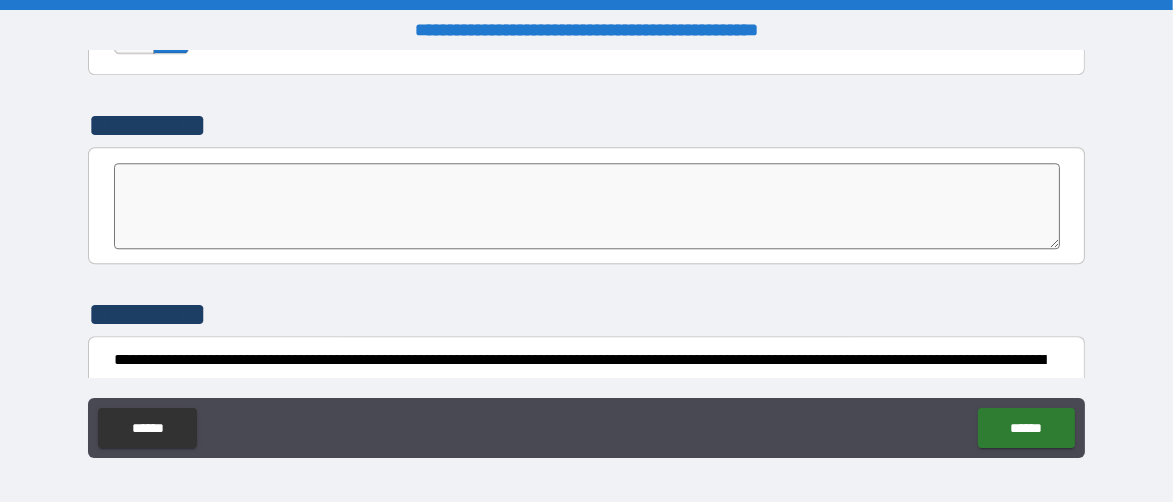 scroll, scrollTop: 6491, scrollLeft: 0, axis: vertical 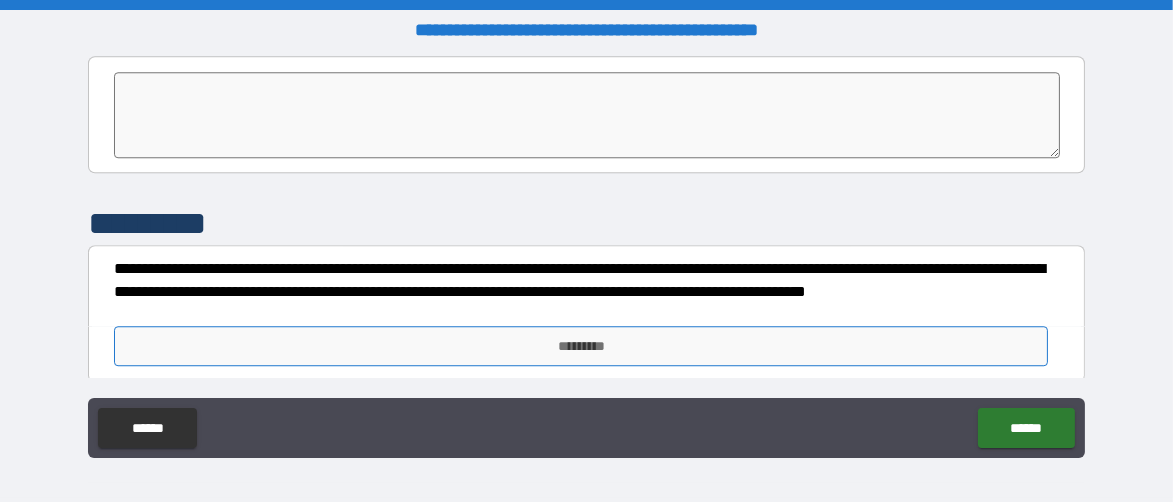 click on "*********" at bounding box center (581, 346) 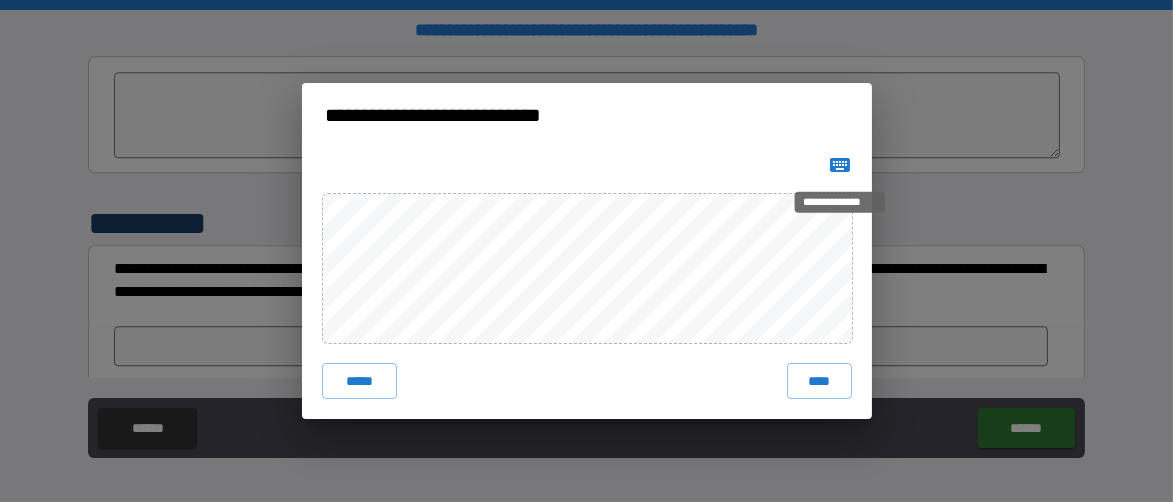 click 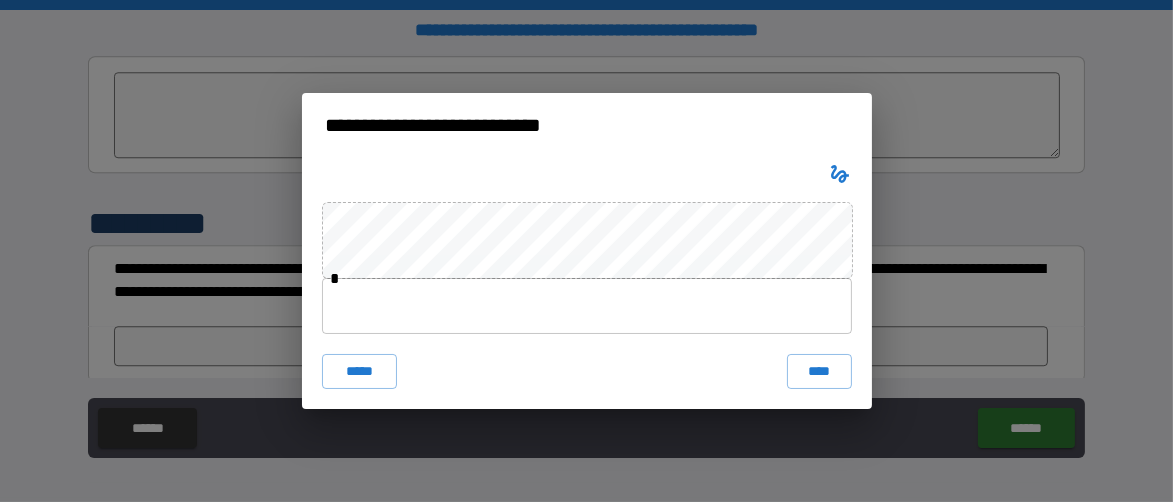 click at bounding box center [587, 306] 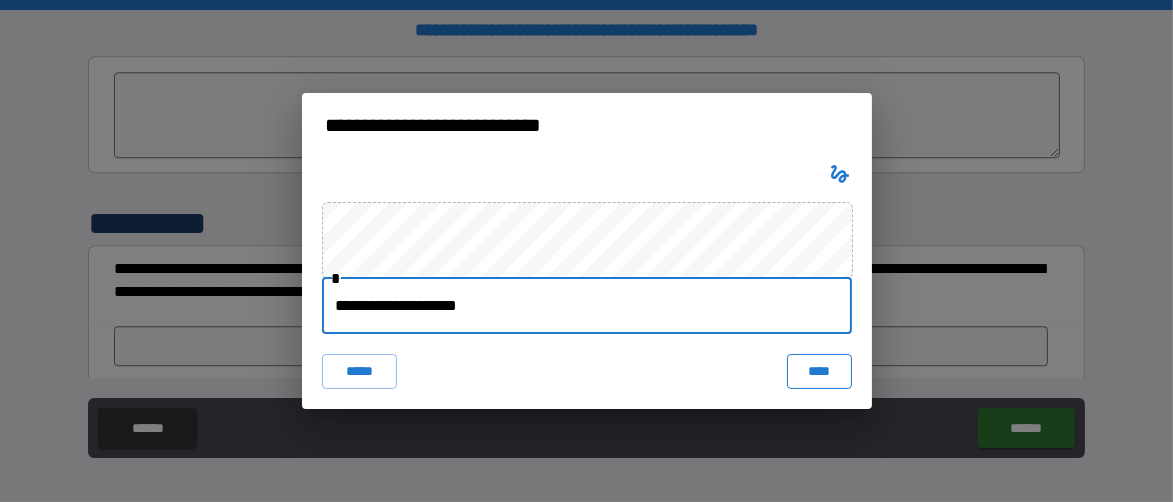 click on "****" at bounding box center [819, 372] 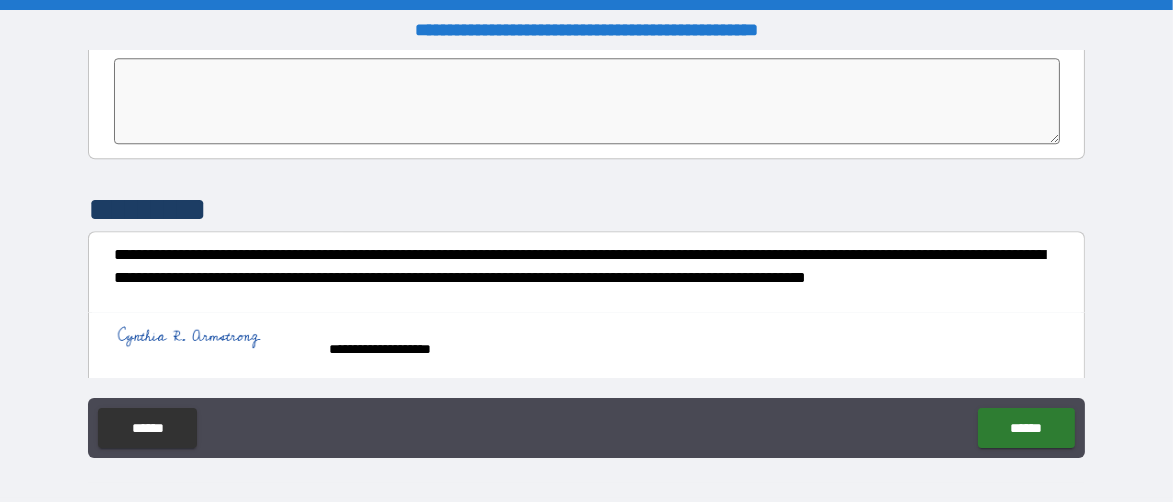 scroll, scrollTop: 6508, scrollLeft: 0, axis: vertical 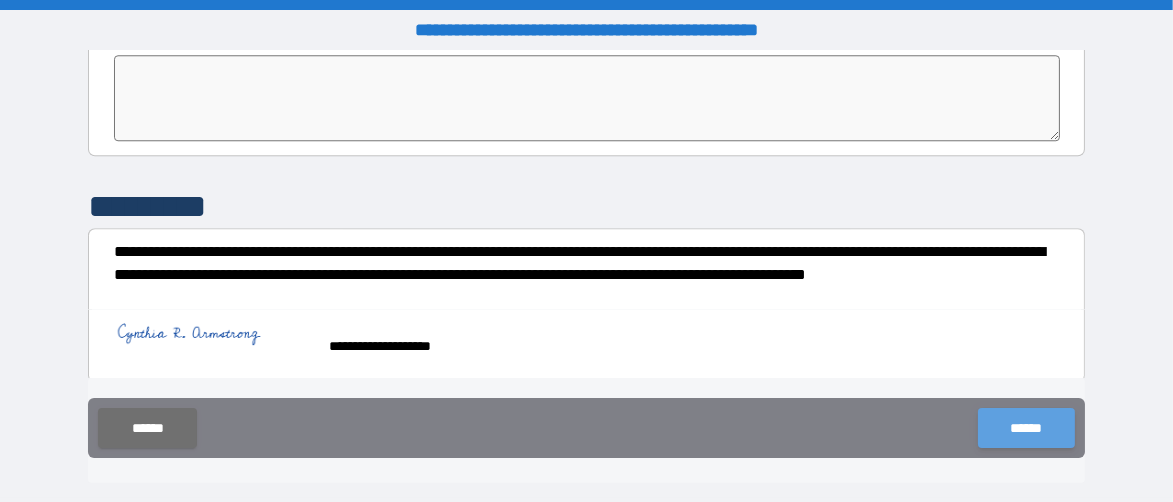 click on "******" at bounding box center (1026, 428) 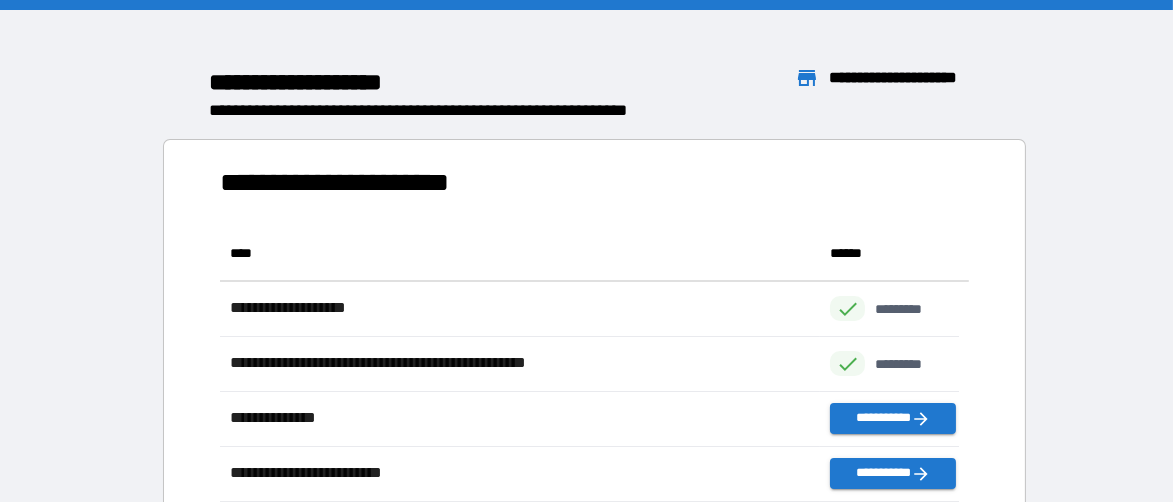 scroll, scrollTop: 425, scrollLeft: 724, axis: both 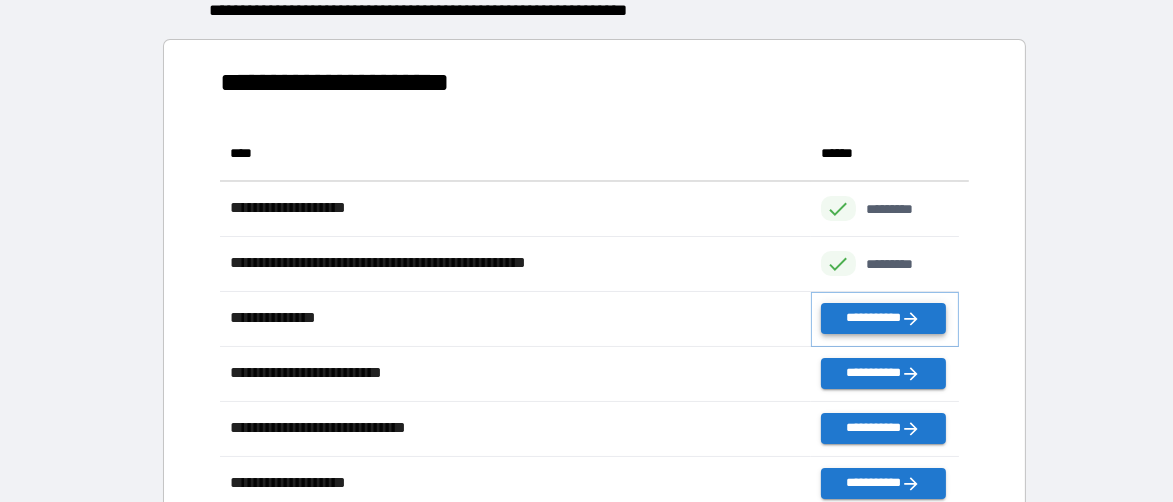 click on "**********" at bounding box center (883, 318) 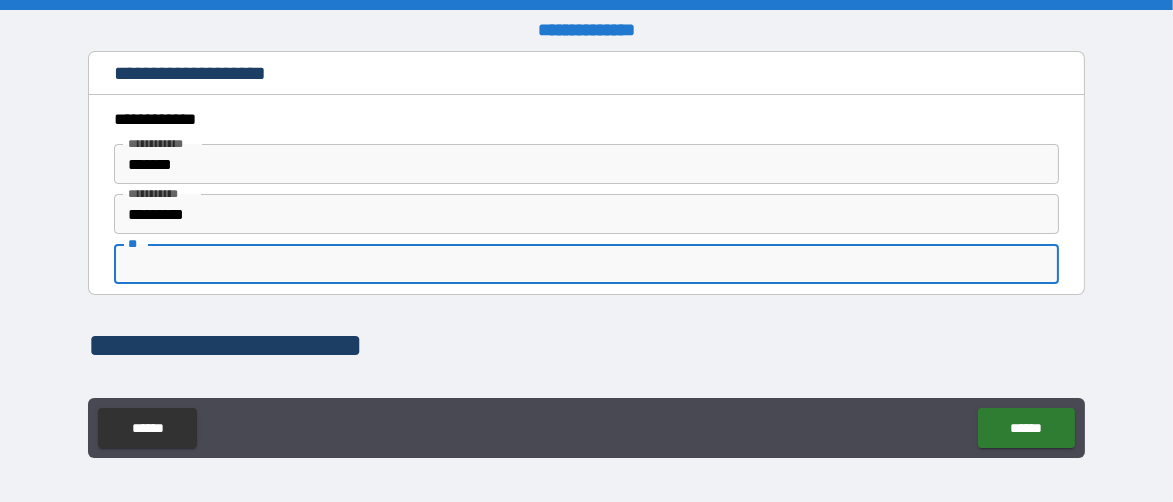 click on "**" at bounding box center (586, 264) 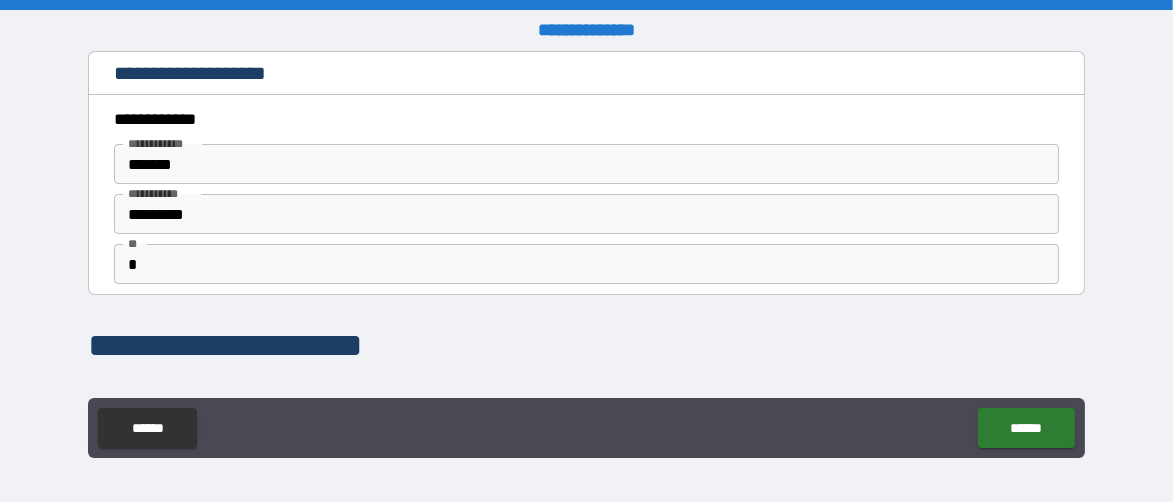 click on "**********" at bounding box center [586, 346] 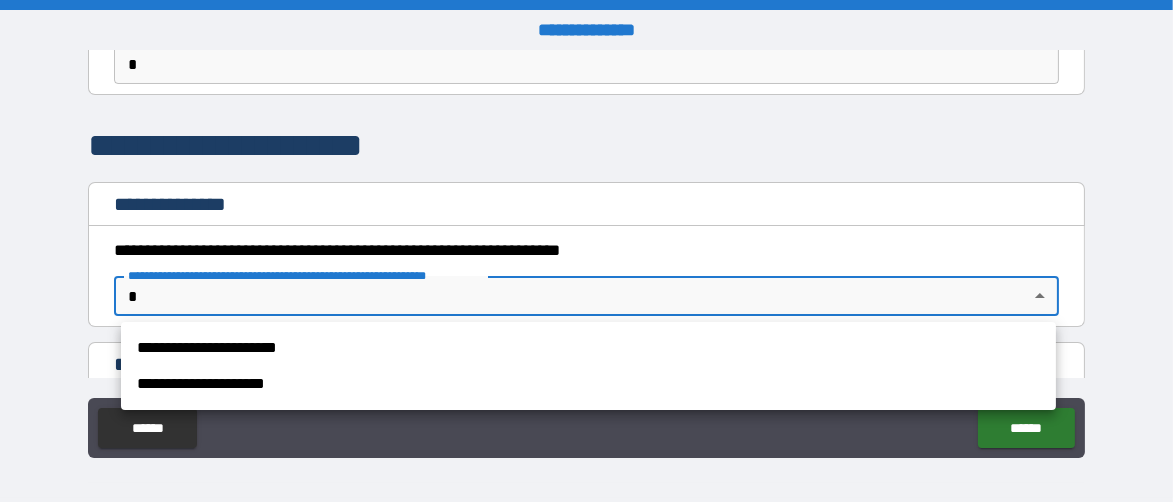 click on "**********" at bounding box center [586, 251] 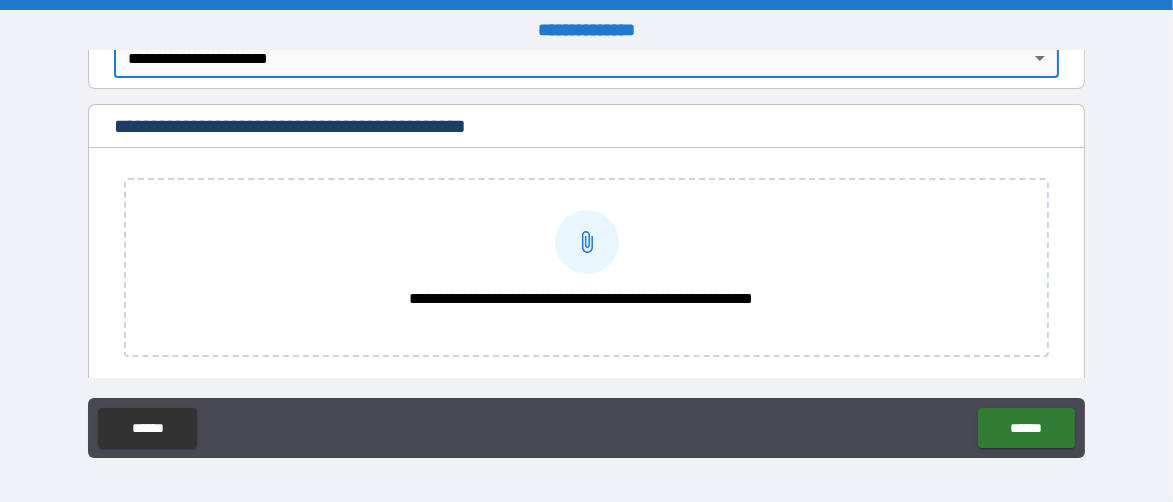 scroll, scrollTop: 400, scrollLeft: 0, axis: vertical 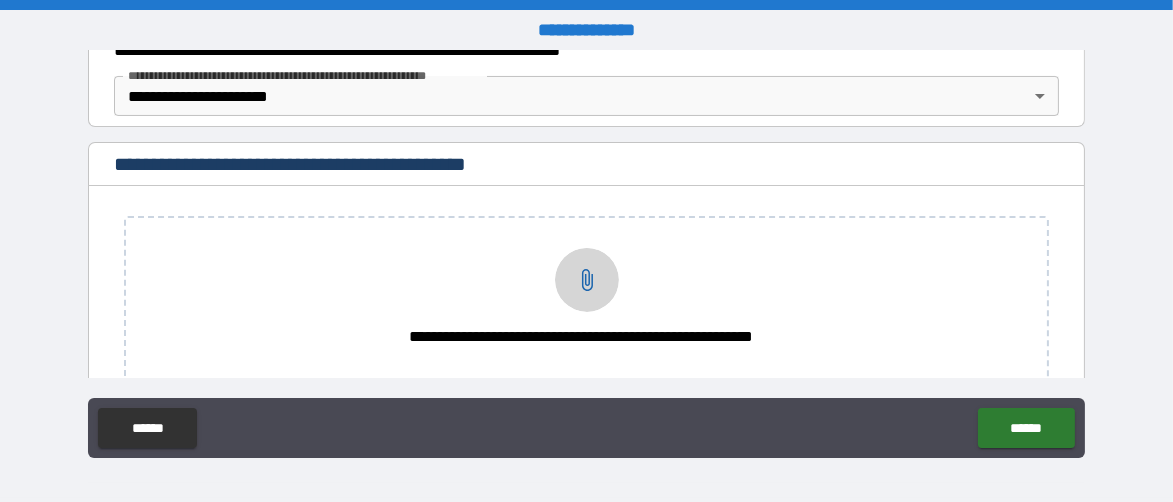 click 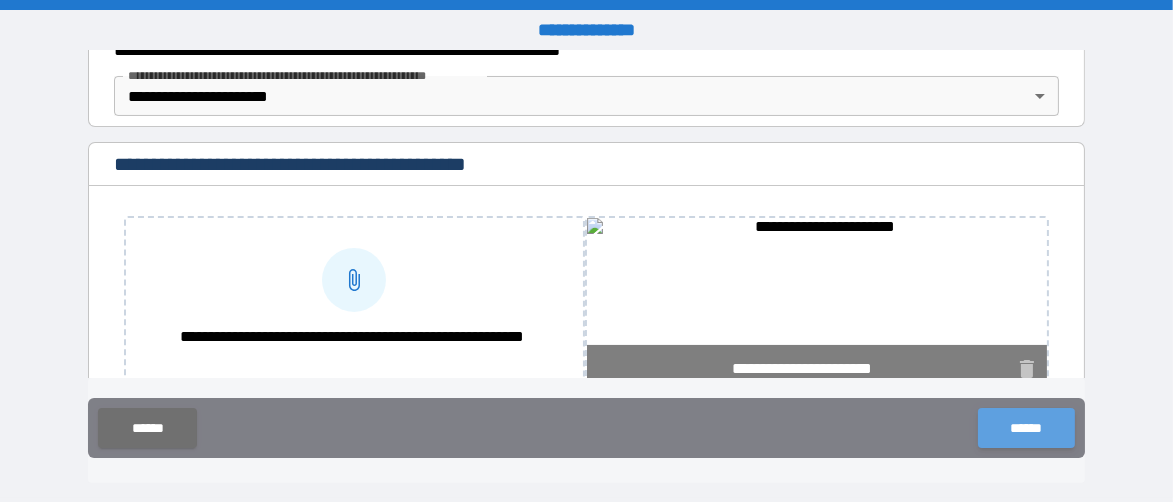 click on "******" at bounding box center (1026, 428) 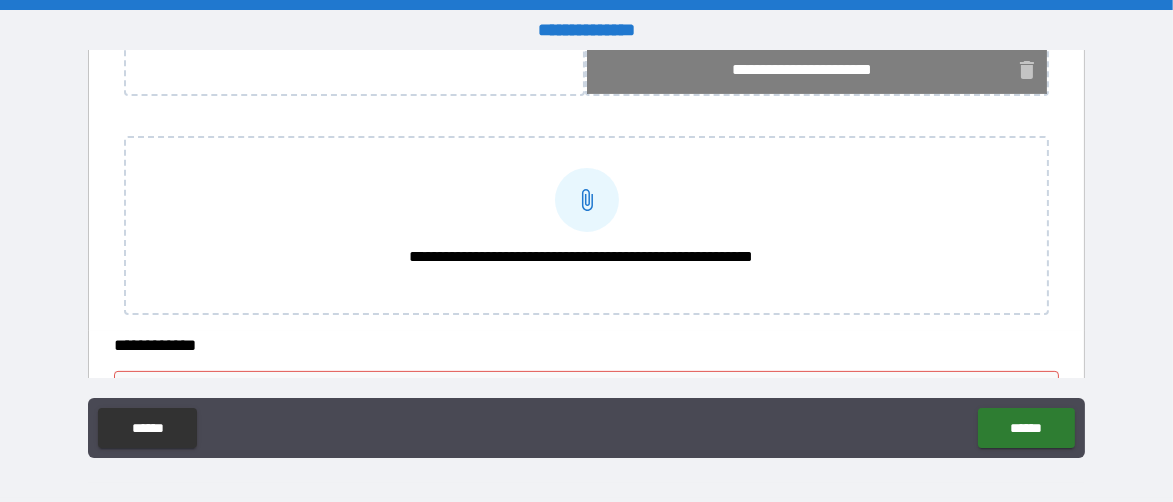 scroll, scrollTop: 800, scrollLeft: 0, axis: vertical 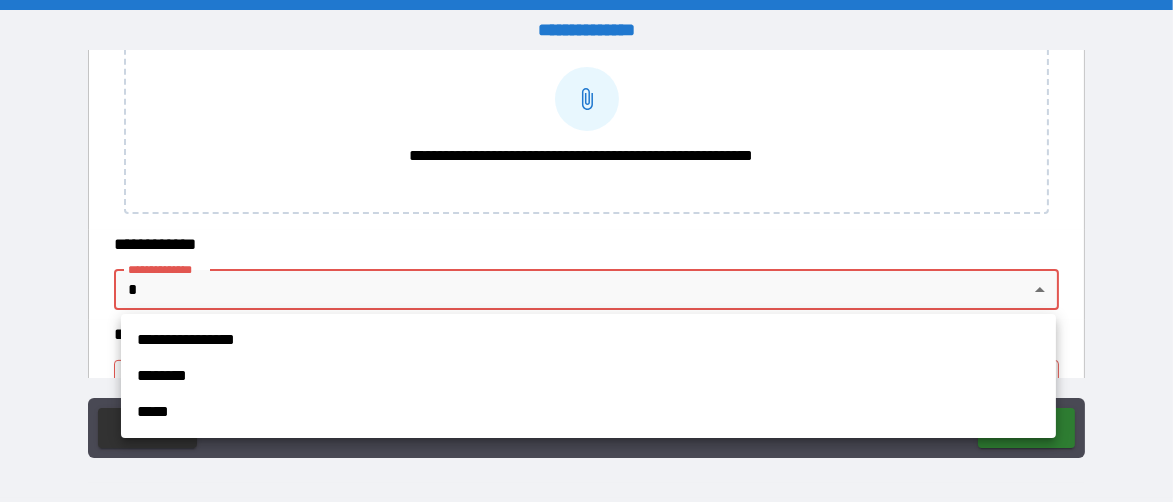 click on "**********" at bounding box center (586, 251) 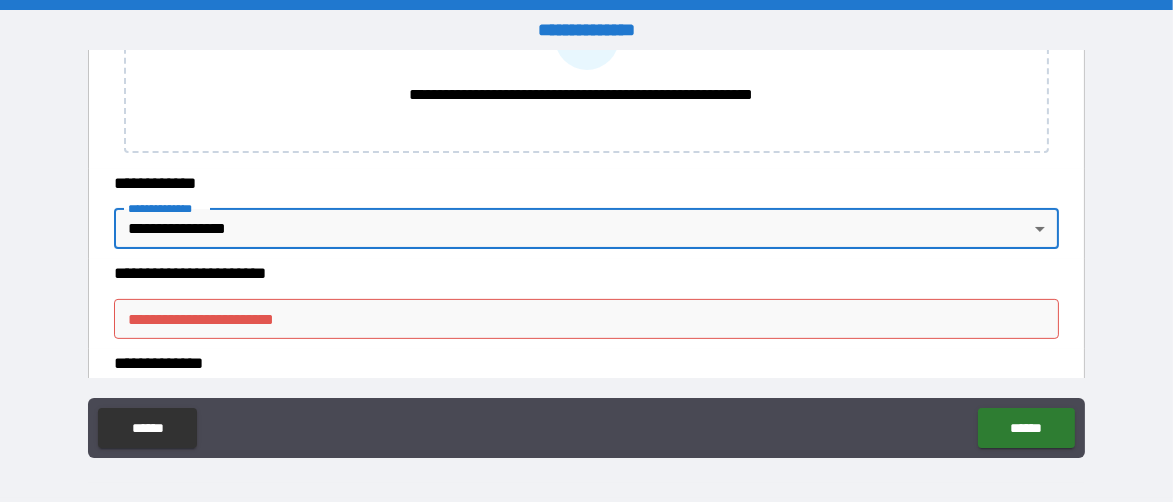 scroll, scrollTop: 900, scrollLeft: 0, axis: vertical 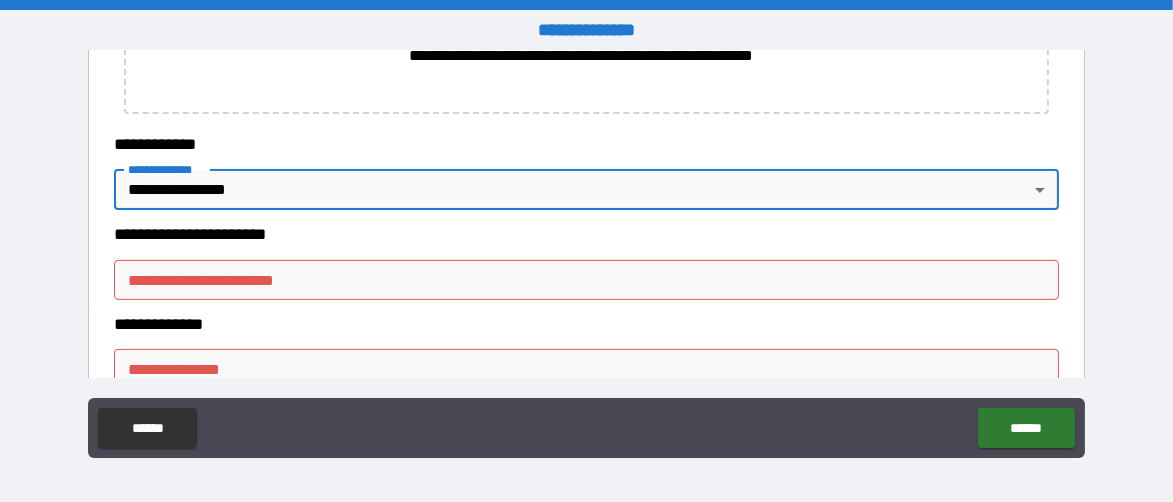 click on "**********" at bounding box center [586, 251] 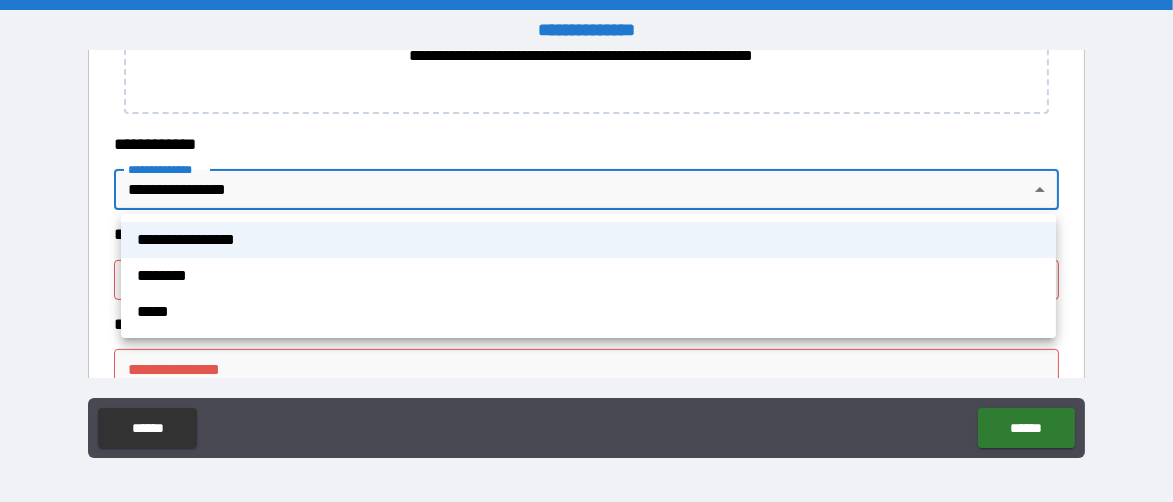 click at bounding box center [586, 251] 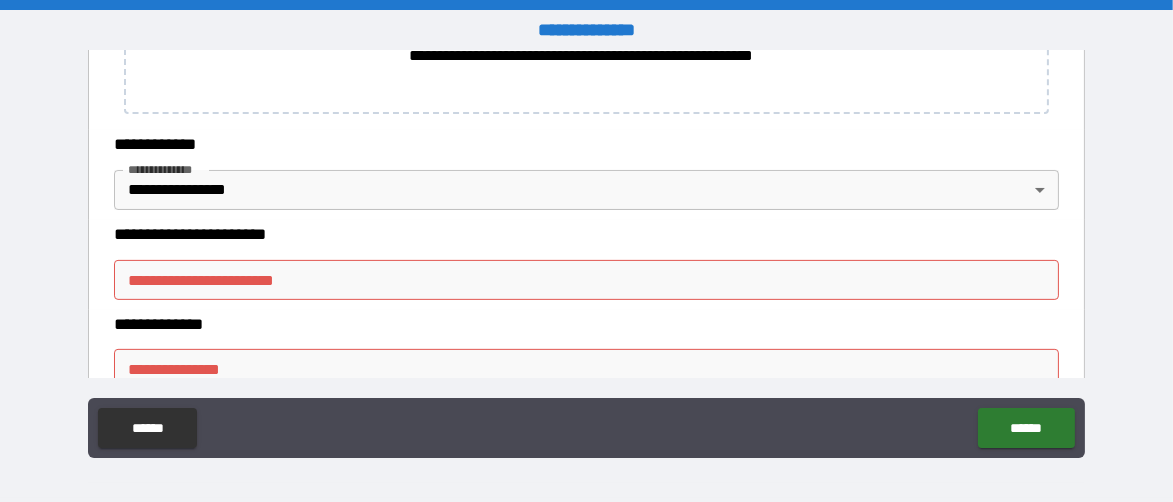 click at bounding box center (586, 251) 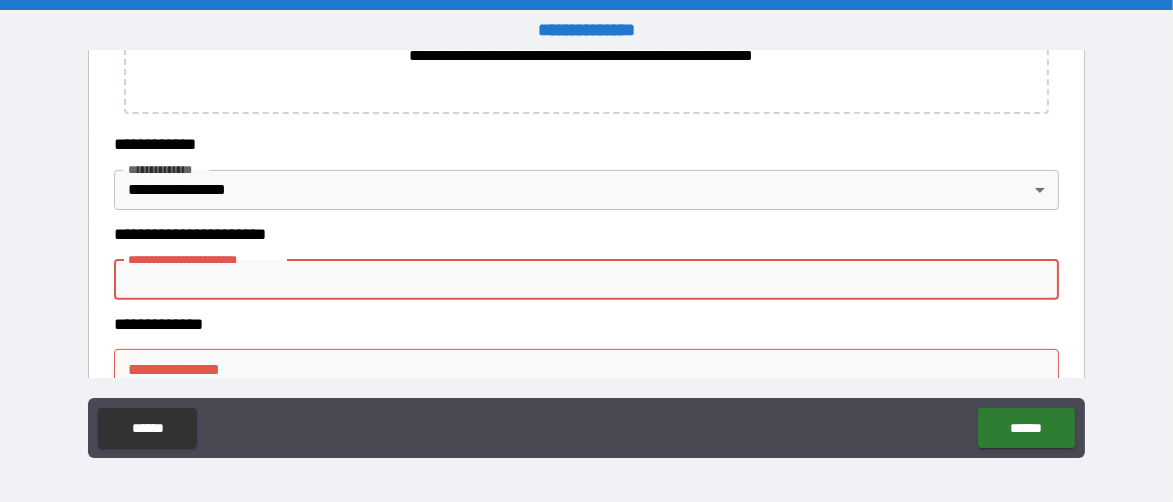 click on "**********" at bounding box center [586, 280] 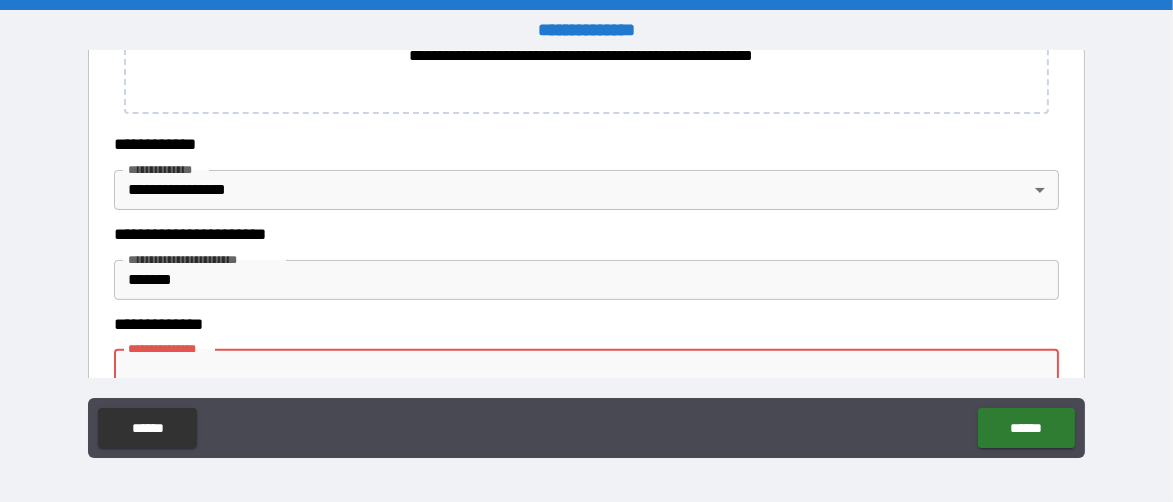 click on "**********" at bounding box center [586, 369] 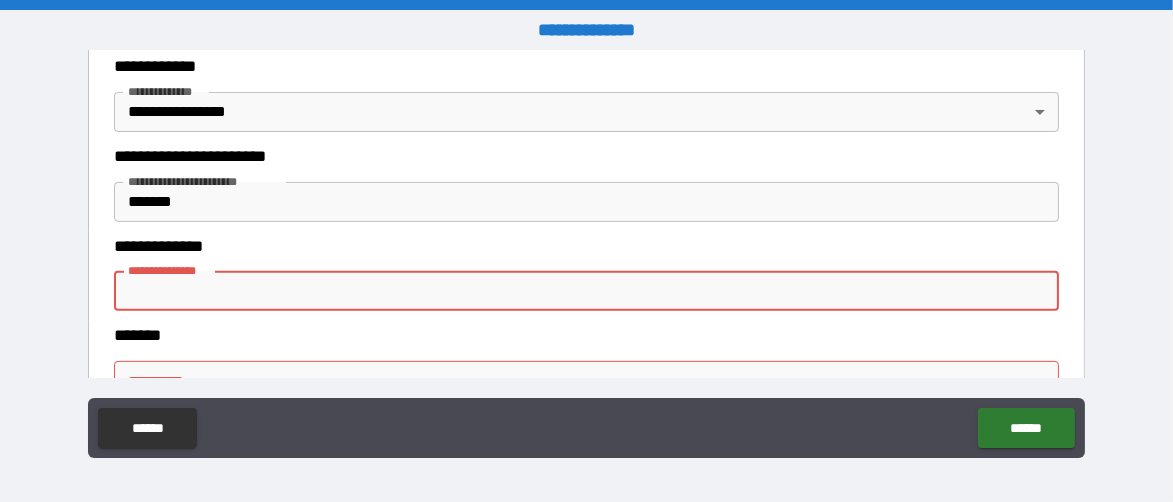 scroll, scrollTop: 1000, scrollLeft: 0, axis: vertical 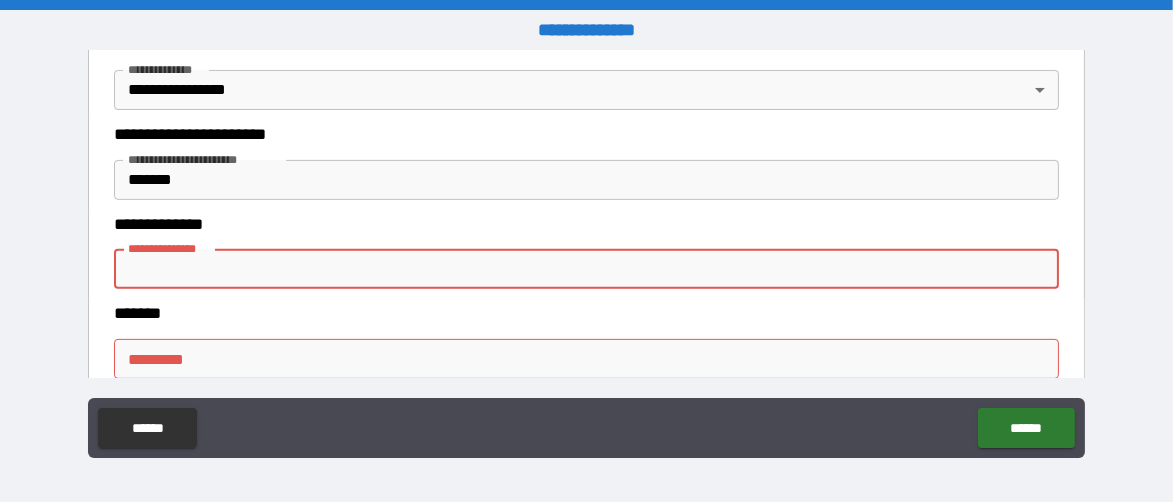 click on "*******   *" at bounding box center [586, 359] 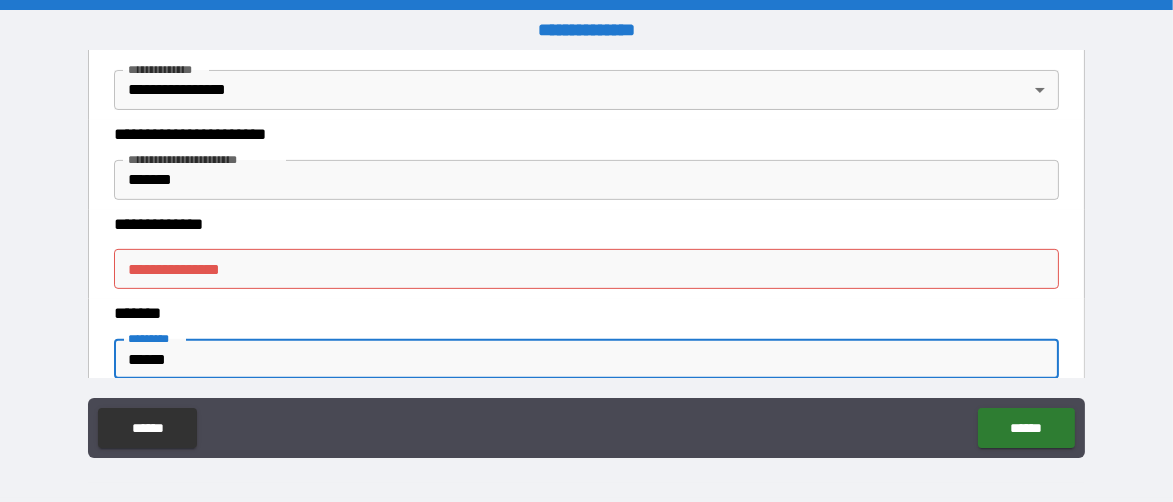 click on "**********" at bounding box center (586, 269) 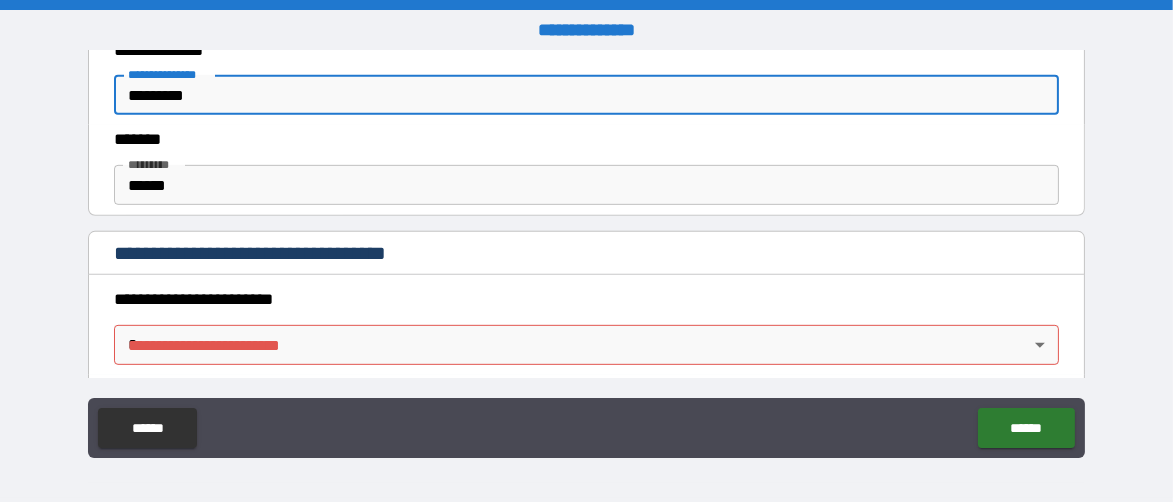 scroll, scrollTop: 1200, scrollLeft: 0, axis: vertical 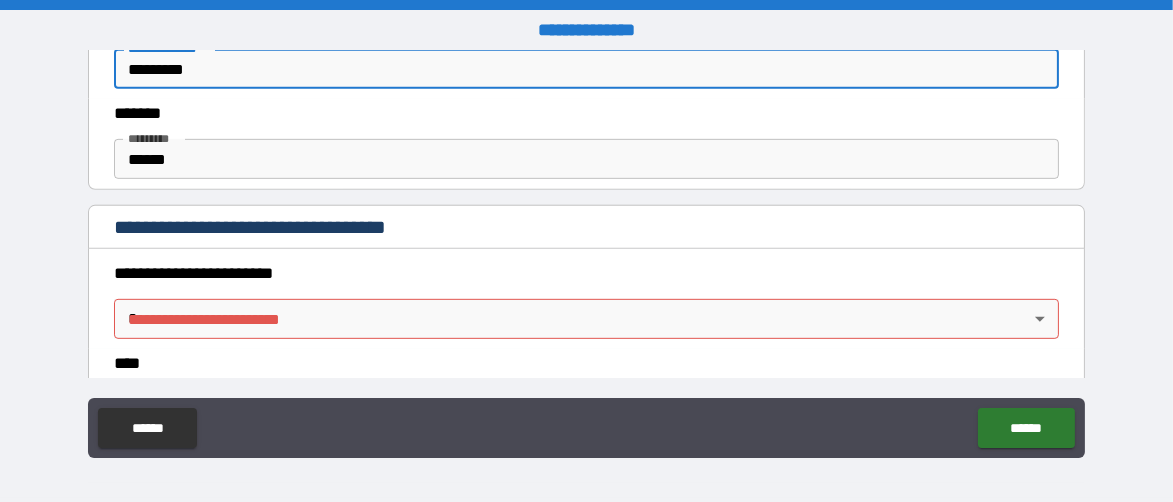 click on "**********" at bounding box center [586, 251] 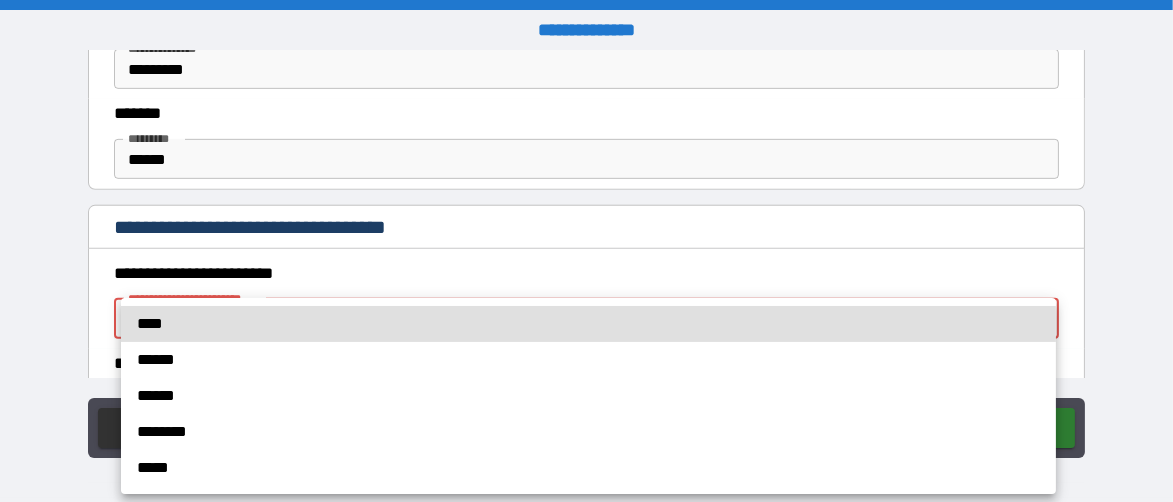 click on "****" at bounding box center (588, 324) 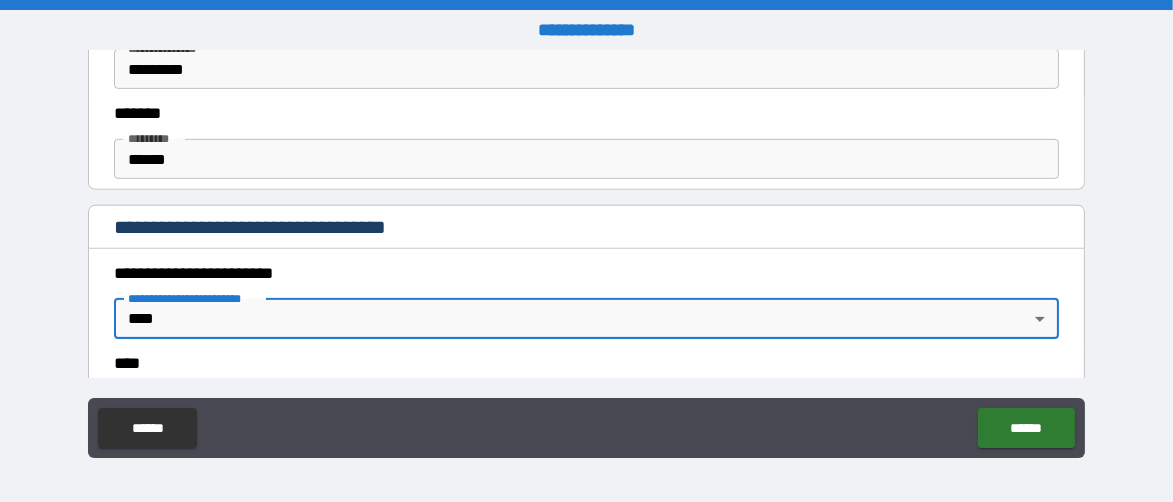 scroll, scrollTop: 1300, scrollLeft: 0, axis: vertical 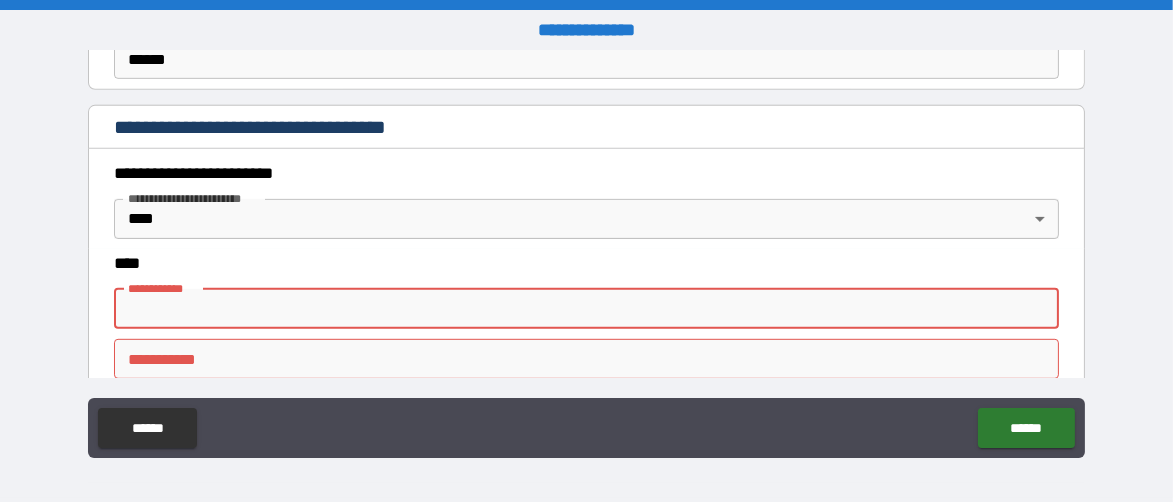 click on "**********" at bounding box center (586, 309) 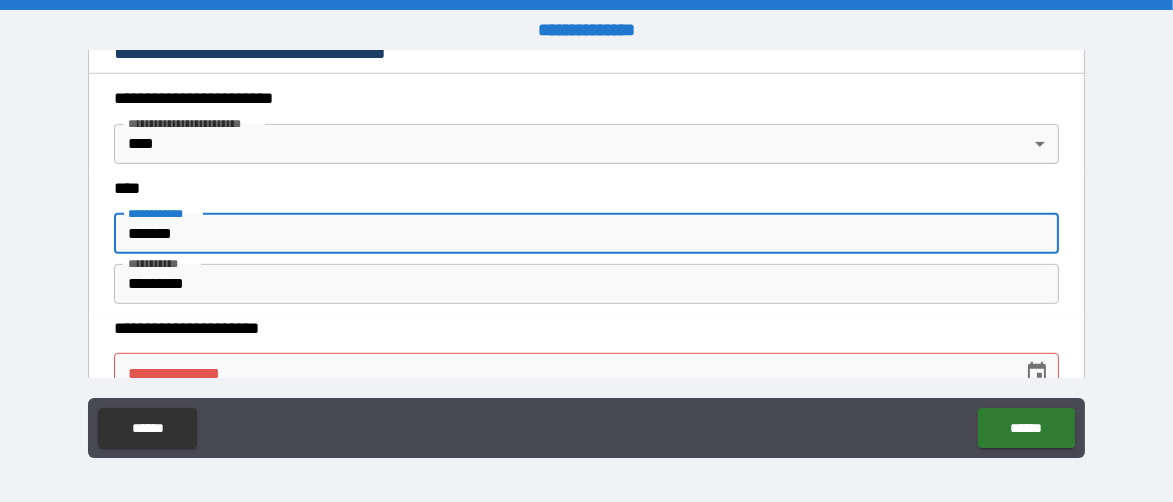 scroll, scrollTop: 1400, scrollLeft: 0, axis: vertical 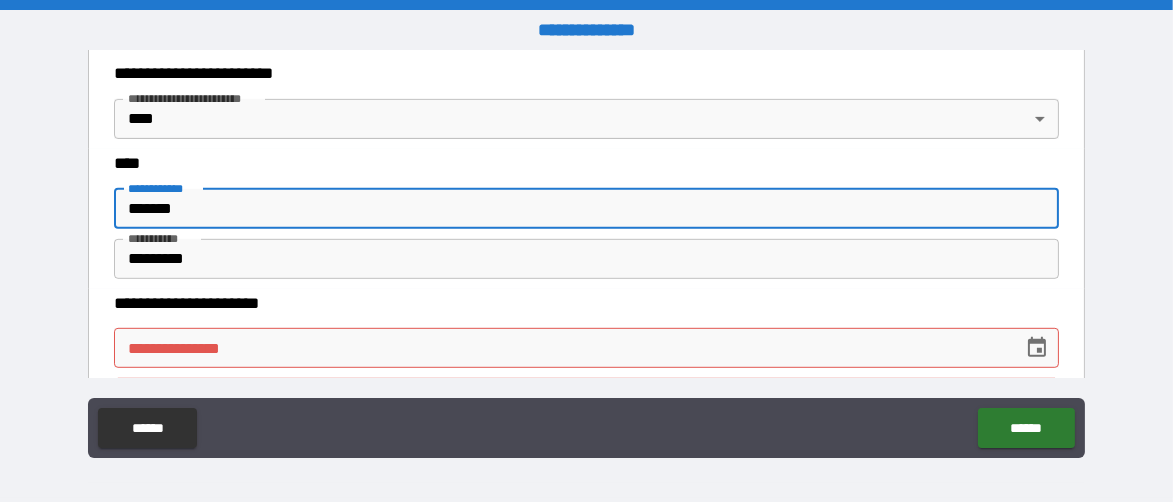 click on "*********" at bounding box center (586, 259) 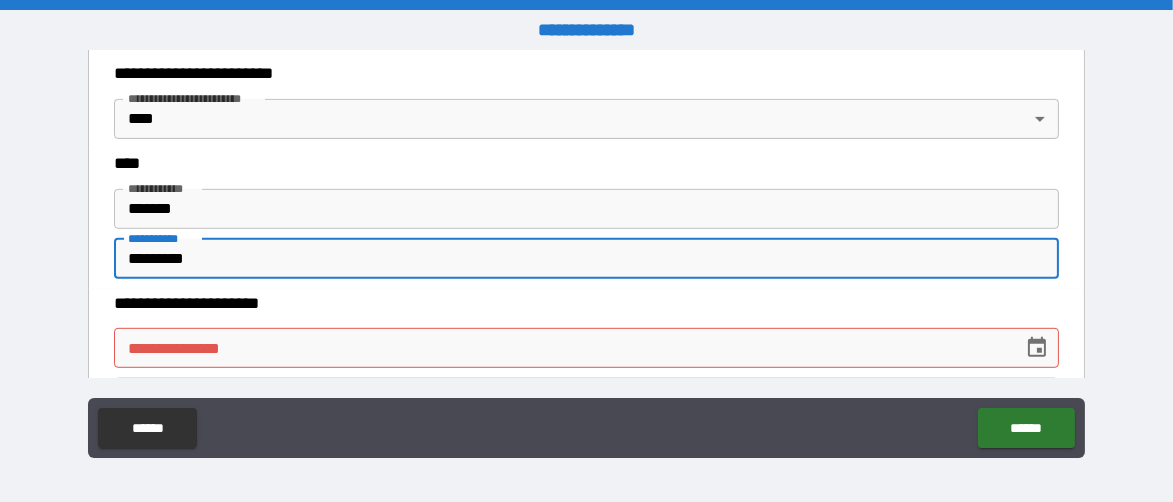click on "*********" at bounding box center [586, 259] 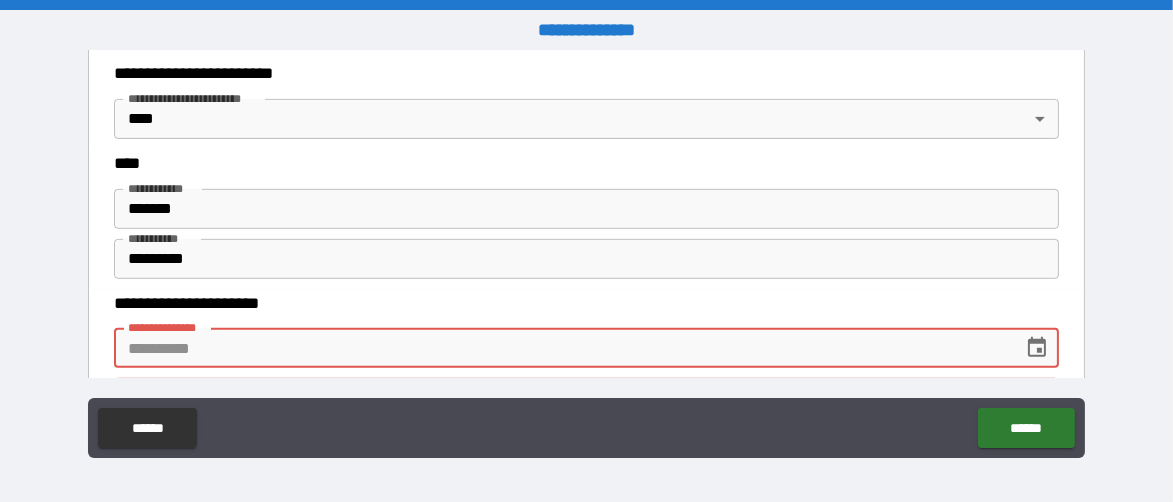 click on "**********" at bounding box center [586, 348] 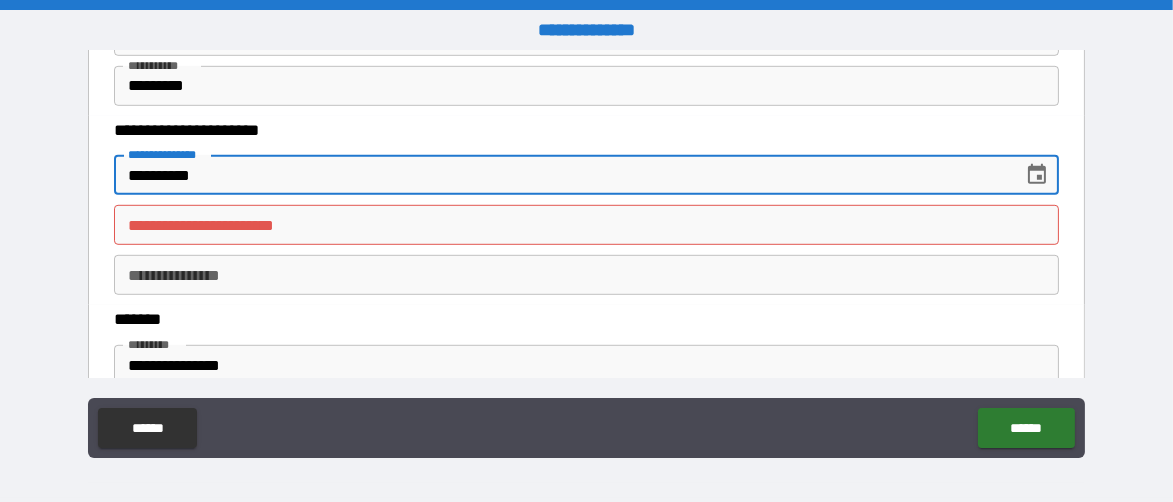 scroll, scrollTop: 1600, scrollLeft: 0, axis: vertical 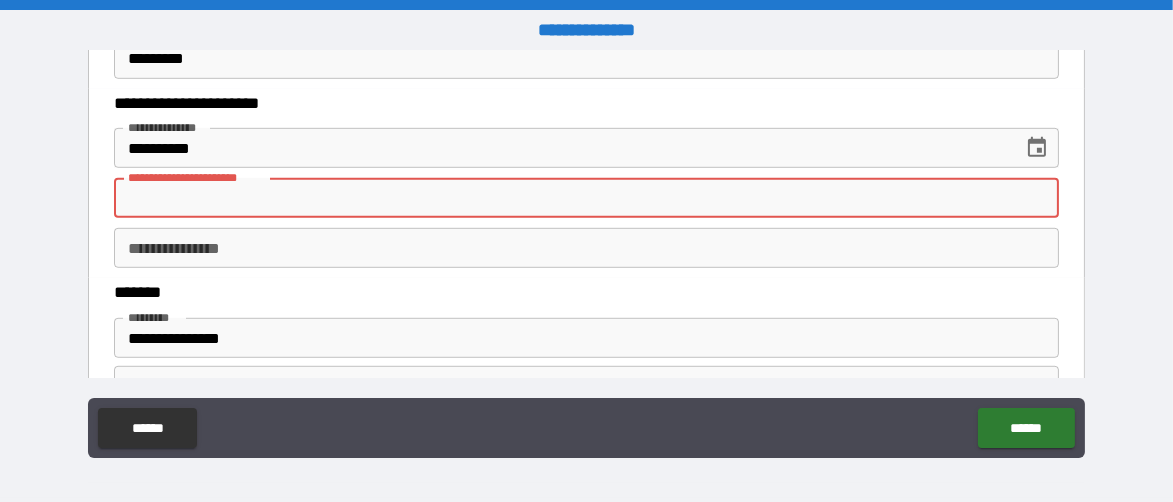 click on "**********" at bounding box center (586, 198) 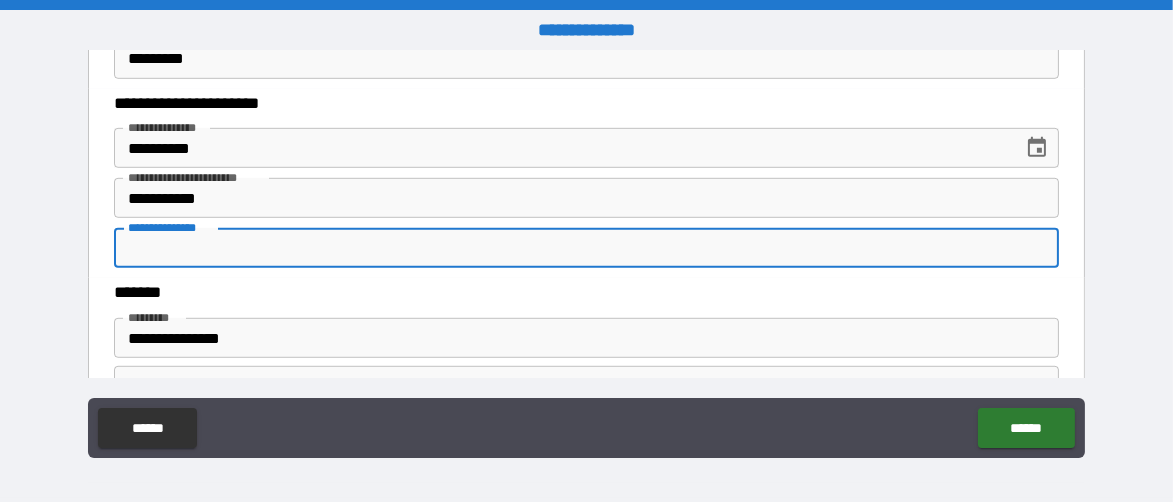 click on "**********" at bounding box center (586, 248) 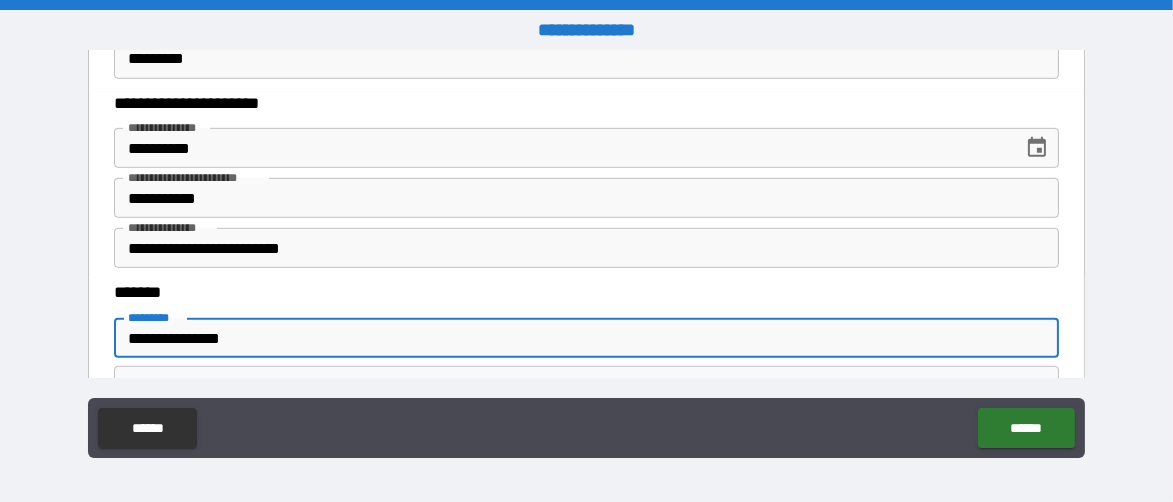 drag, startPoint x: 288, startPoint y: 337, endPoint x: 124, endPoint y: 338, distance: 164.00305 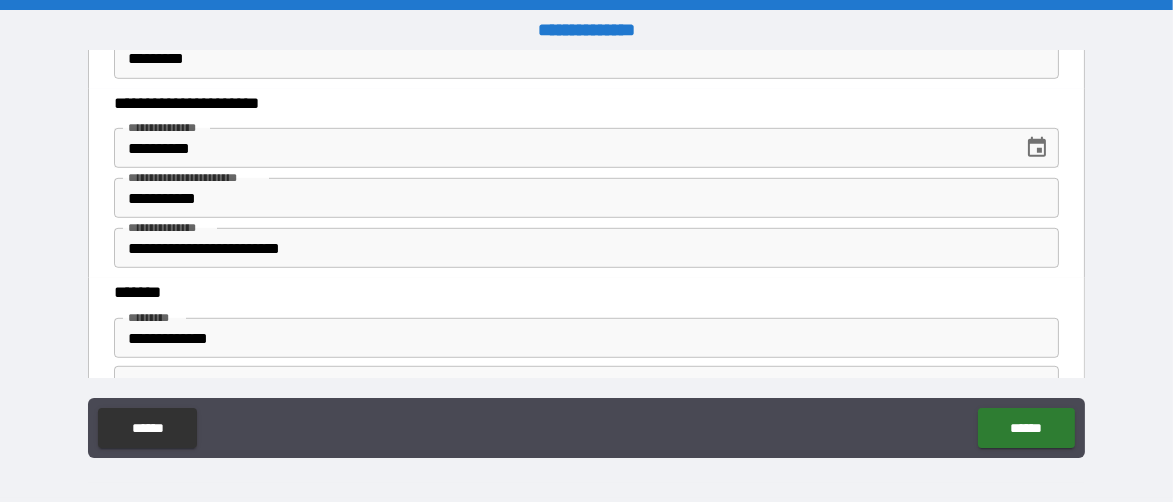 scroll, scrollTop: 1700, scrollLeft: 0, axis: vertical 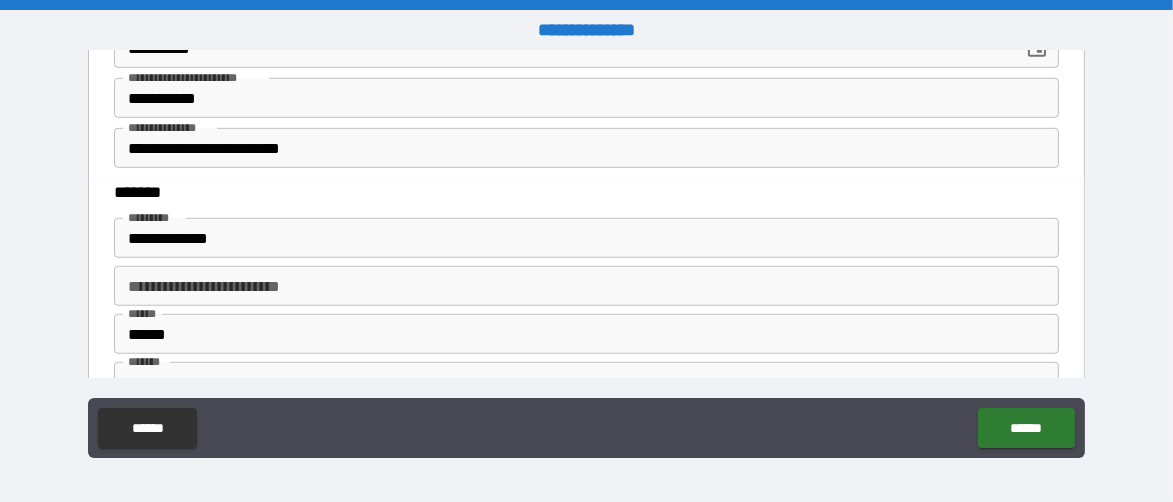 click on "**********" at bounding box center [586, 286] 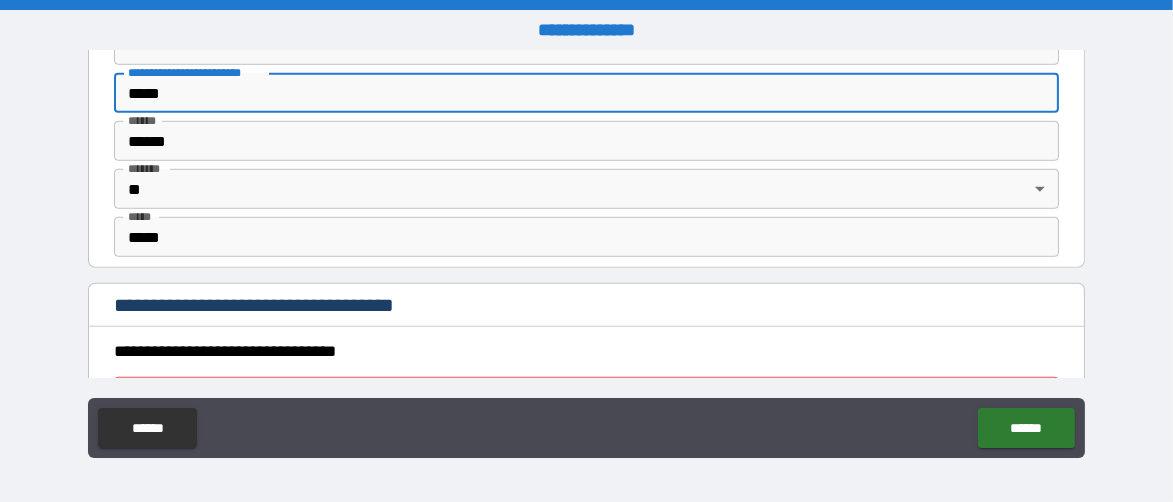 scroll, scrollTop: 2000, scrollLeft: 0, axis: vertical 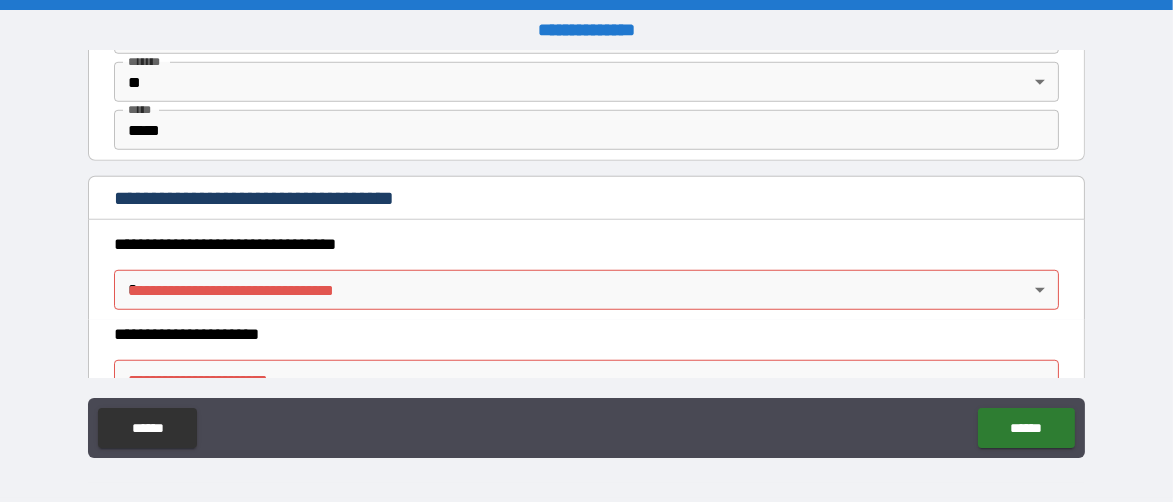 click on "**********" at bounding box center [586, 251] 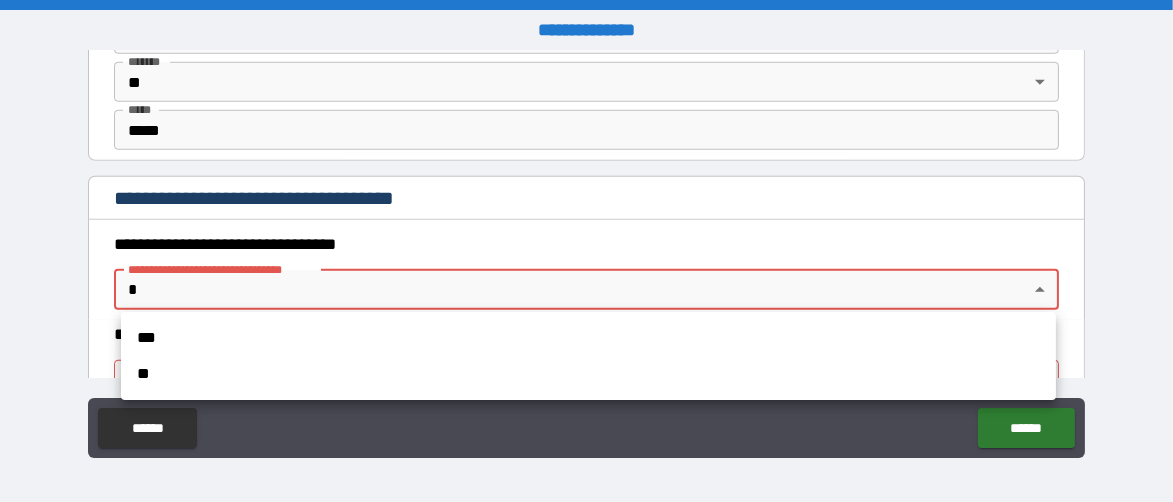 click at bounding box center [586, 251] 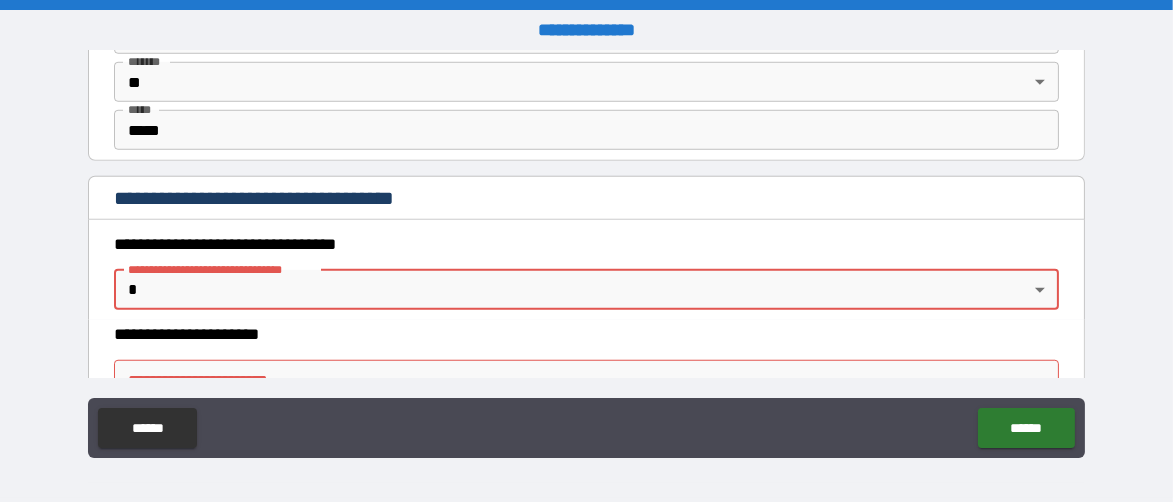 scroll, scrollTop: 2100, scrollLeft: 0, axis: vertical 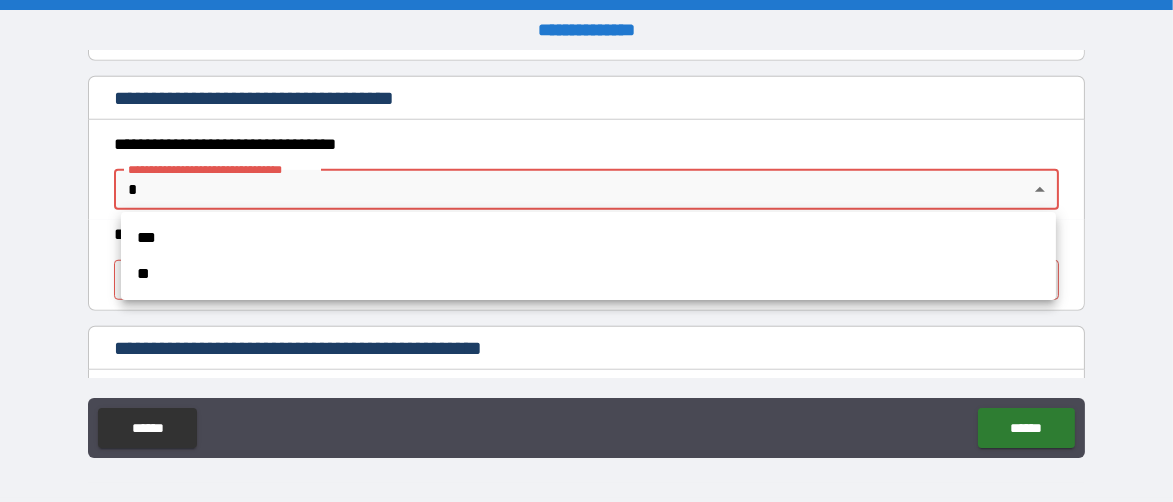 click on "**********" at bounding box center (586, 251) 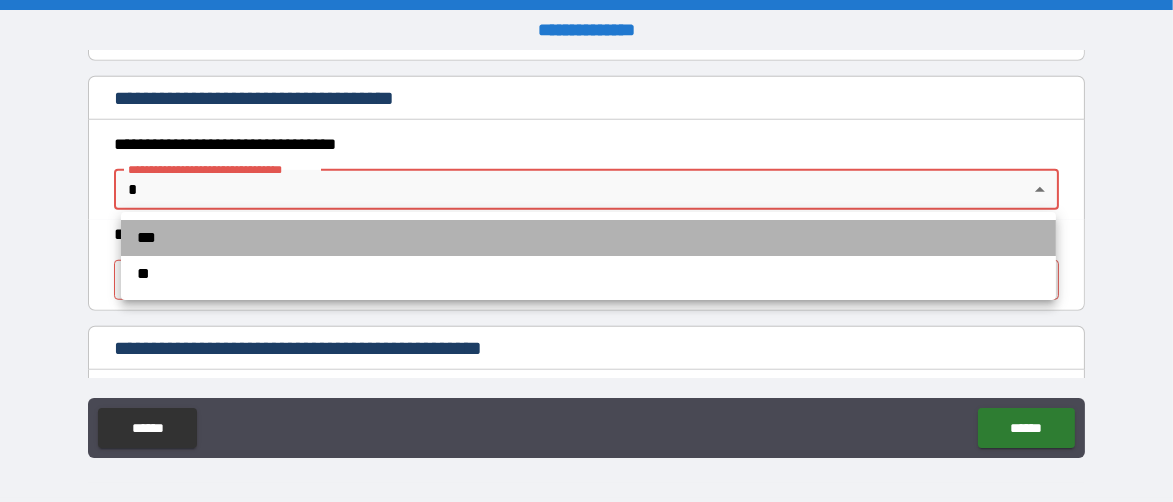click on "***" at bounding box center (588, 238) 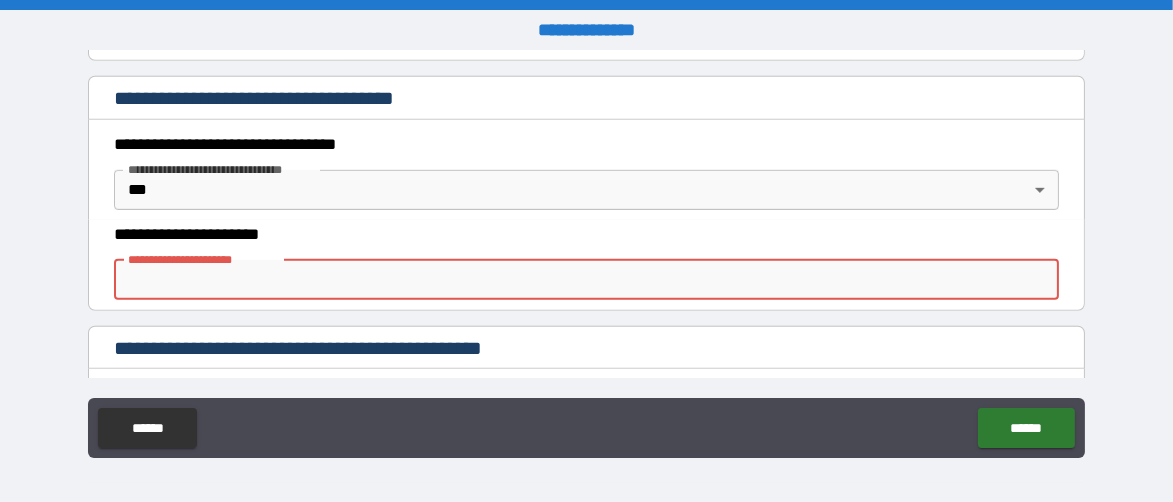 click on "**********" at bounding box center (586, 280) 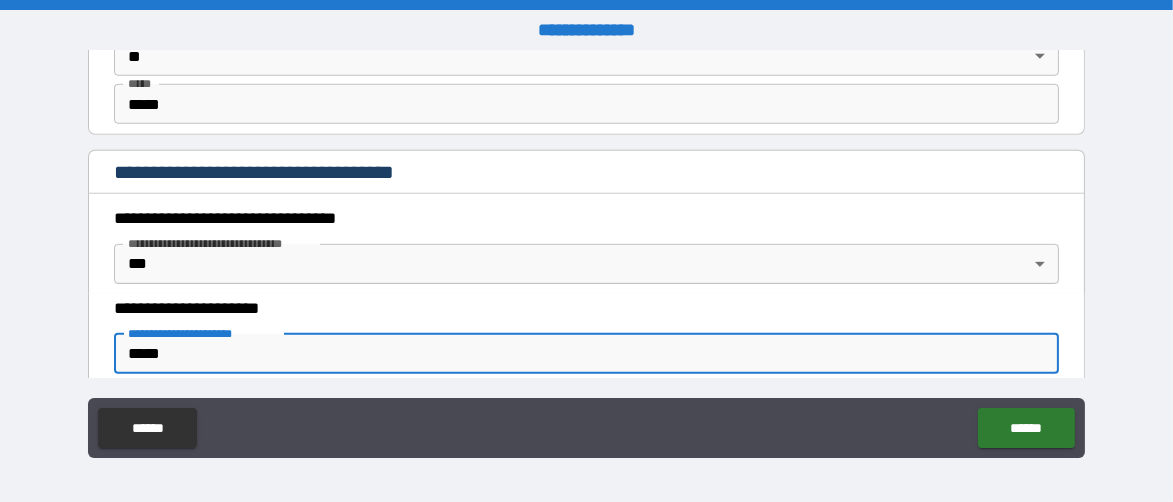 scroll, scrollTop: 2000, scrollLeft: 0, axis: vertical 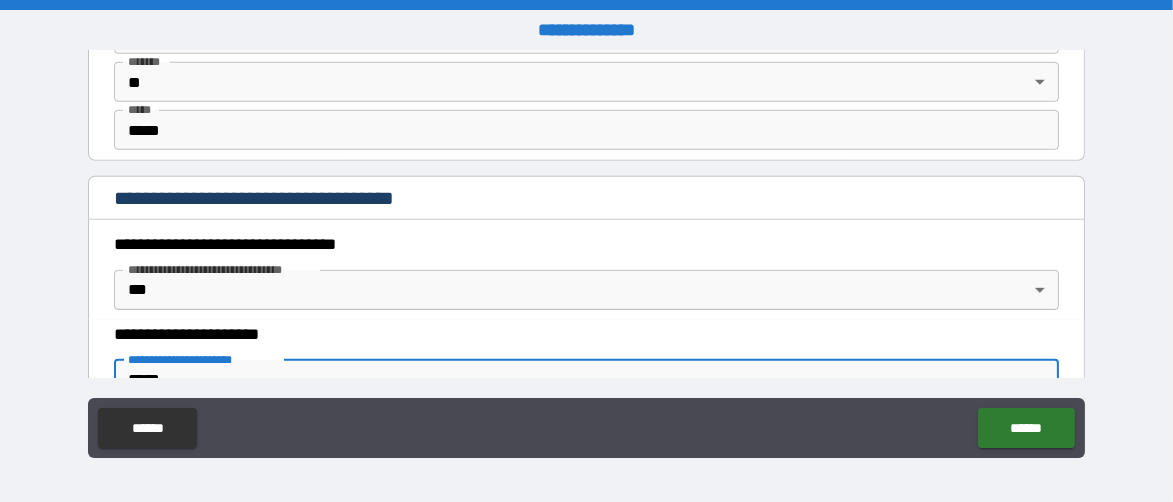 click on "**********" at bounding box center [586, 251] 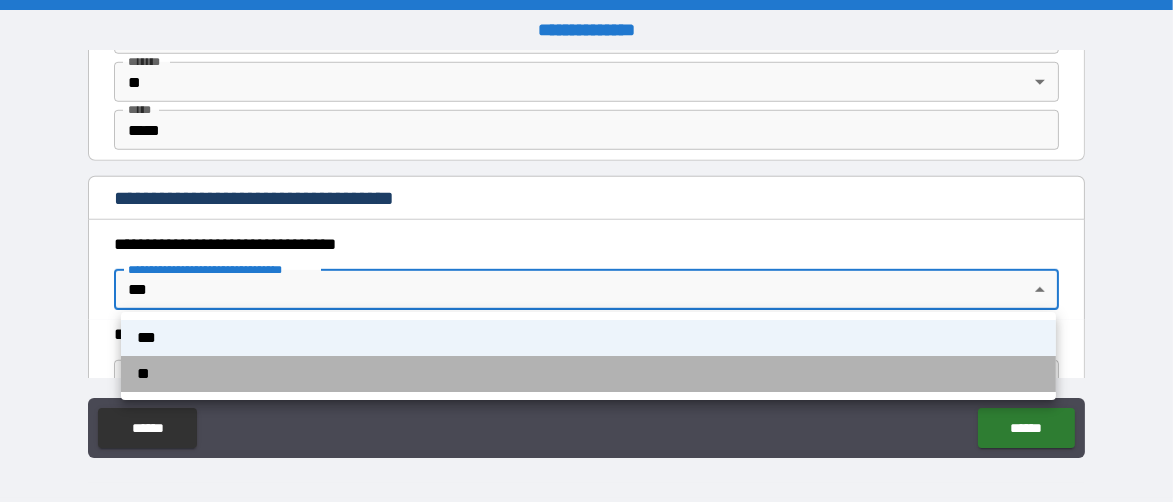 click on "**" at bounding box center (588, 374) 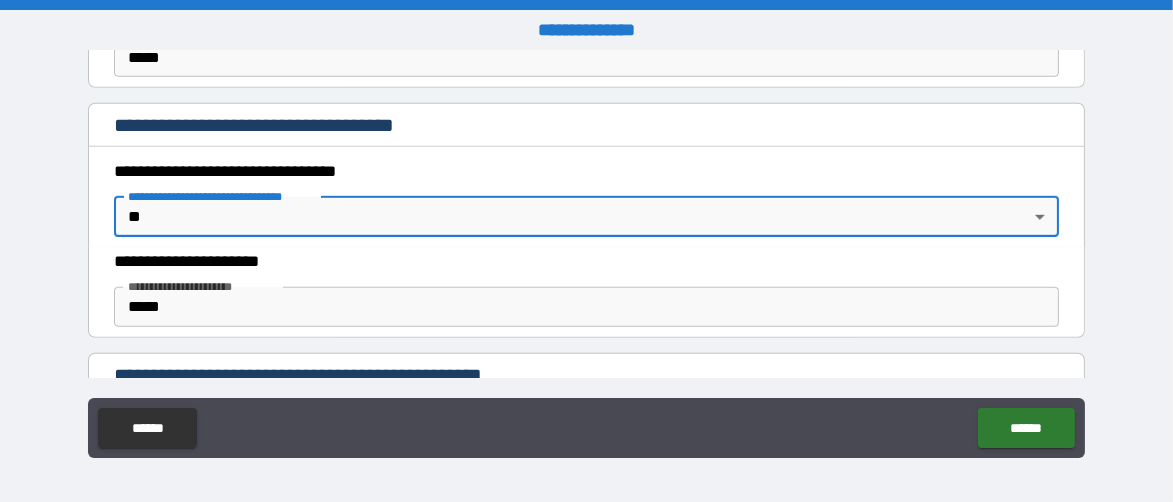 scroll, scrollTop: 2100, scrollLeft: 0, axis: vertical 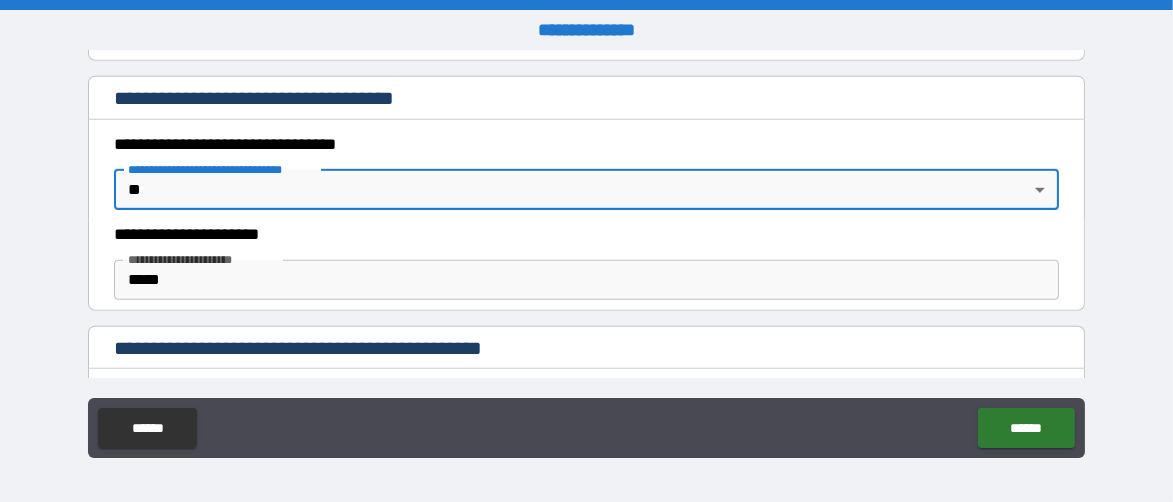 click on "*****" at bounding box center (586, 280) 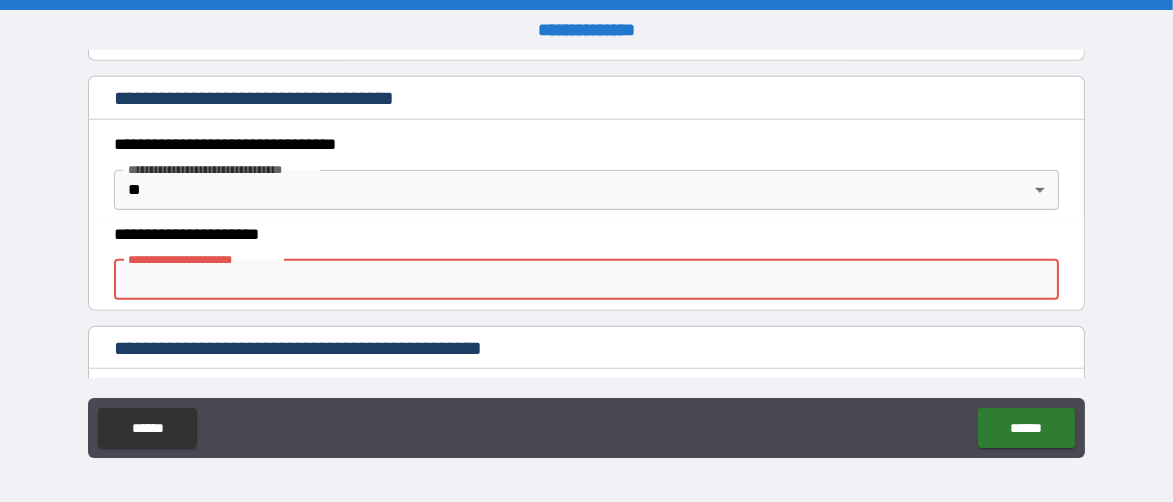 click on "**********" at bounding box center (581, 235) 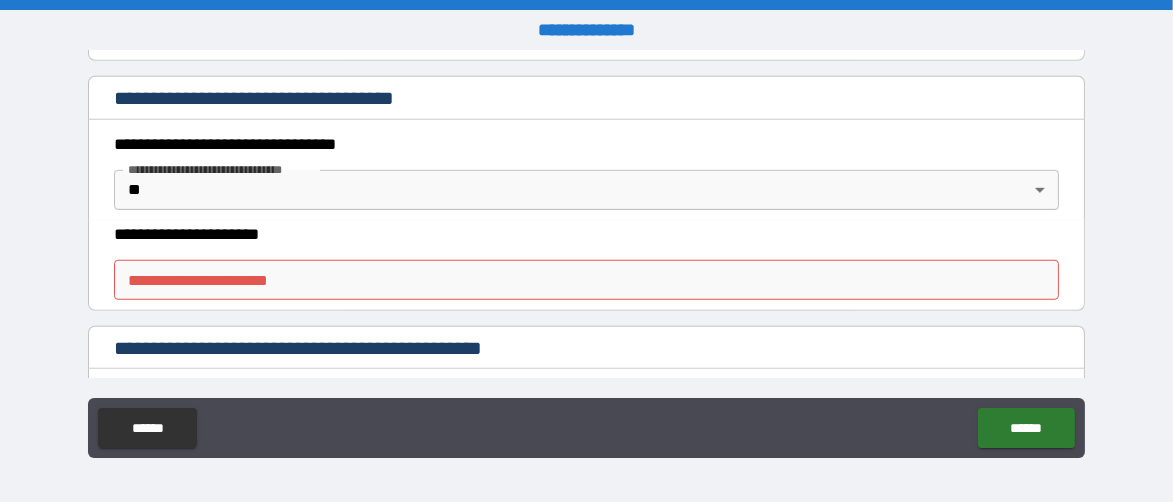 click on "**********" at bounding box center [586, 251] 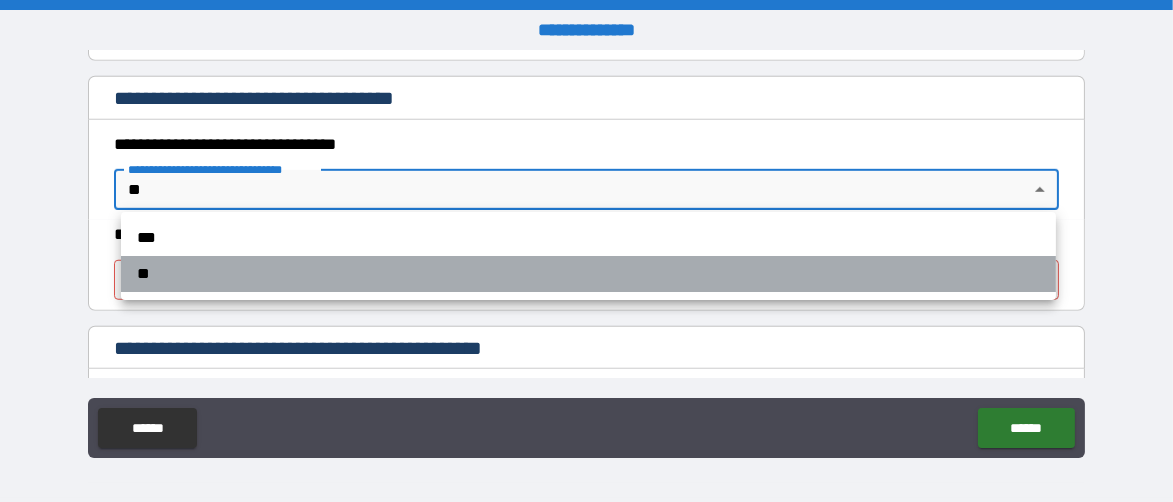 click on "**" at bounding box center (588, 274) 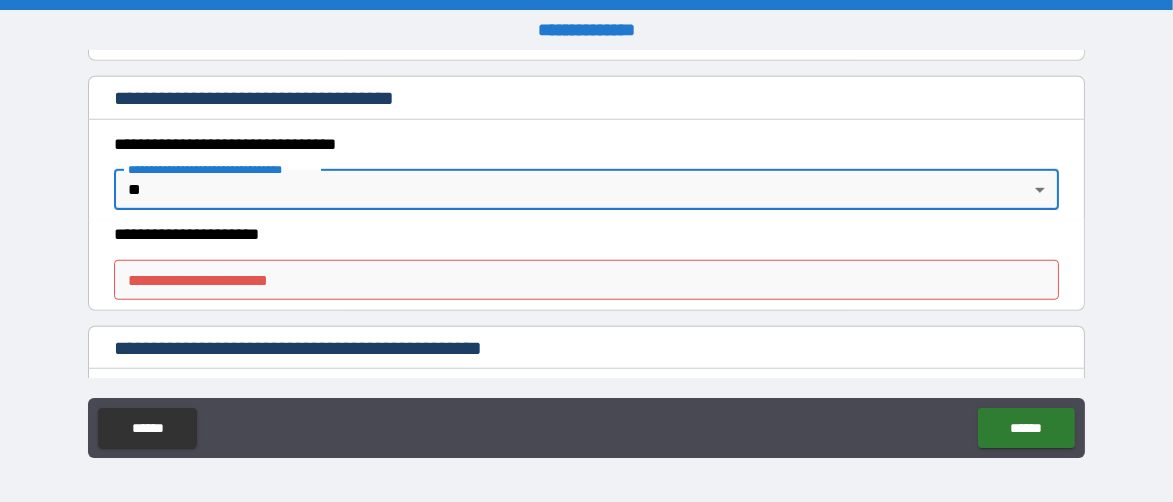 click on "**********" at bounding box center (581, 235) 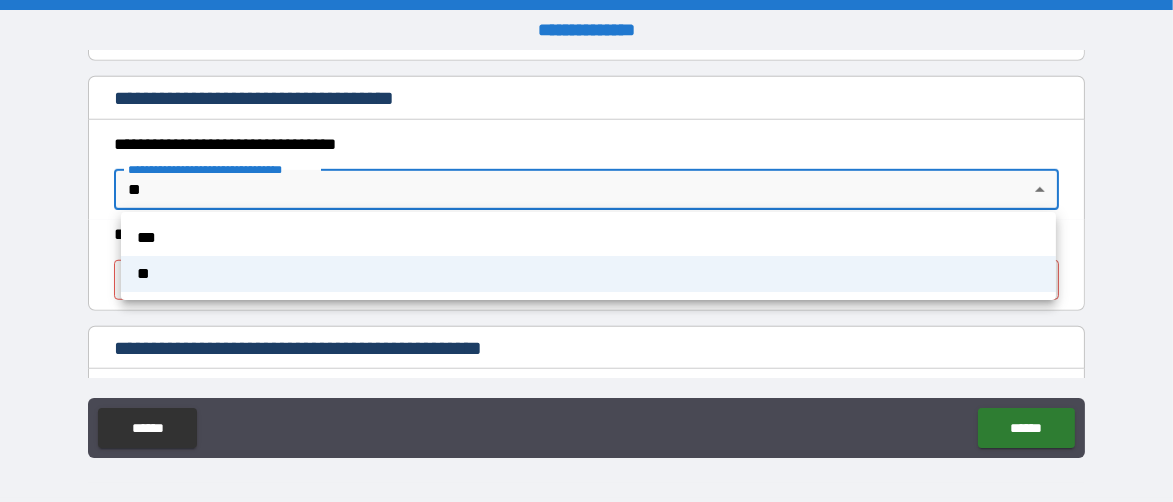 click on "**********" at bounding box center [586, 251] 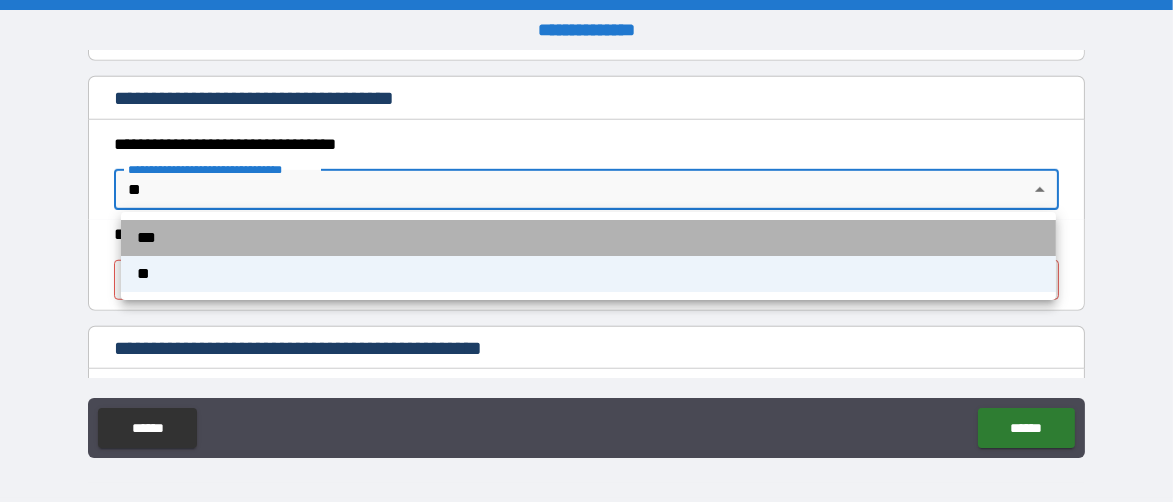 click on "***" at bounding box center (588, 238) 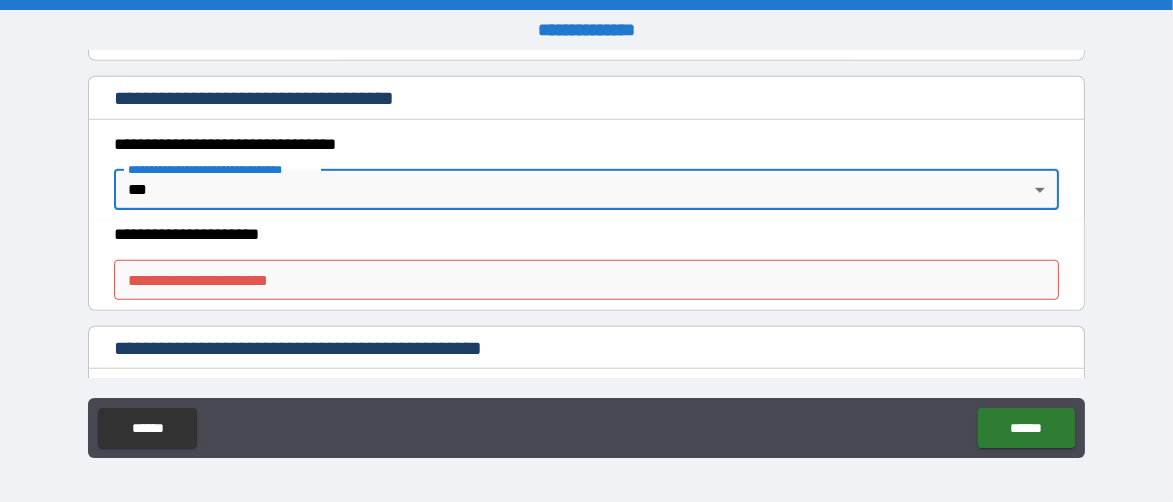 click on "**********" at bounding box center (586, 280) 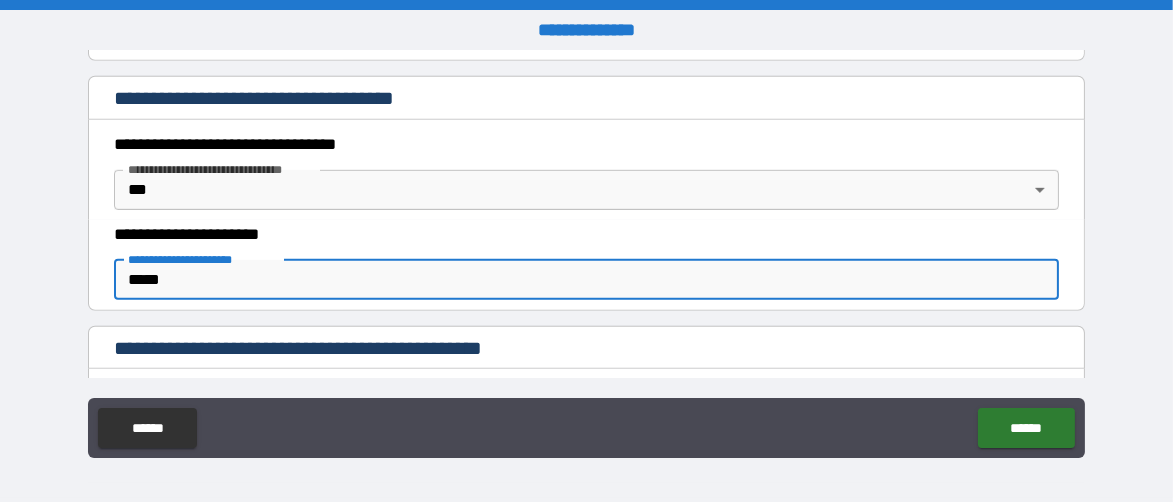 click on "*****" at bounding box center [586, 280] 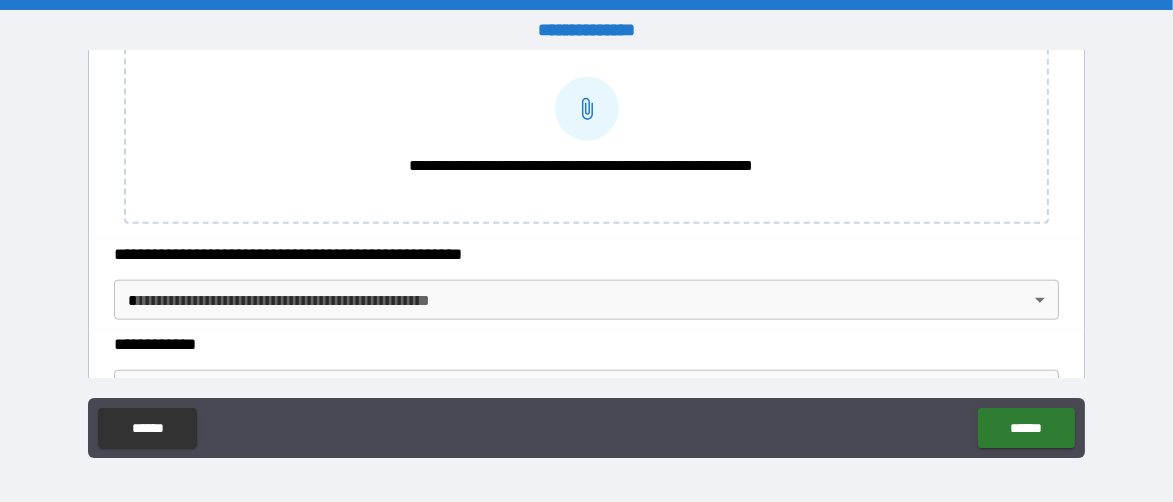 scroll, scrollTop: 2699, scrollLeft: 0, axis: vertical 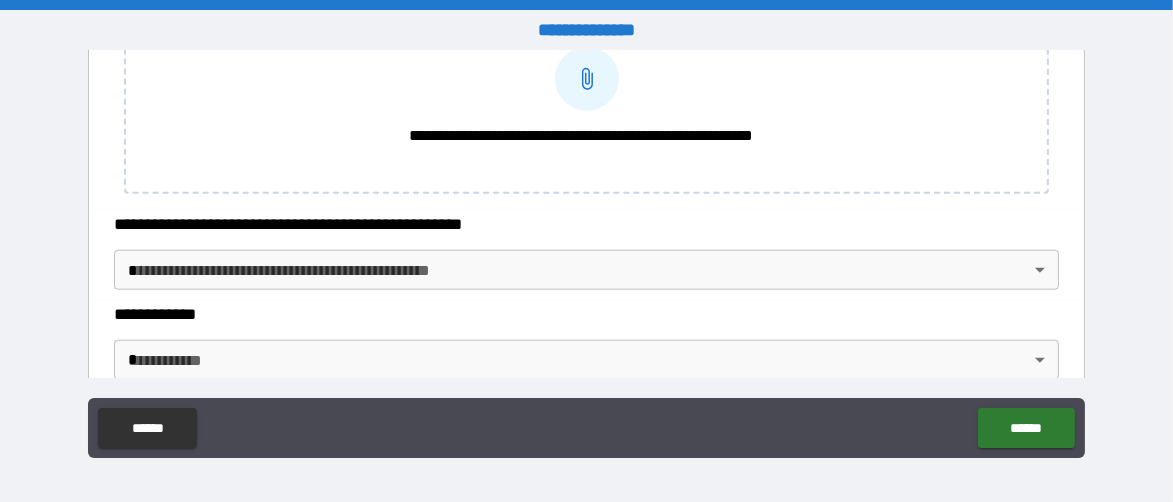 click on "**********" at bounding box center (586, 251) 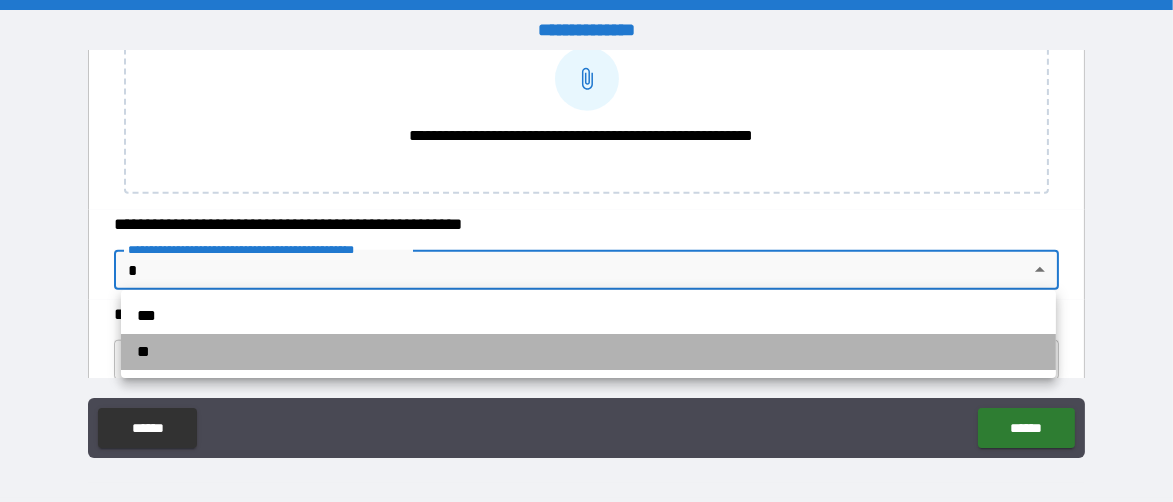 click on "**" at bounding box center (588, 352) 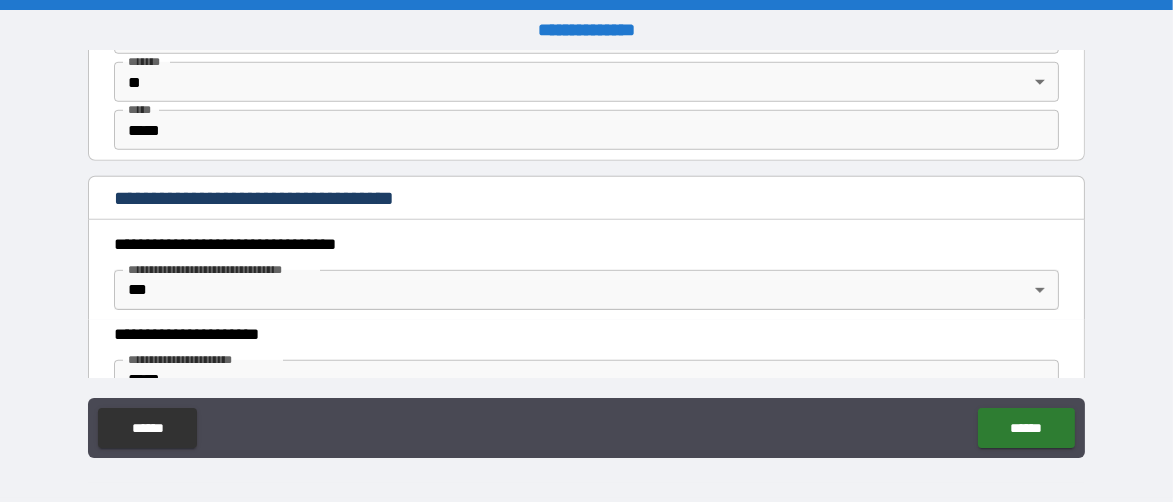 scroll, scrollTop: 2100, scrollLeft: 0, axis: vertical 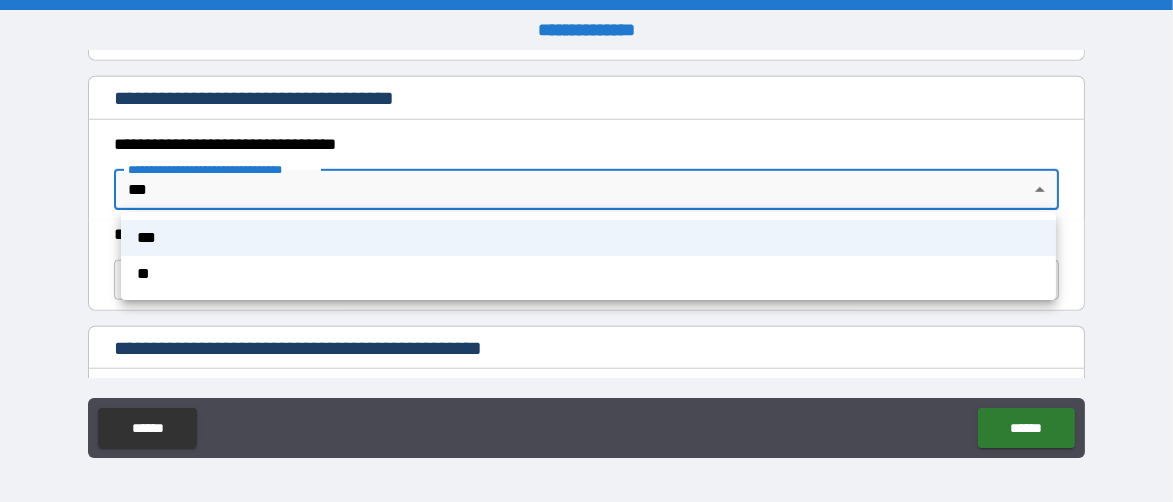 click on "**********" at bounding box center [586, 251] 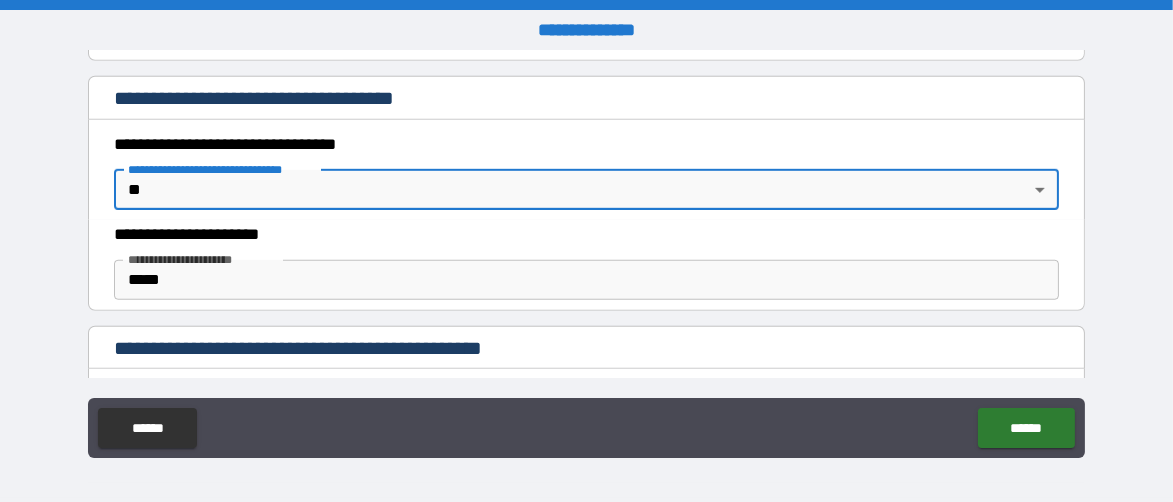 click on "*****" at bounding box center (586, 280) 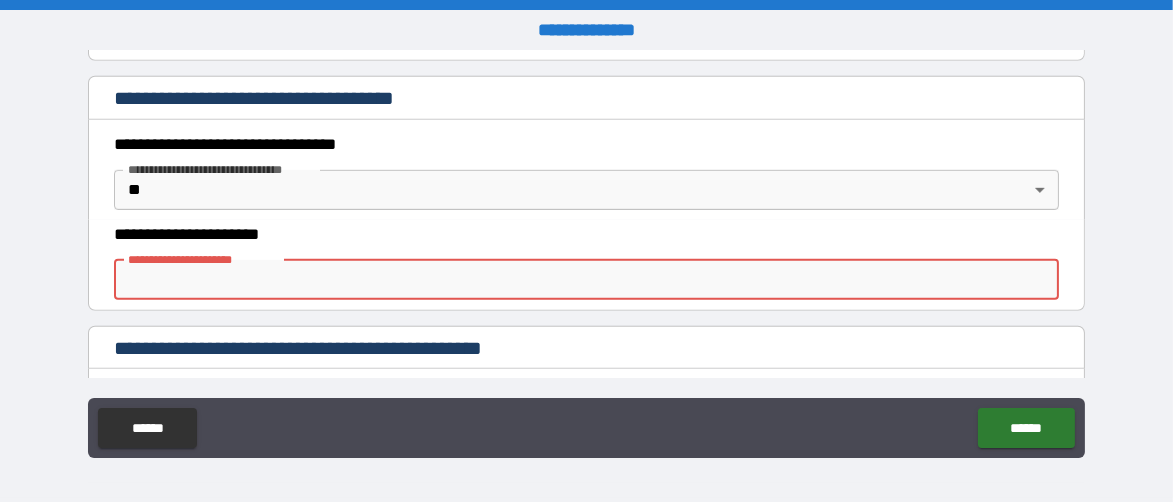 click on "**********" at bounding box center (581, 235) 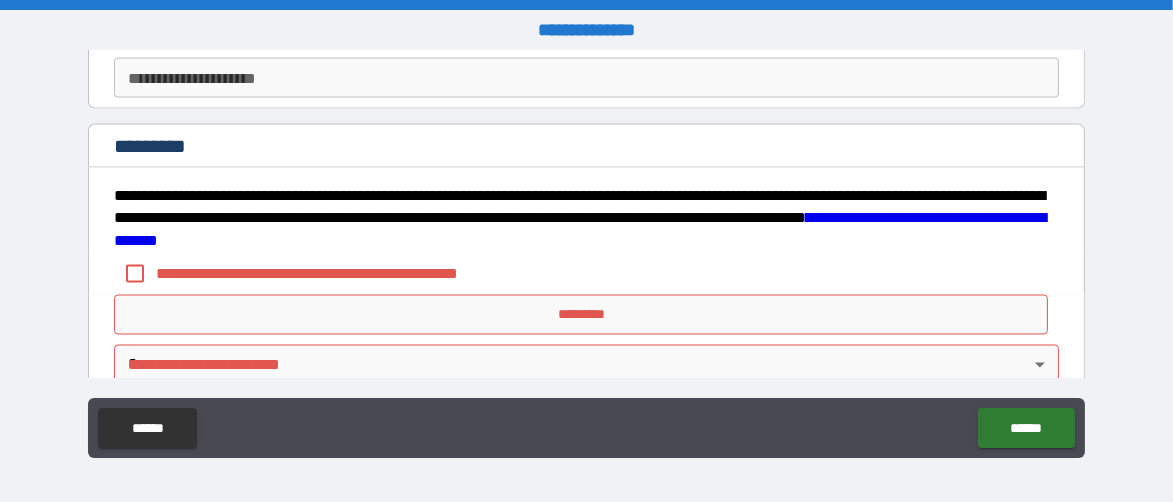 scroll, scrollTop: 4297, scrollLeft: 0, axis: vertical 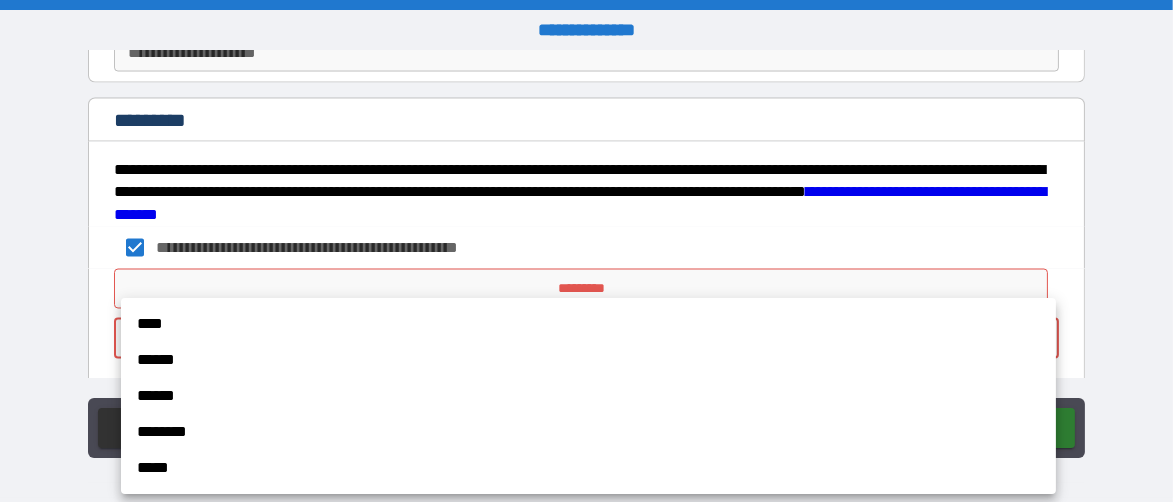 click on "**********" at bounding box center (586, 251) 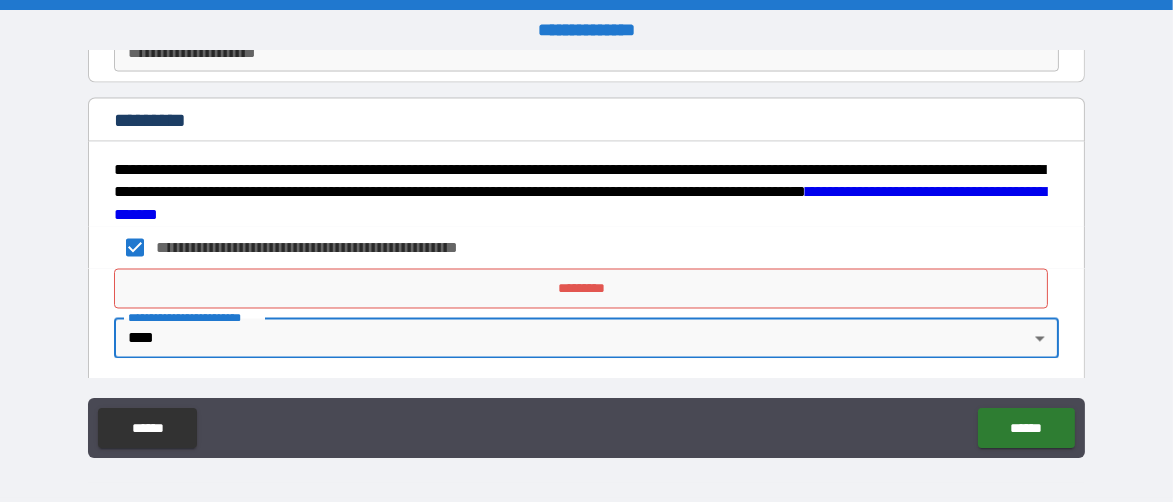 click on "*********" at bounding box center (581, 289) 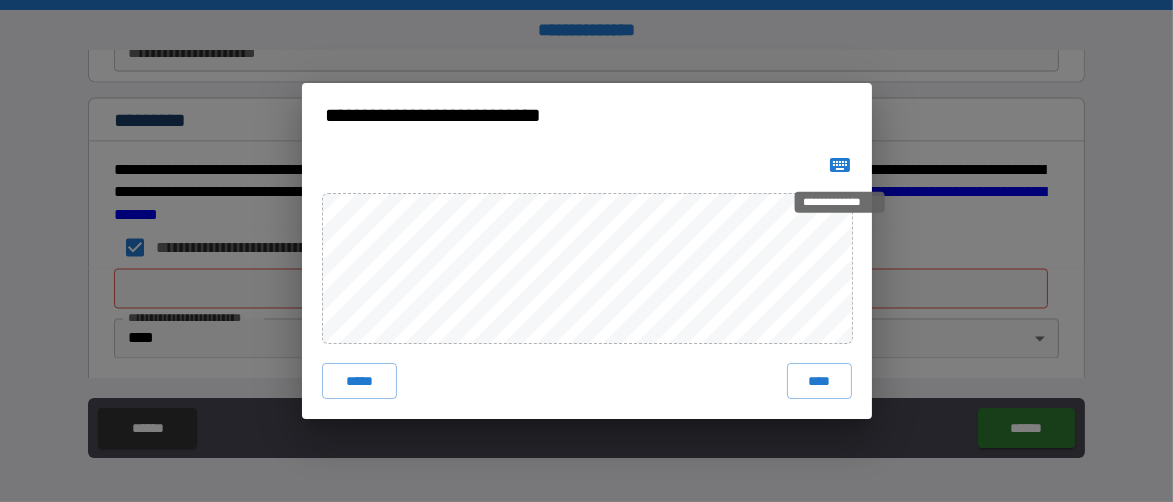 click 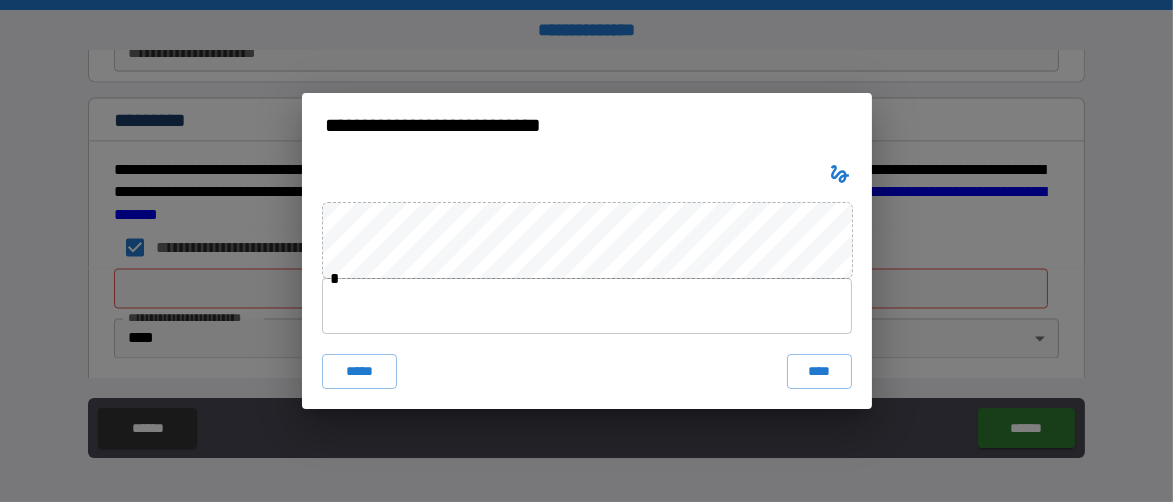 click at bounding box center (587, 306) 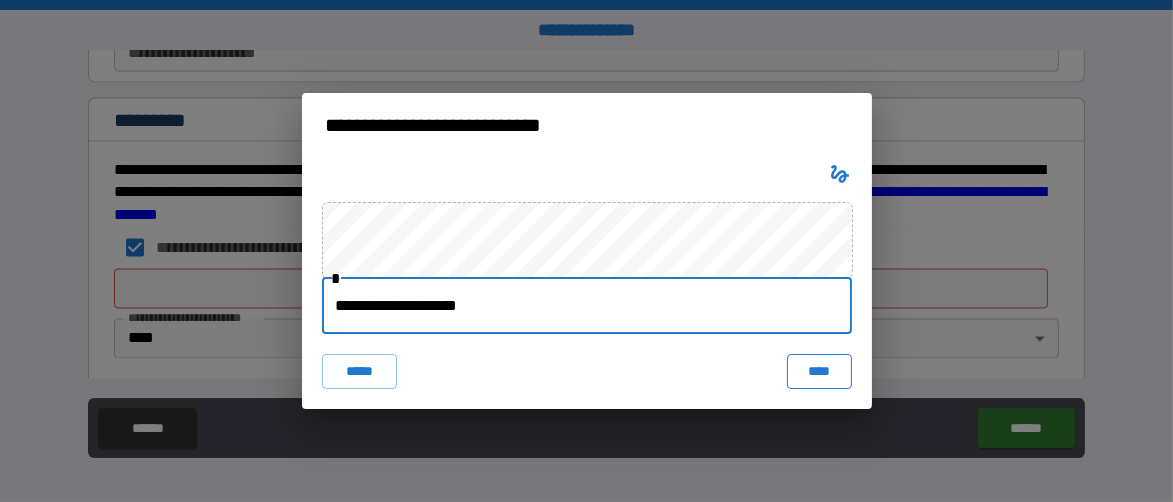 click on "****" at bounding box center (819, 372) 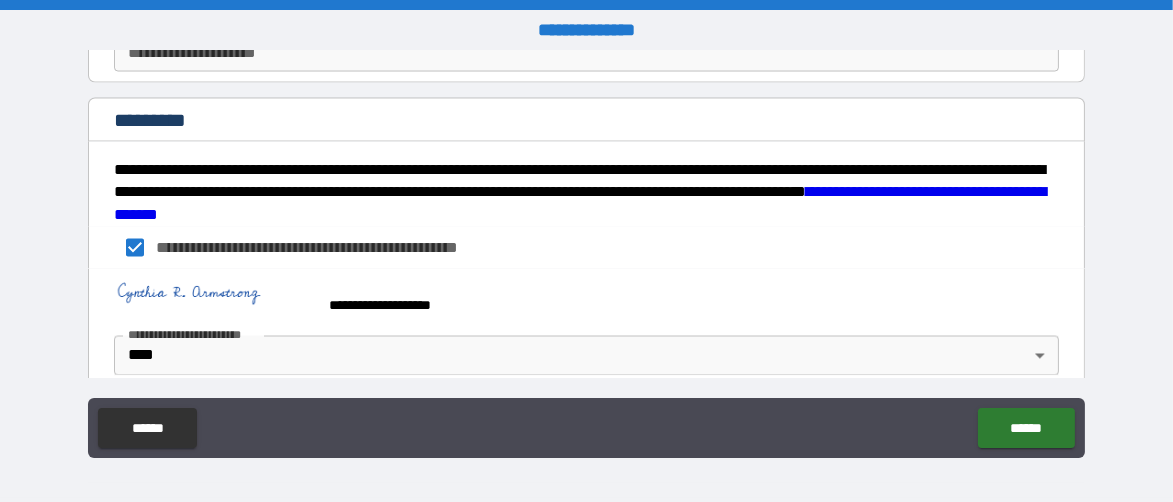 scroll, scrollTop: 4313, scrollLeft: 0, axis: vertical 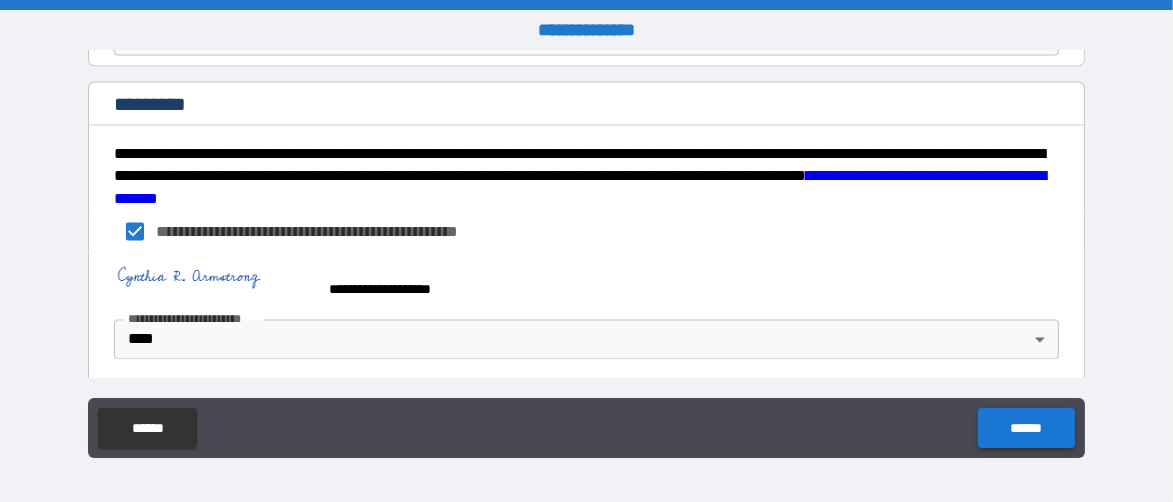 click on "******" at bounding box center [1026, 428] 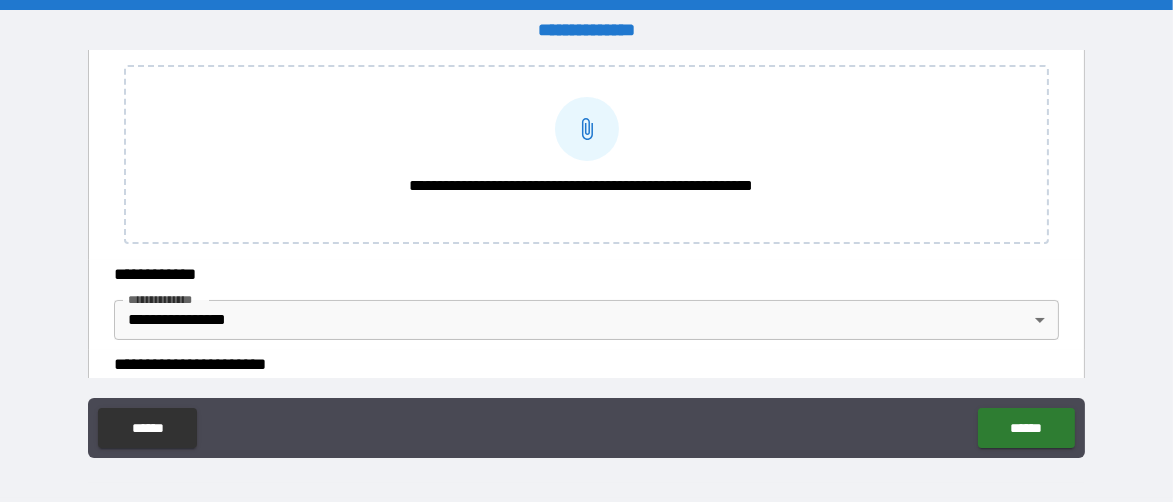 scroll, scrollTop: 304, scrollLeft: 0, axis: vertical 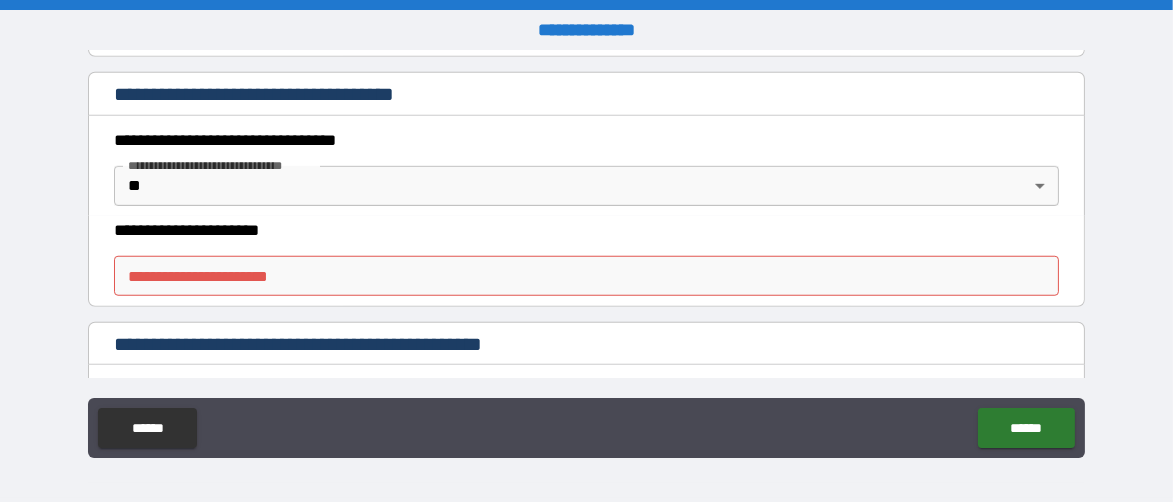 click on "**********" at bounding box center [586, 251] 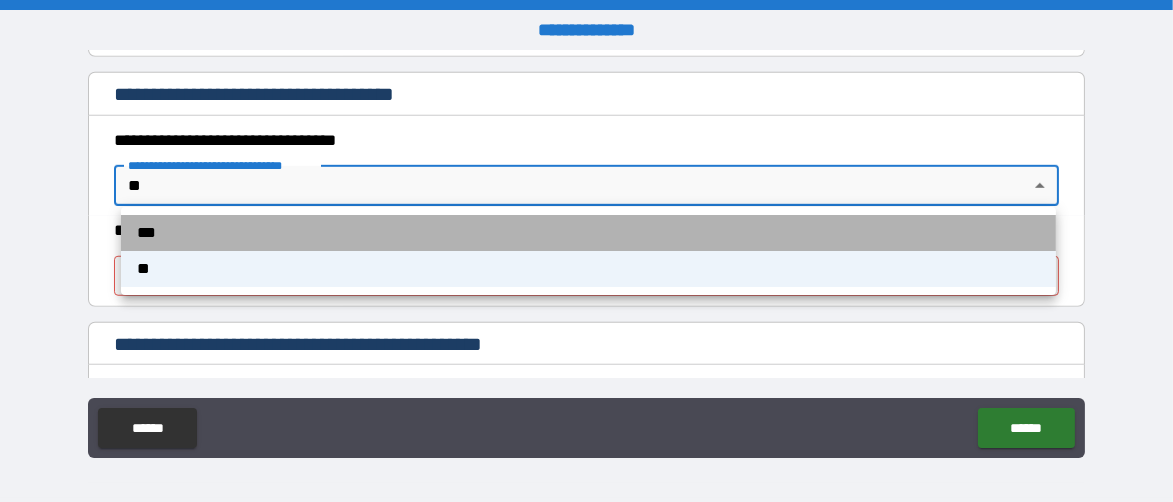 click on "***" at bounding box center [588, 233] 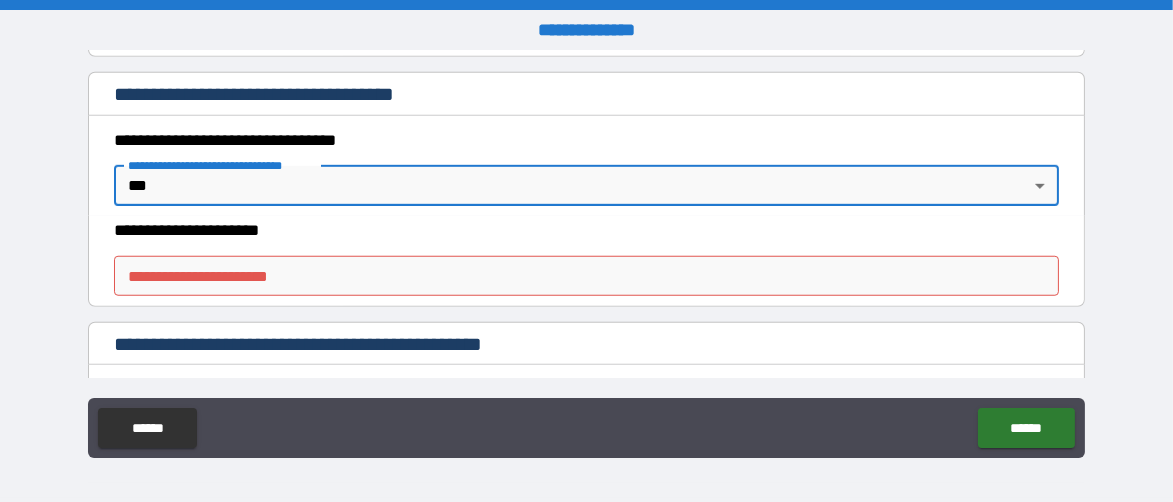 click on "**********" at bounding box center (586, 276) 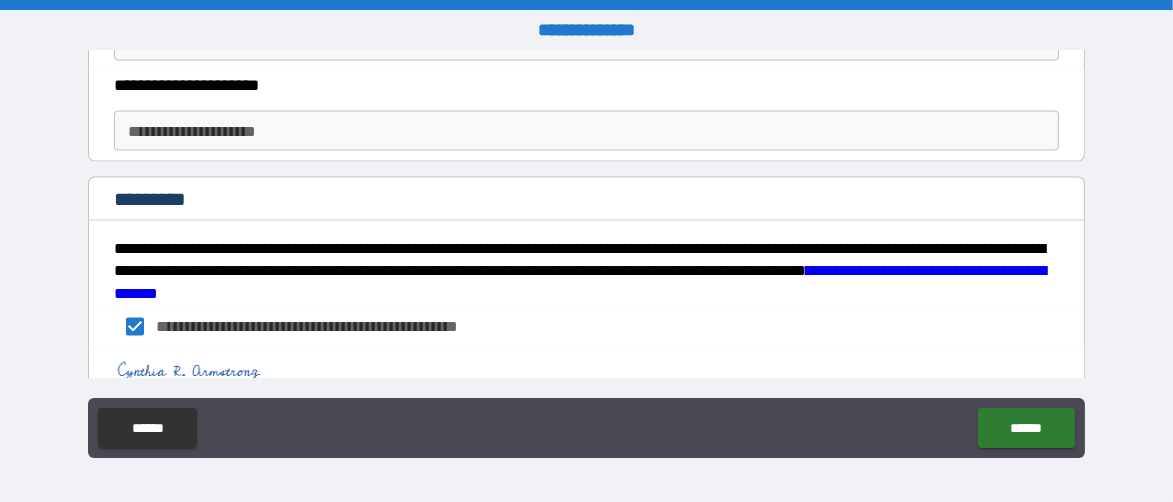 scroll, scrollTop: 4313, scrollLeft: 0, axis: vertical 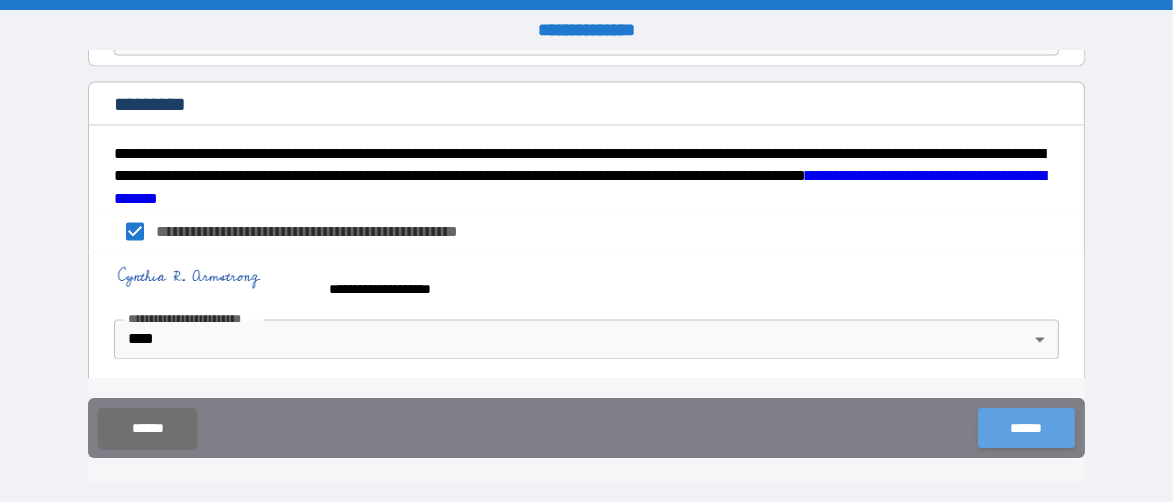 click on "******" at bounding box center (1026, 428) 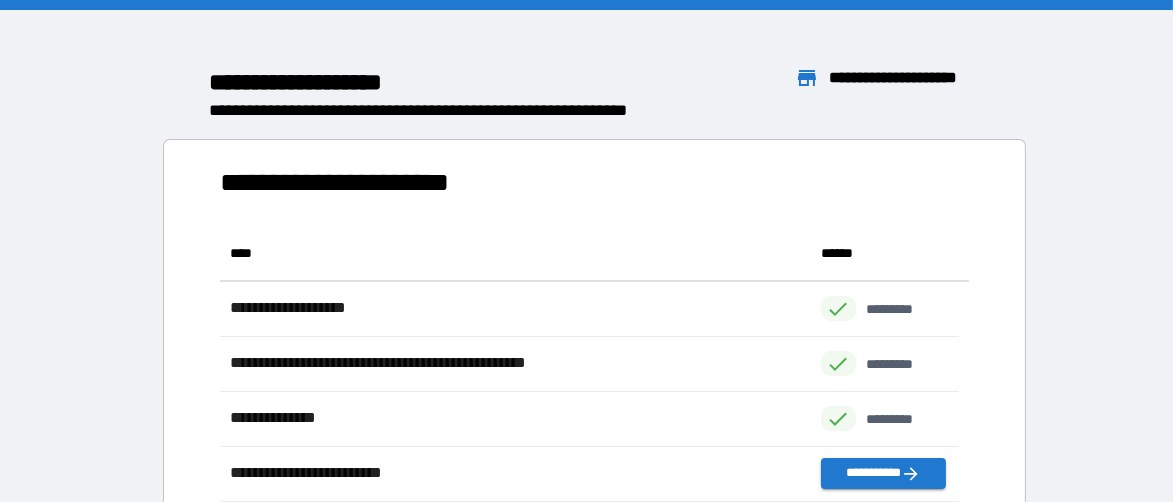 scroll, scrollTop: 16, scrollLeft: 16, axis: both 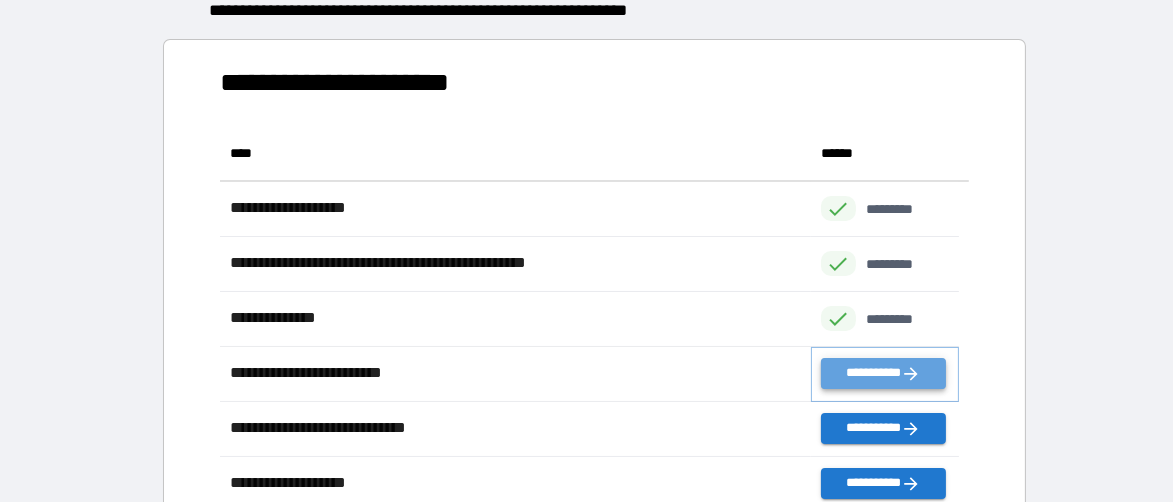 click on "**********" at bounding box center [883, 373] 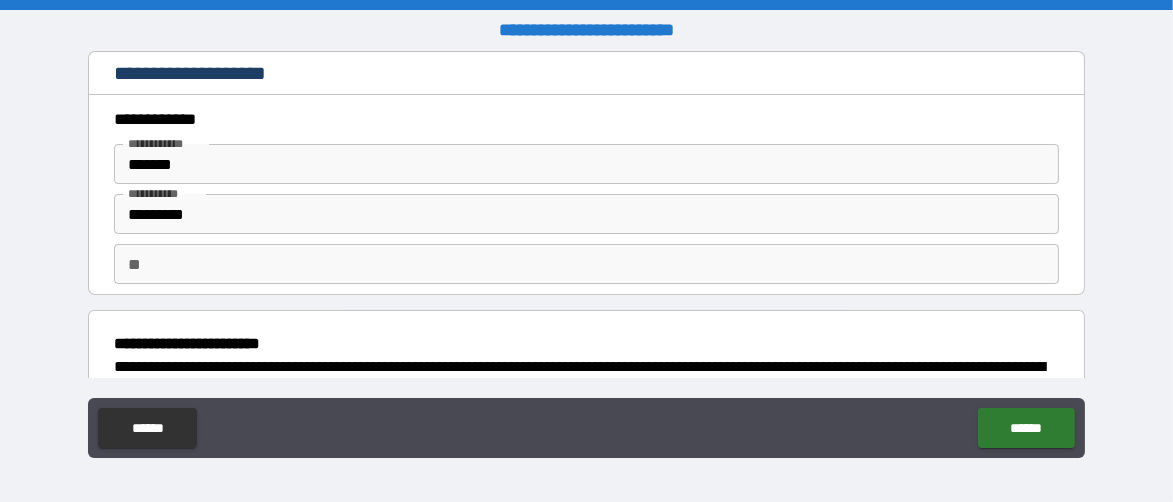 click on "**" at bounding box center [586, 264] 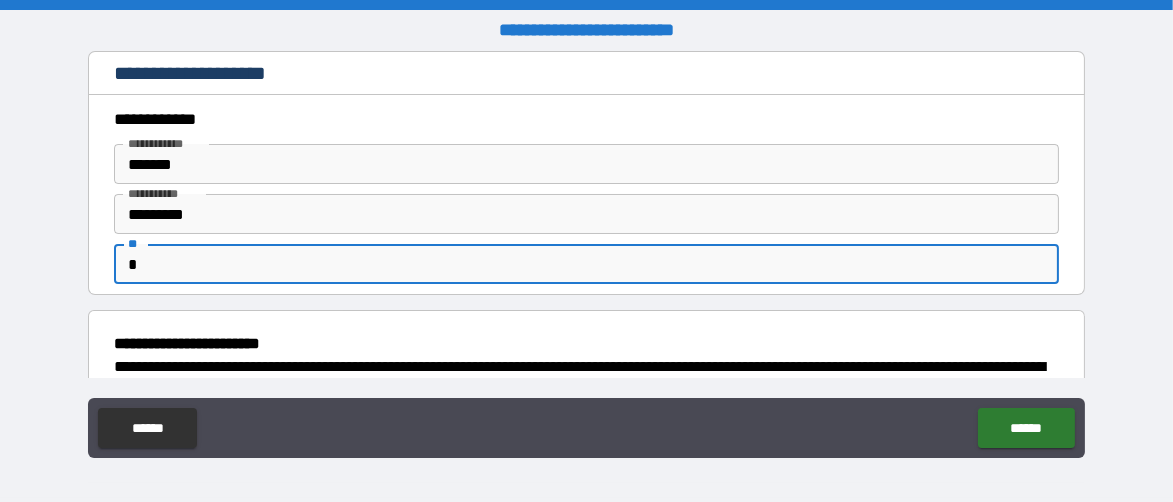 click on "**********" at bounding box center (581, 120) 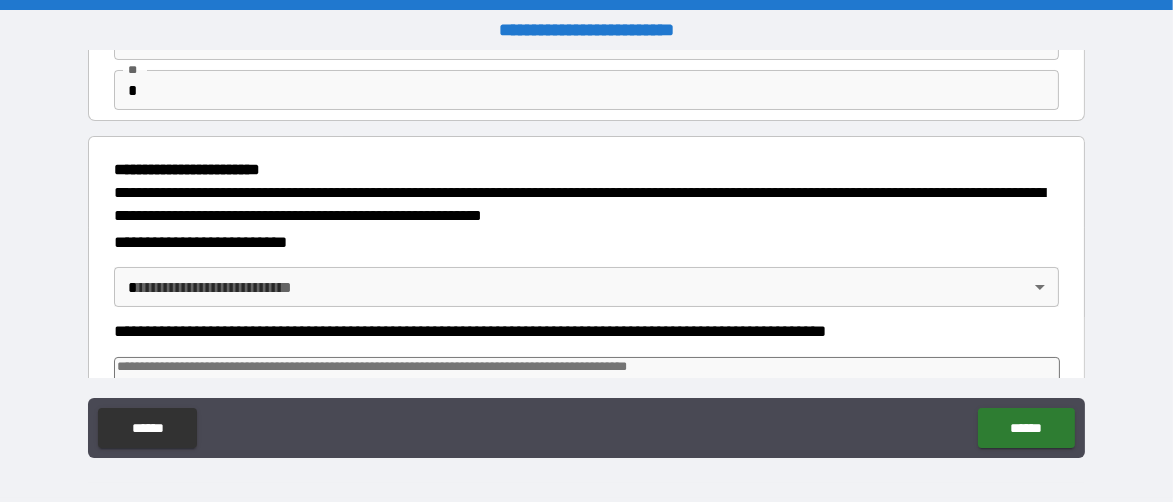 scroll, scrollTop: 200, scrollLeft: 0, axis: vertical 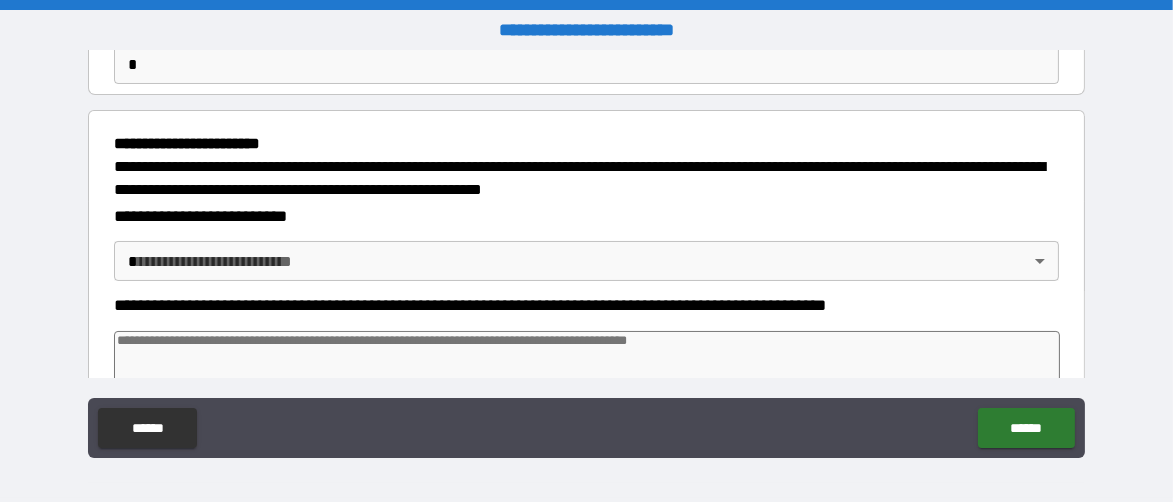 click on "**********" at bounding box center (586, 251) 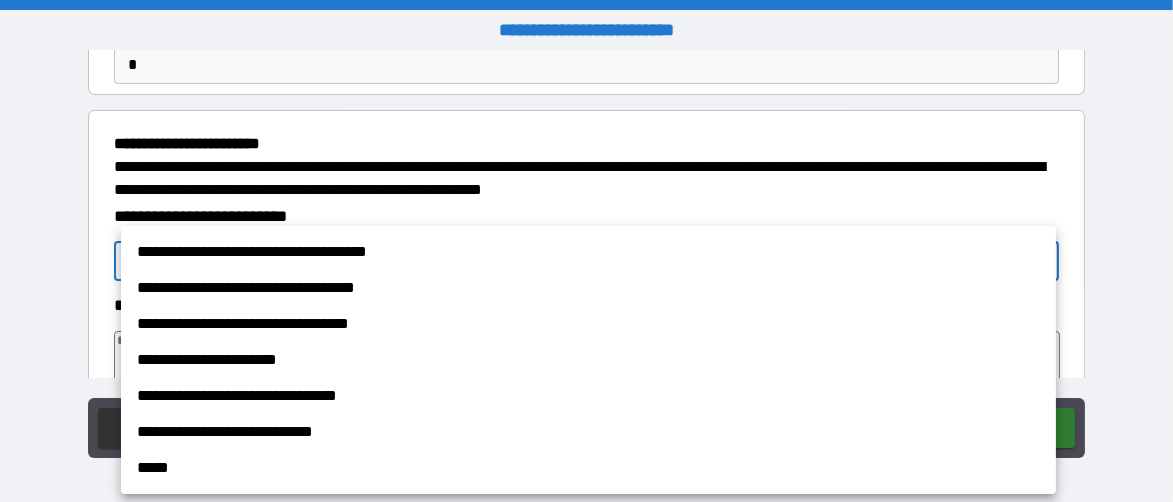 click on "**********" at bounding box center [588, 396] 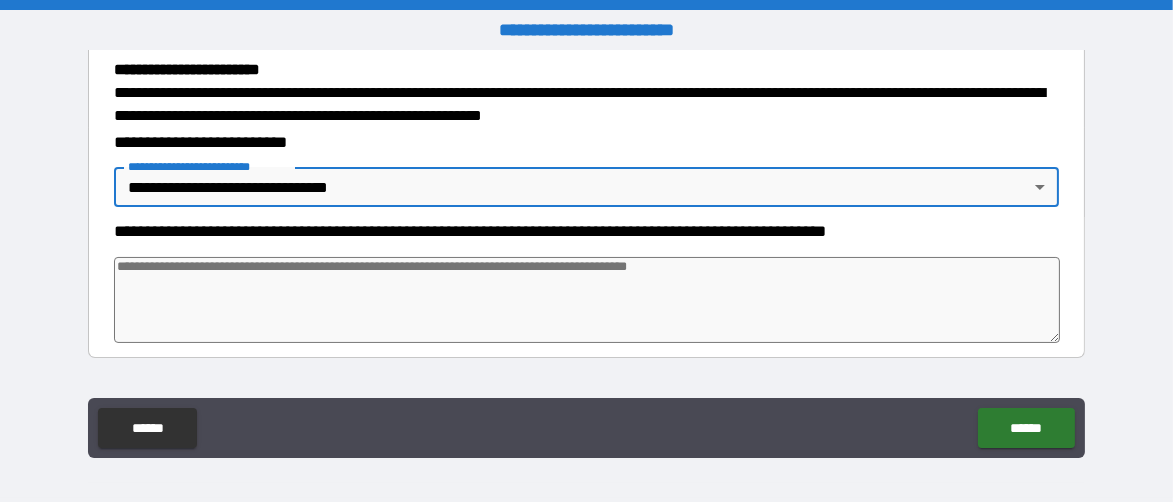 scroll, scrollTop: 299, scrollLeft: 0, axis: vertical 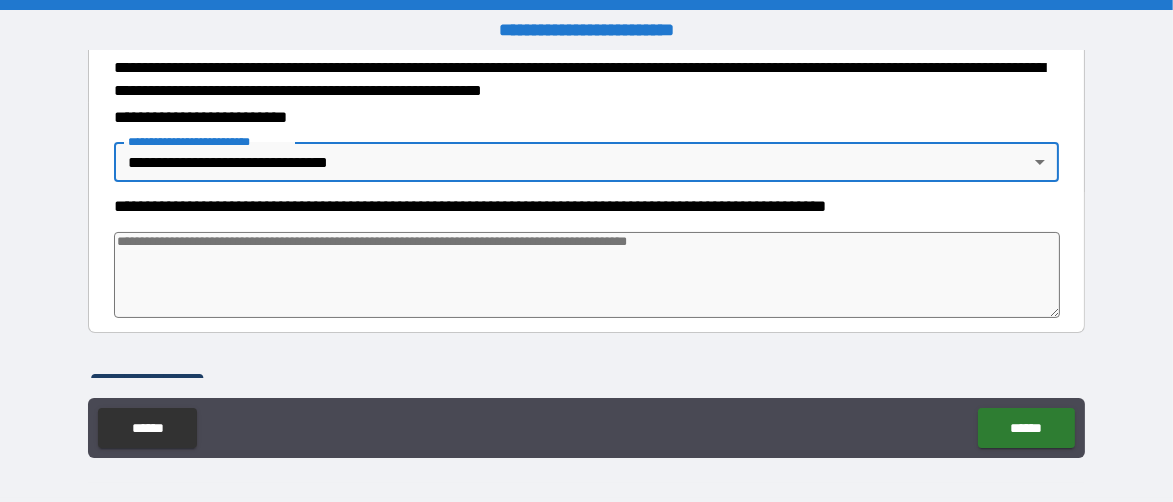 click at bounding box center [587, 275] 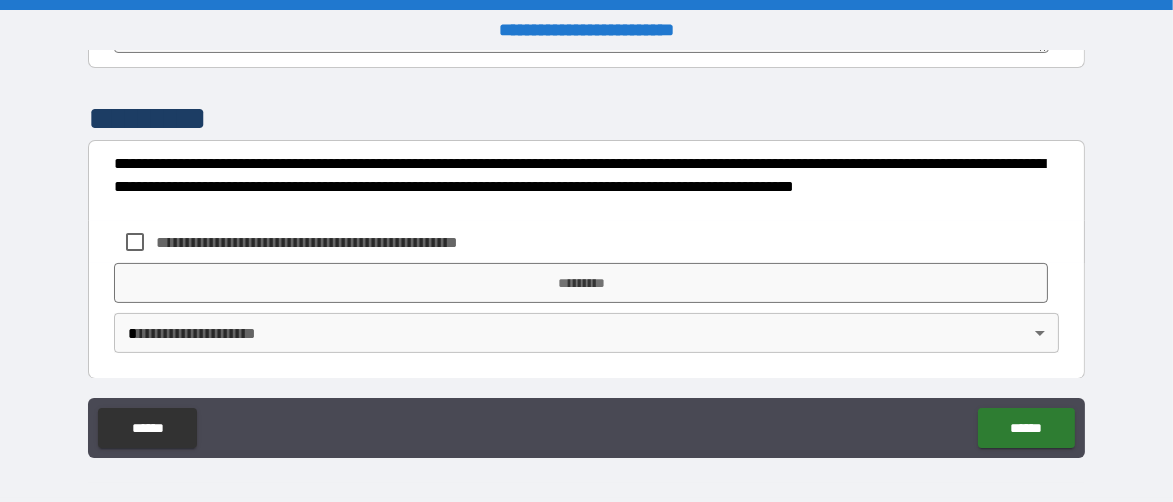 scroll, scrollTop: 566, scrollLeft: 0, axis: vertical 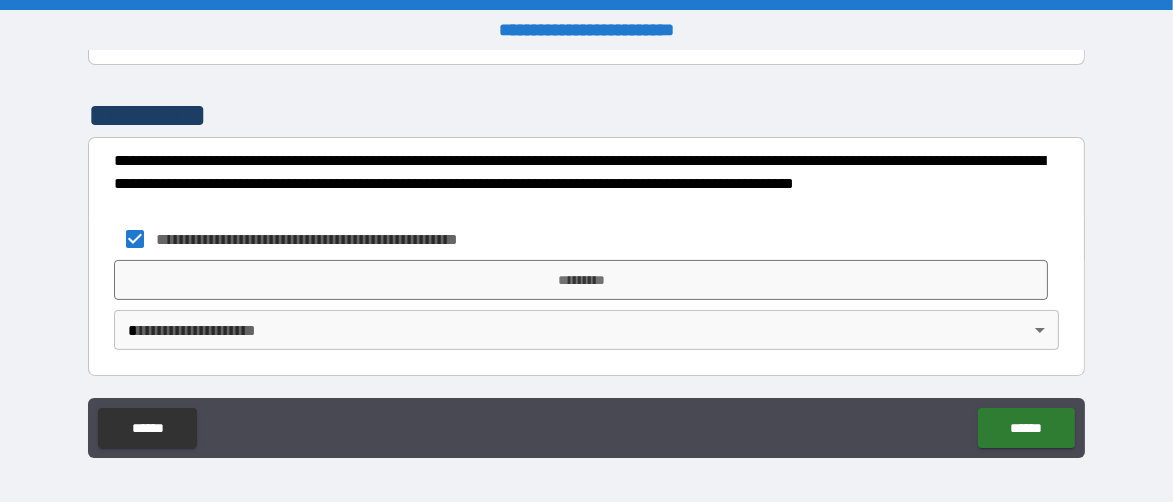 click on "**********" at bounding box center (586, 251) 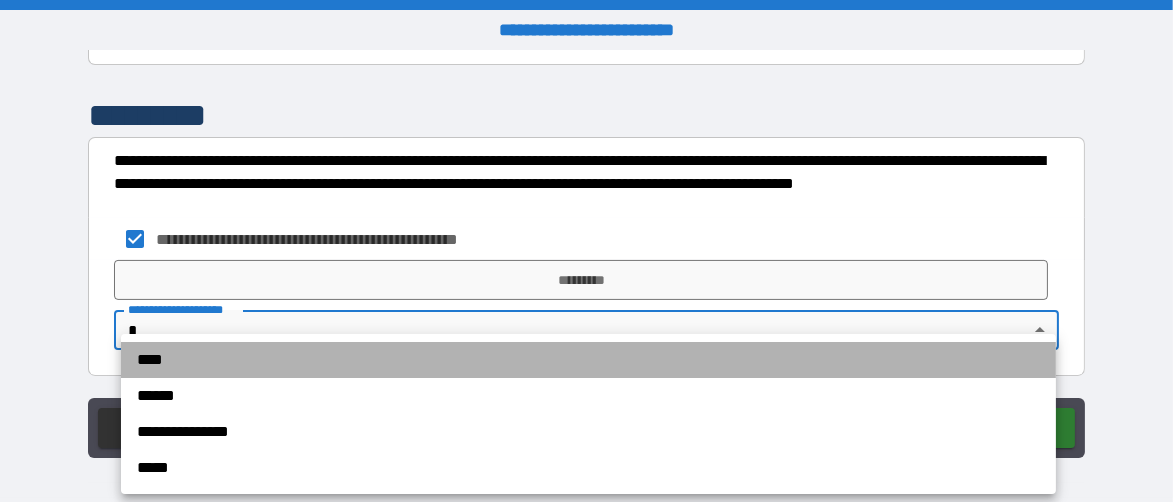 click on "****" at bounding box center (588, 360) 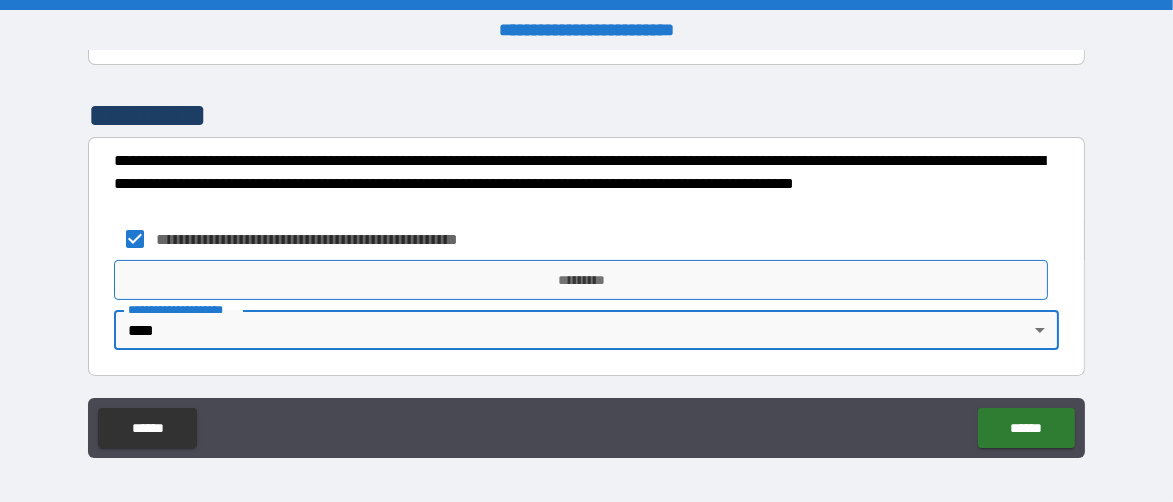 click on "*********" at bounding box center [581, 280] 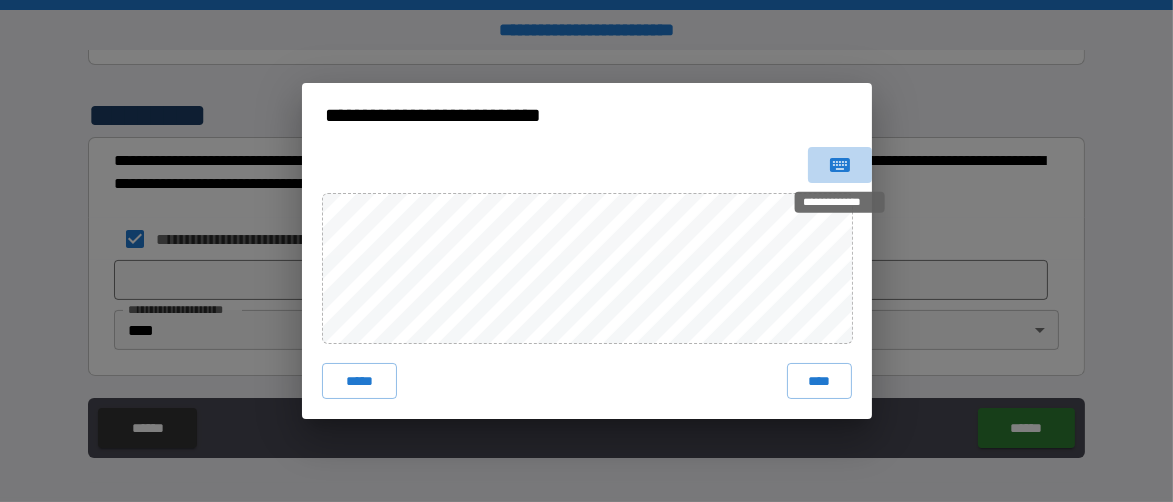 click 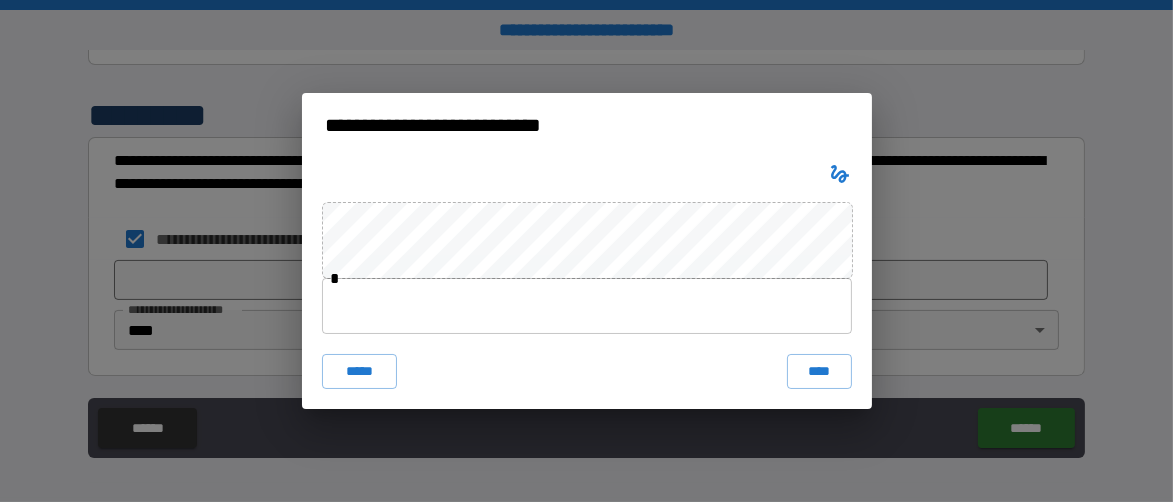 click at bounding box center [587, 306] 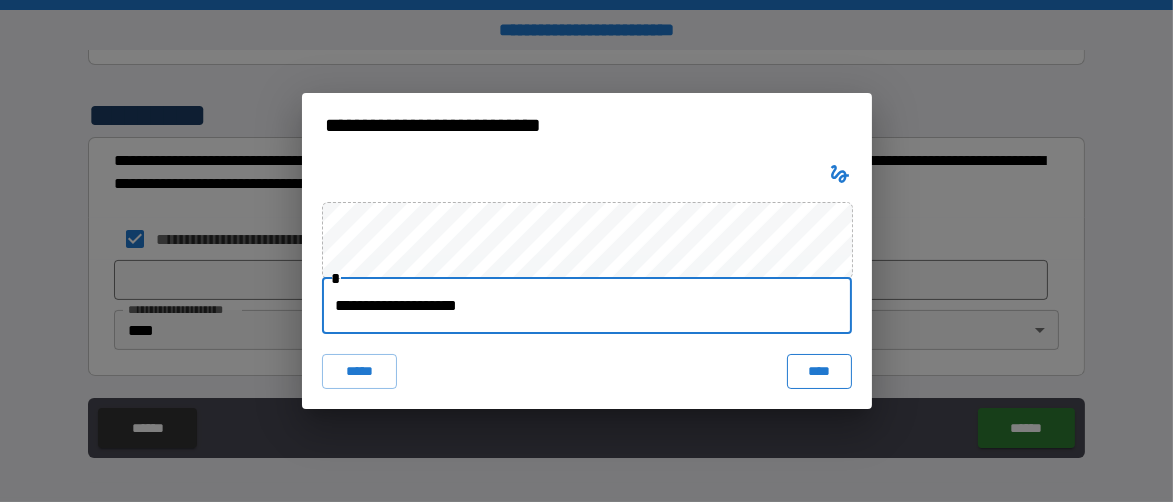 click on "****" at bounding box center (819, 372) 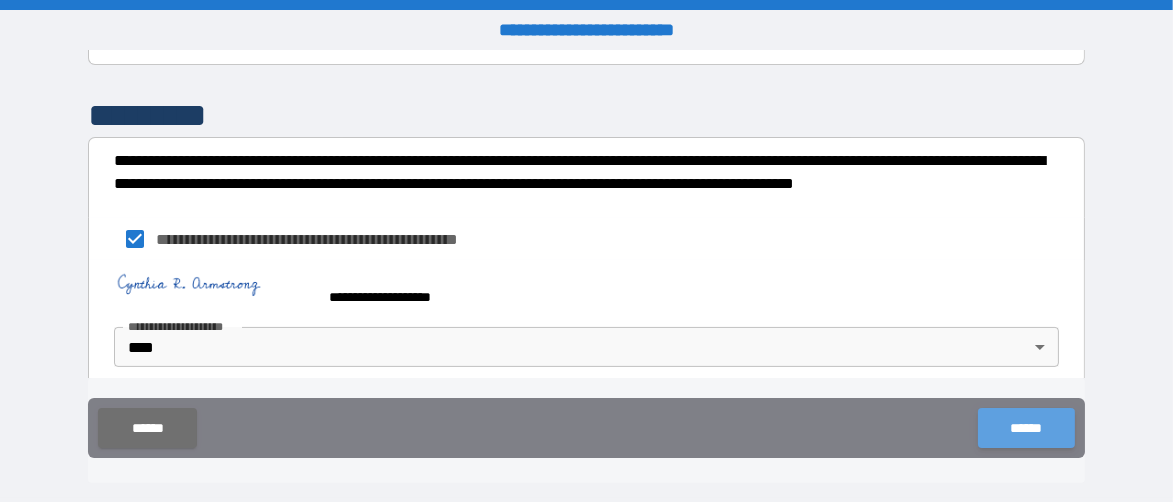 click on "******" at bounding box center [1026, 428] 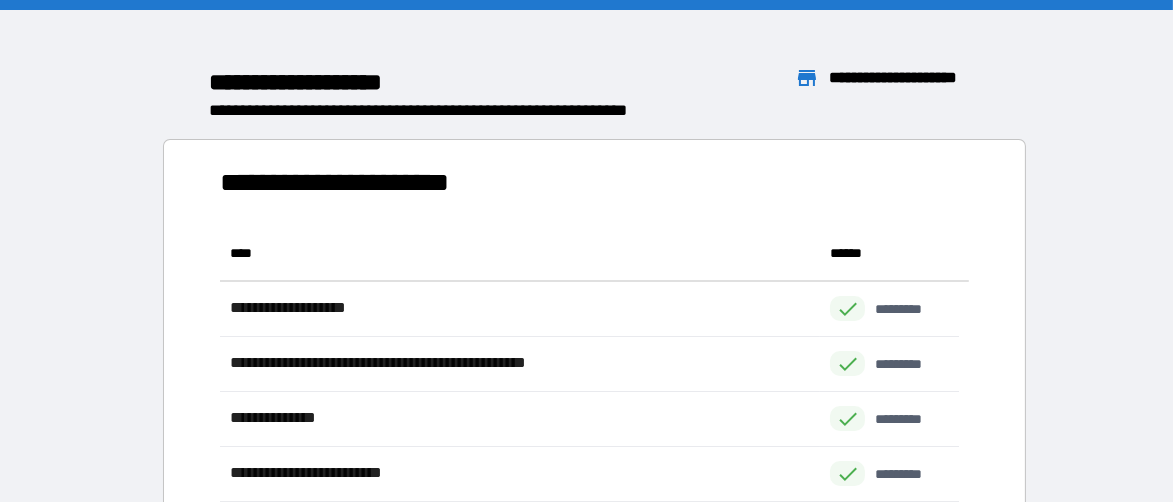 scroll, scrollTop: 16, scrollLeft: 16, axis: both 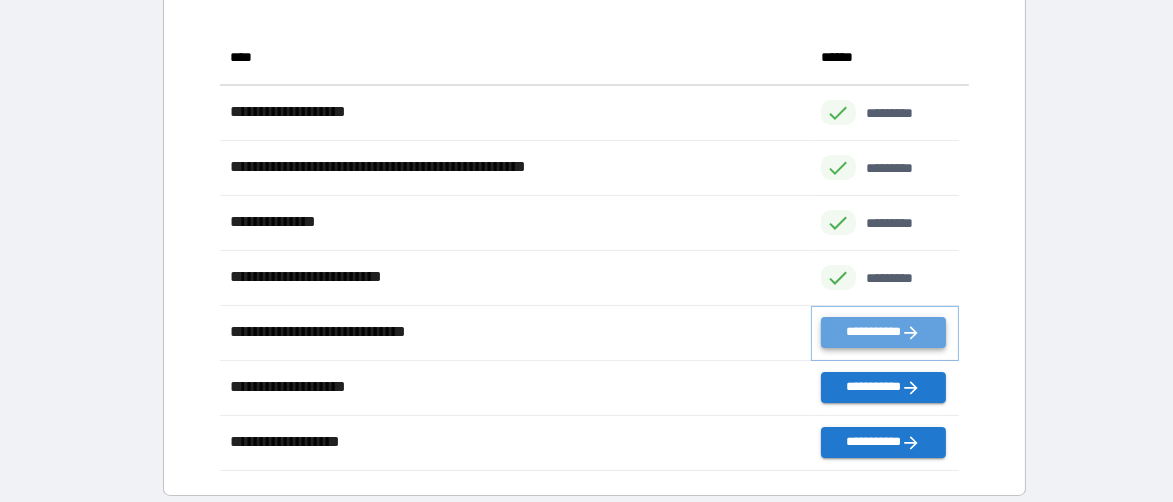 click on "**********" at bounding box center (883, 332) 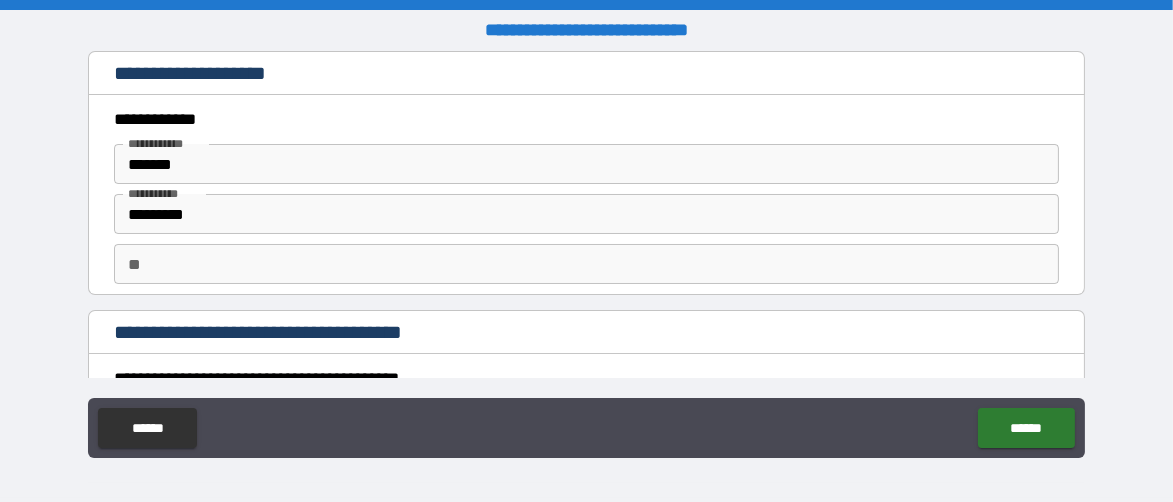 click on "**" at bounding box center (586, 264) 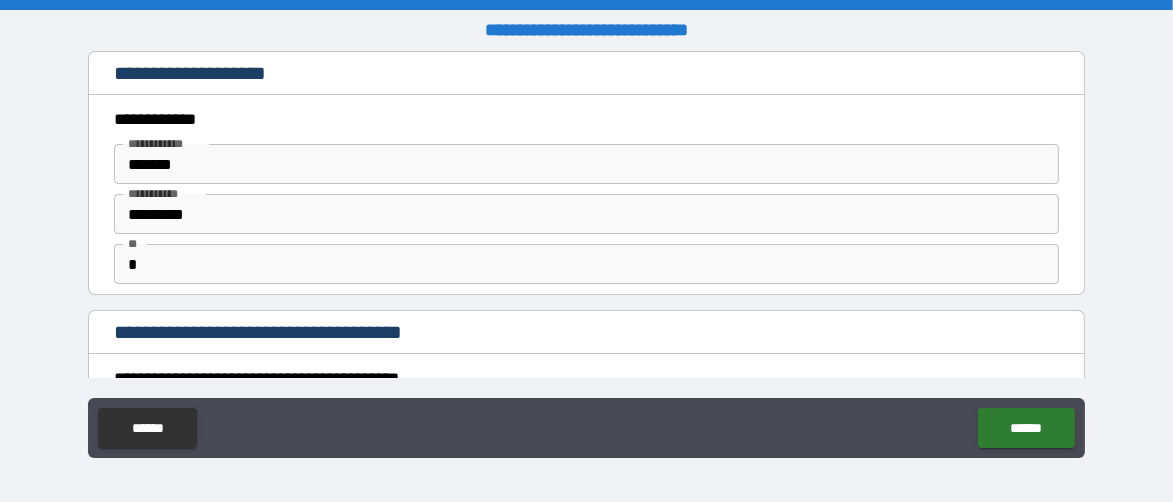 click on "**********" at bounding box center [586, 214] 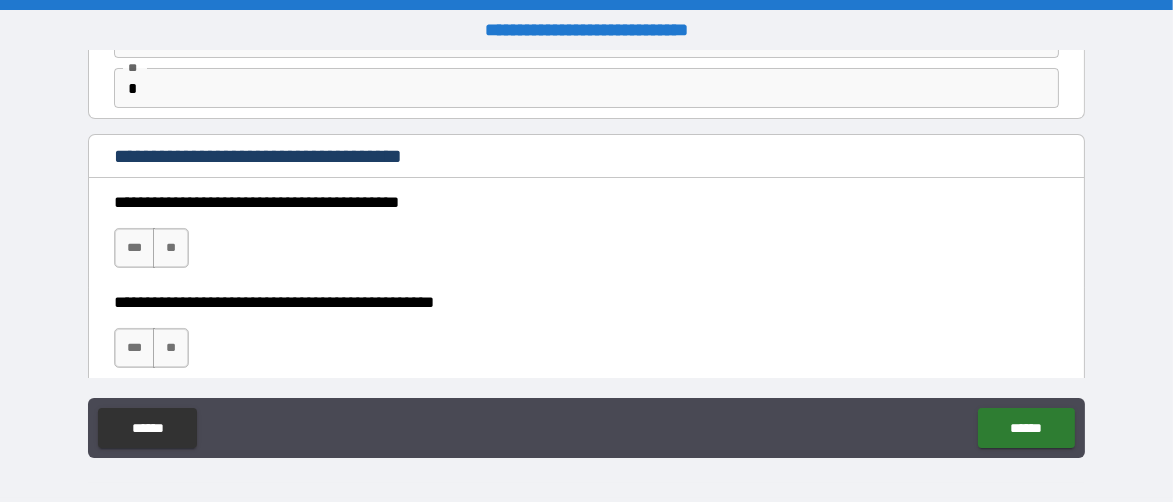 scroll, scrollTop: 200, scrollLeft: 0, axis: vertical 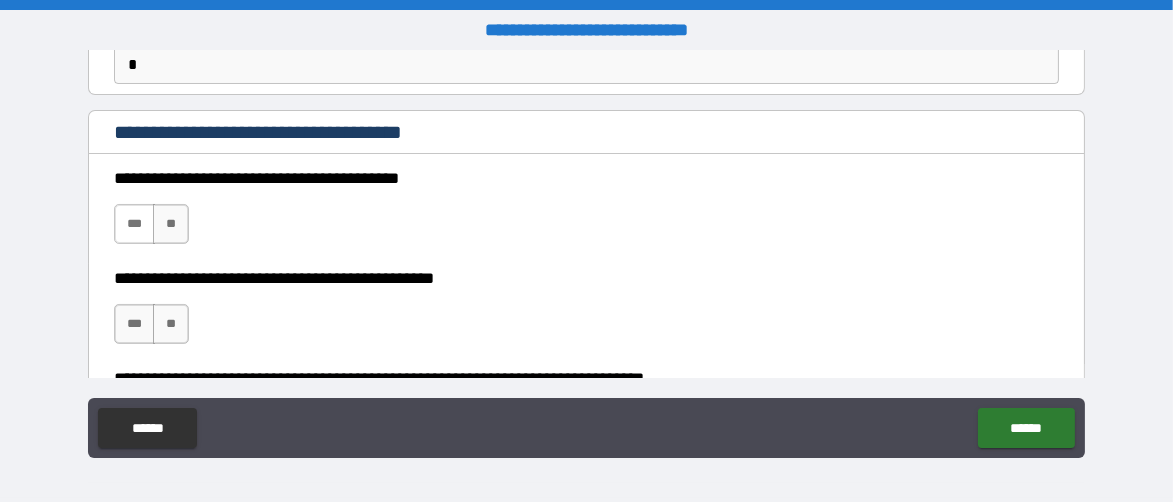 click on "***" at bounding box center [134, 224] 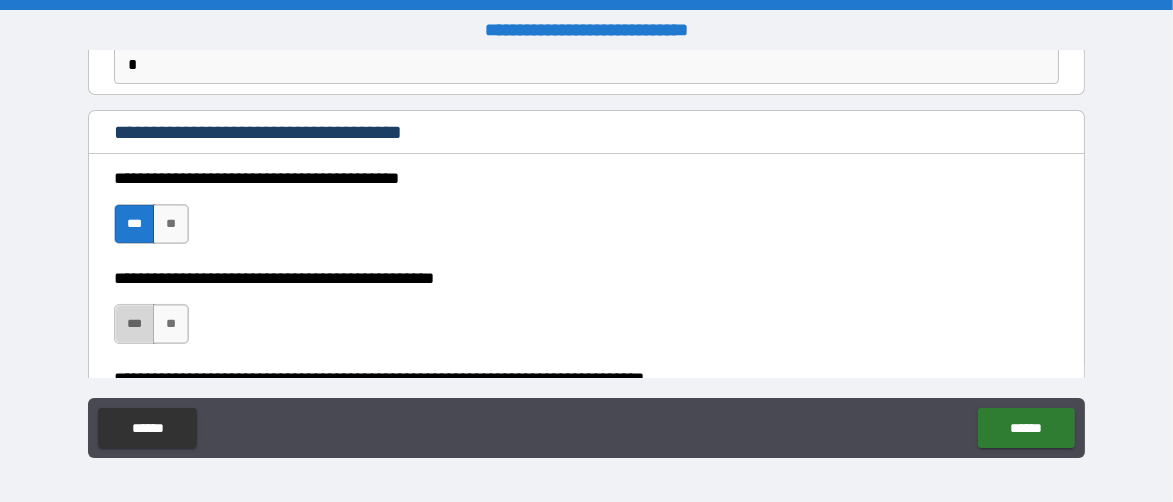 click on "***" at bounding box center [134, 324] 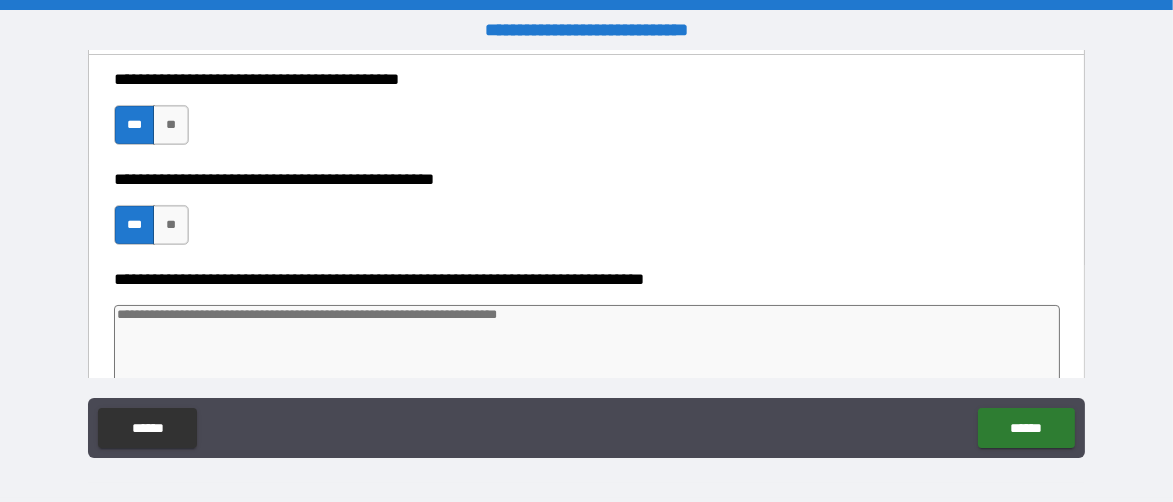 scroll, scrollTop: 400, scrollLeft: 0, axis: vertical 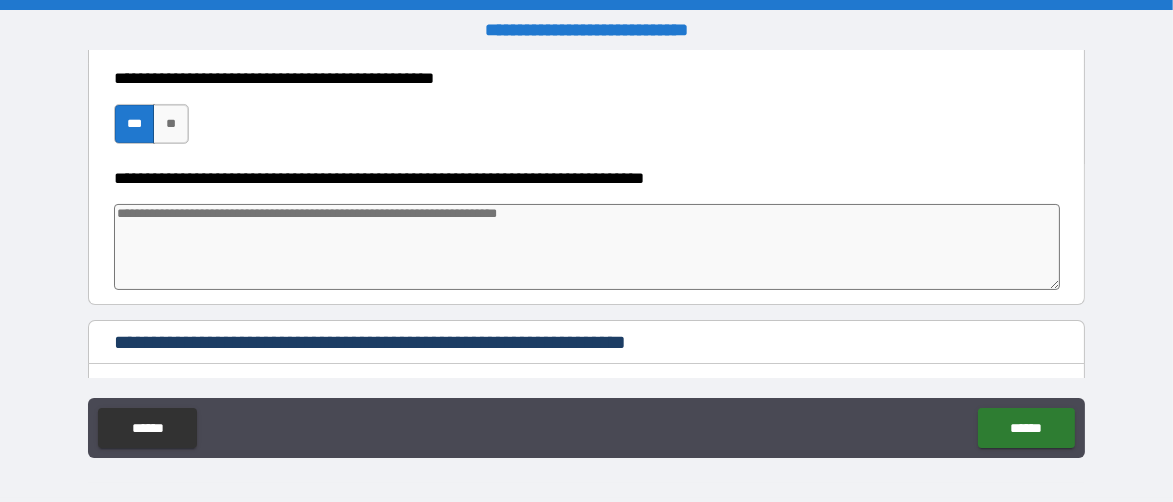 click at bounding box center (587, 247) 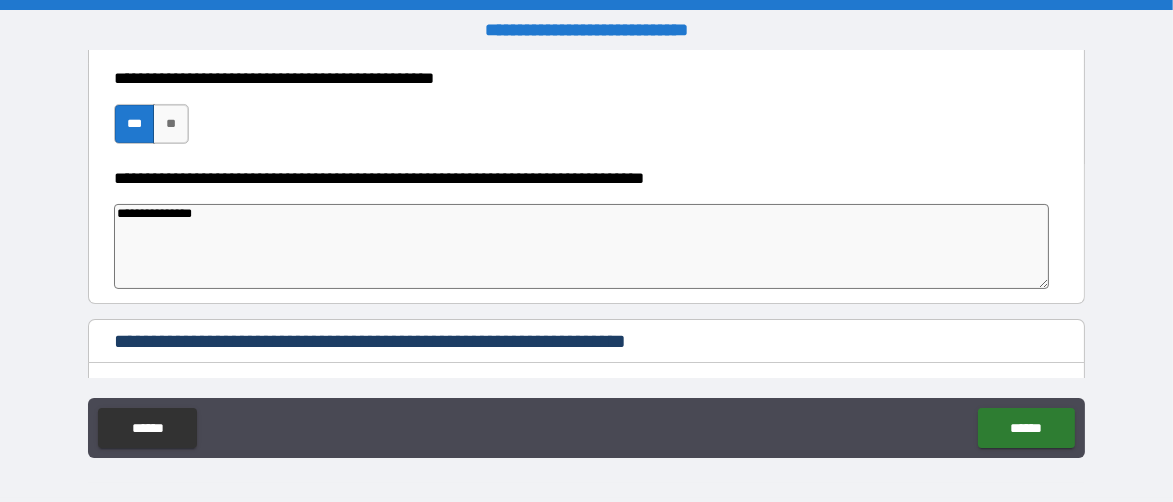 click on "**********" at bounding box center (586, 214) 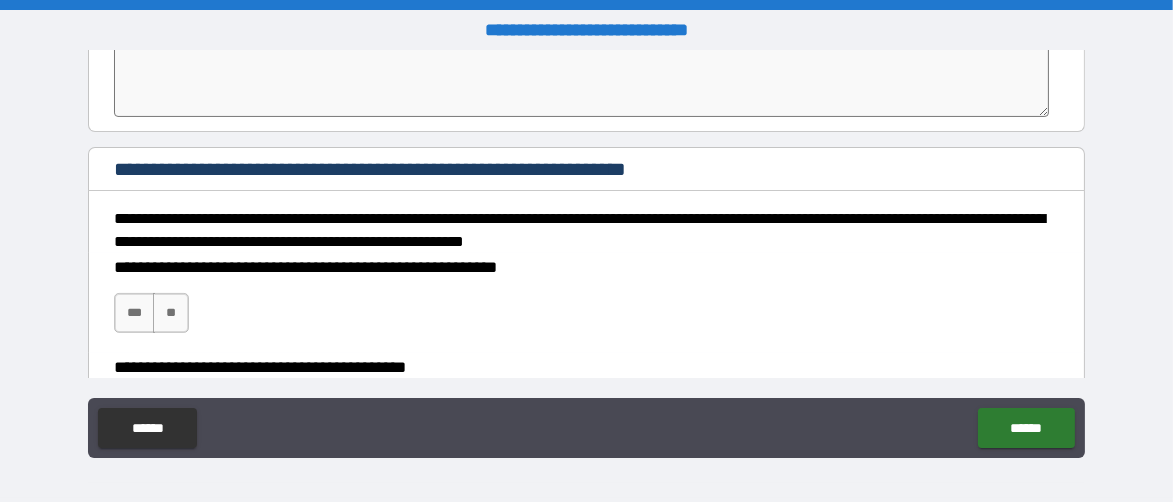 scroll, scrollTop: 600, scrollLeft: 0, axis: vertical 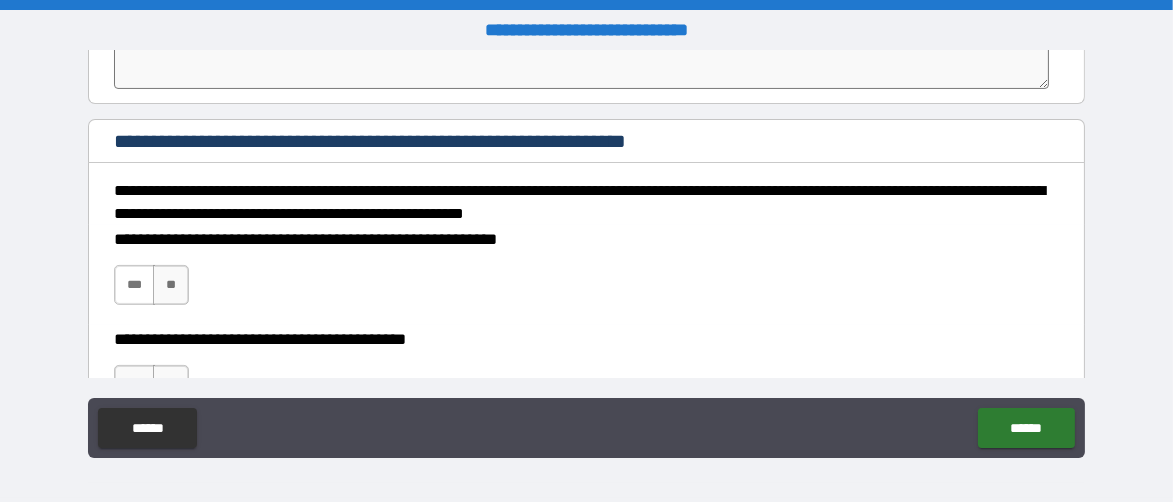 click on "***" at bounding box center (134, 285) 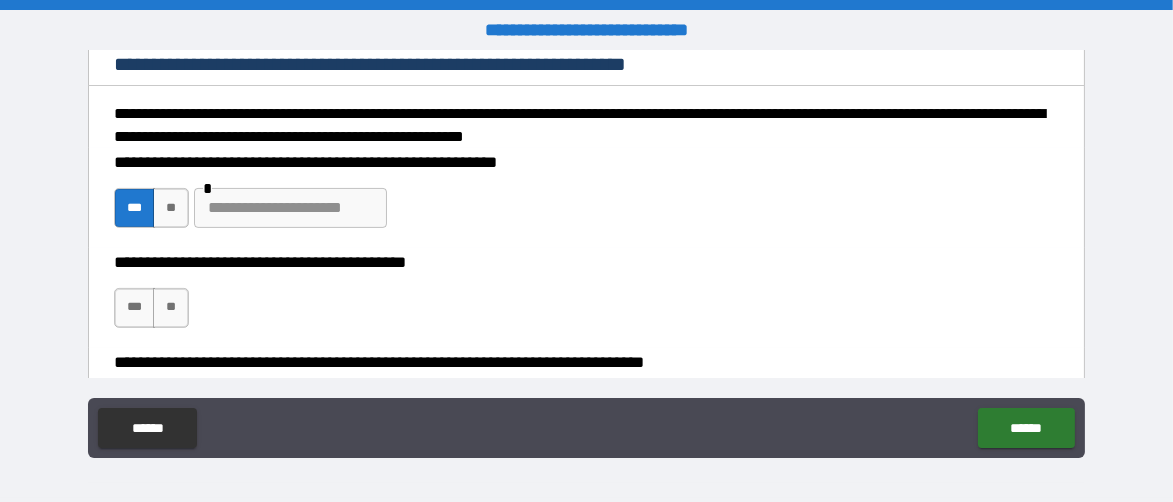 scroll, scrollTop: 699, scrollLeft: 0, axis: vertical 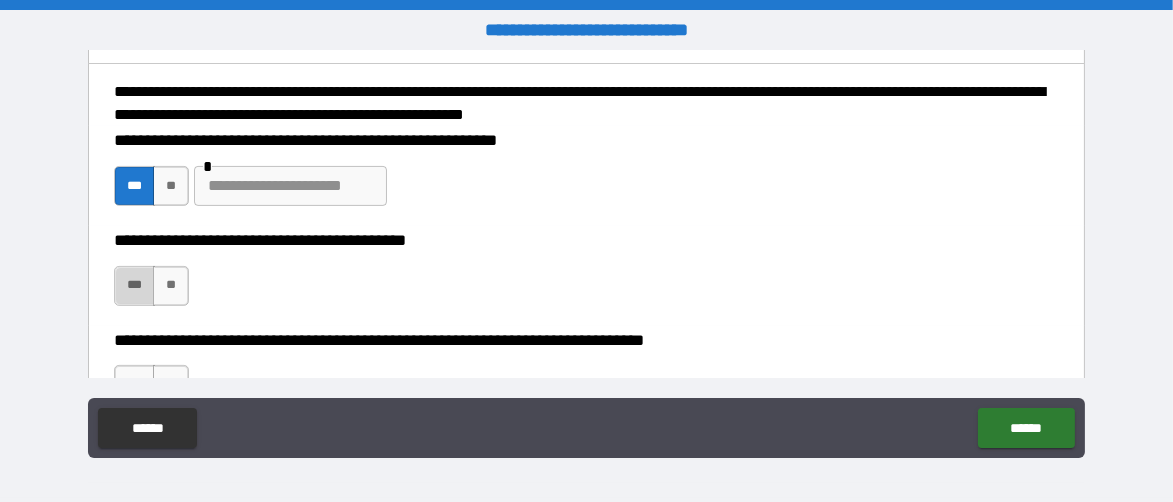 click on "***" at bounding box center [134, 286] 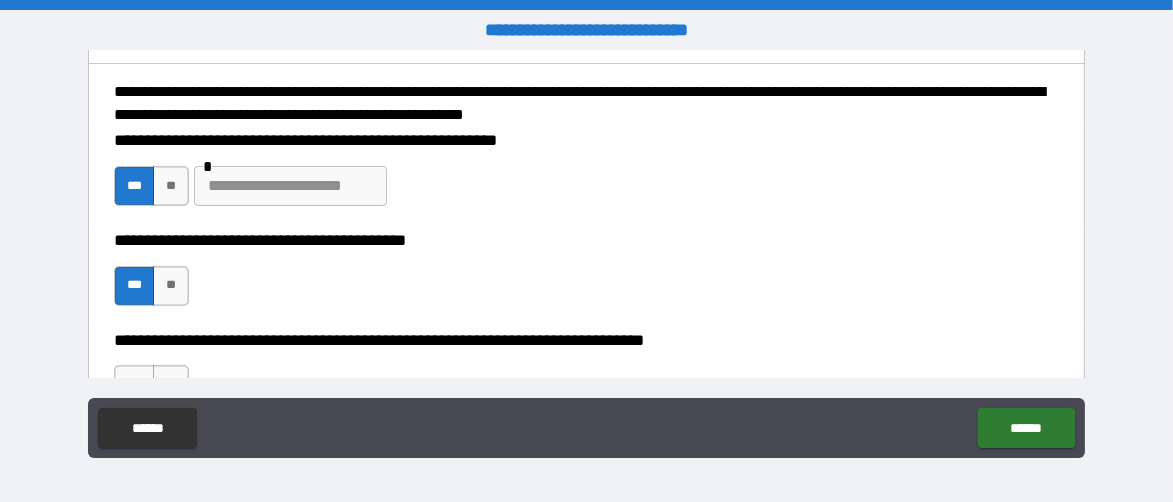 scroll, scrollTop: 800, scrollLeft: 0, axis: vertical 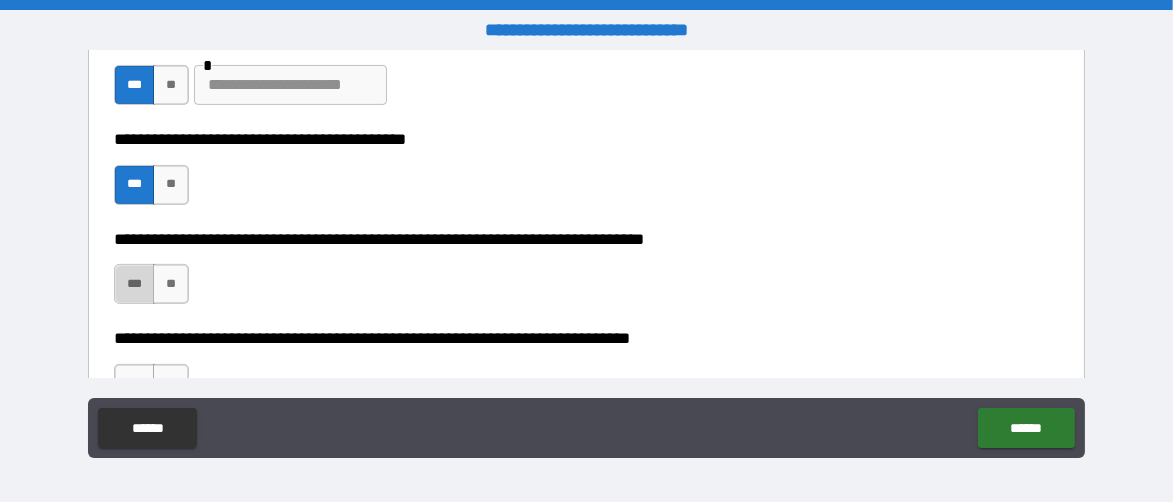 click on "***" at bounding box center [134, 284] 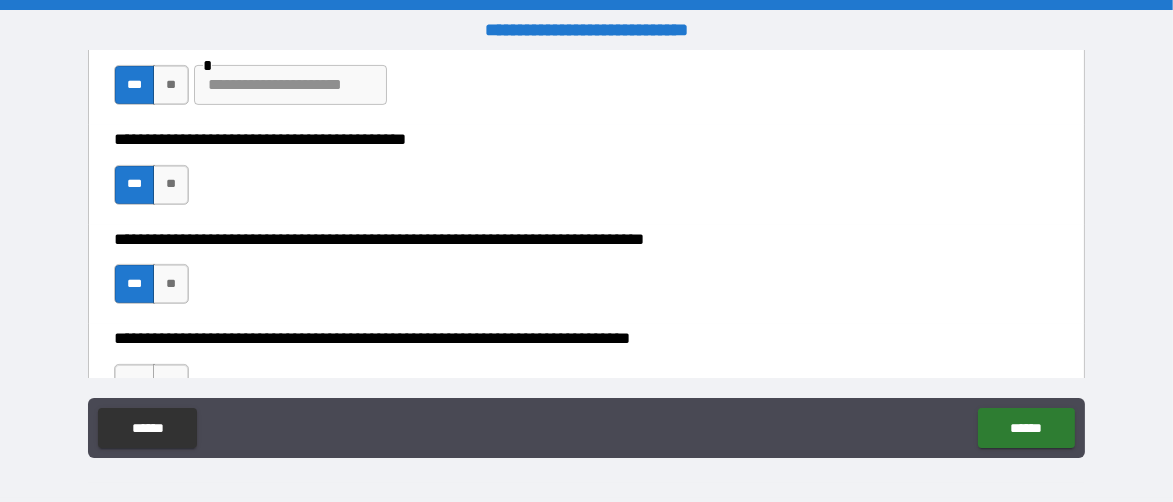 scroll, scrollTop: 900, scrollLeft: 0, axis: vertical 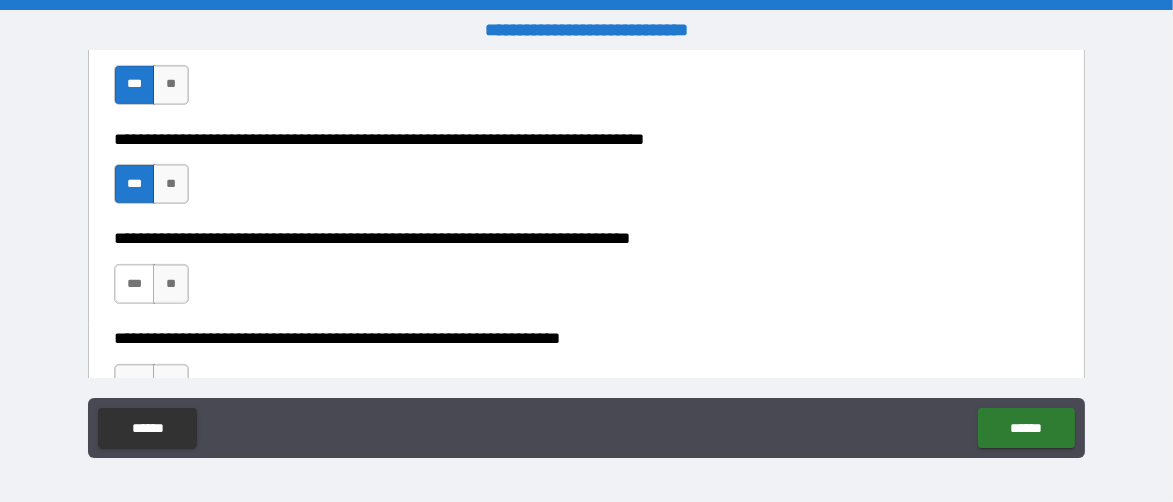 click on "***" at bounding box center (134, 284) 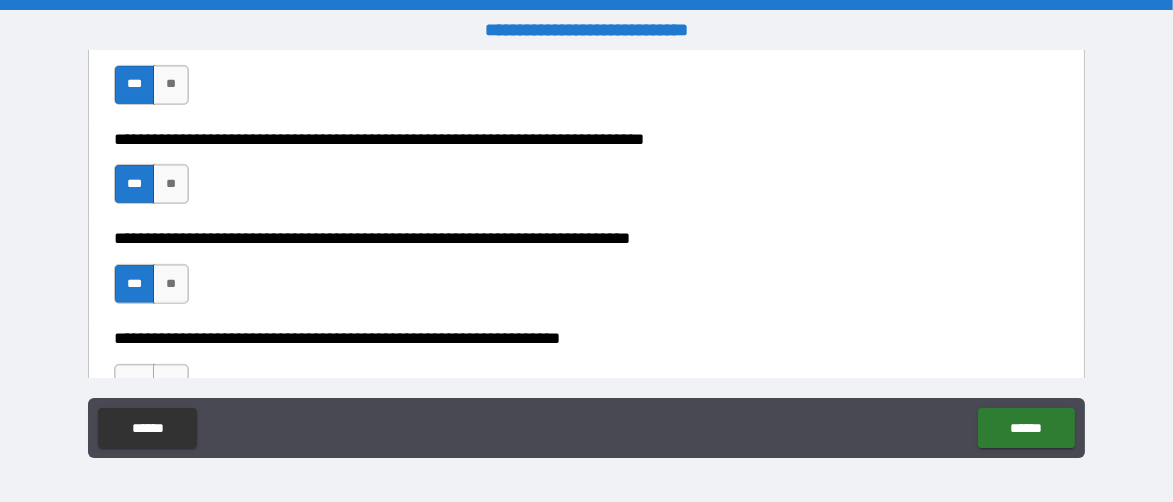 scroll, scrollTop: 1000, scrollLeft: 0, axis: vertical 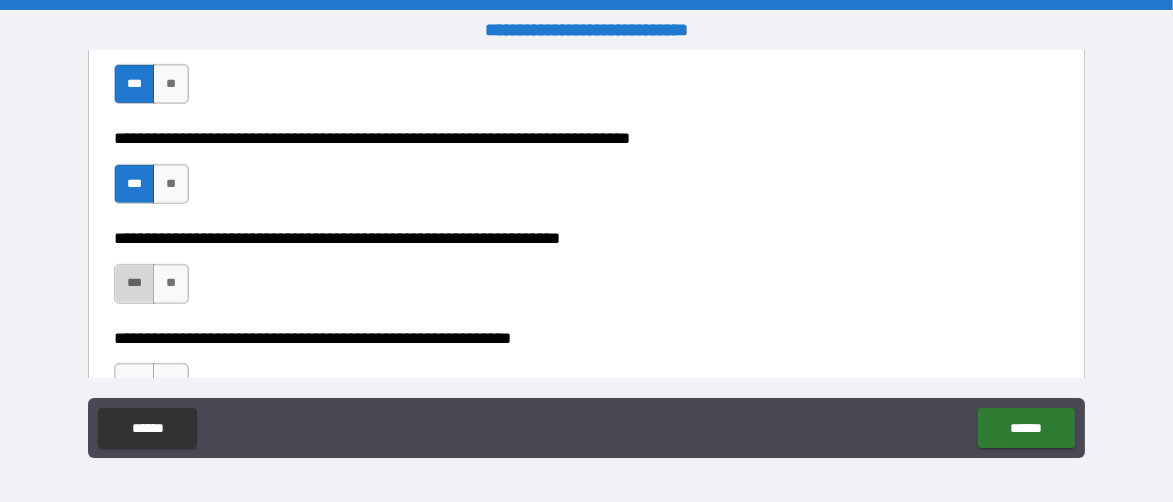 click on "***" at bounding box center (134, 284) 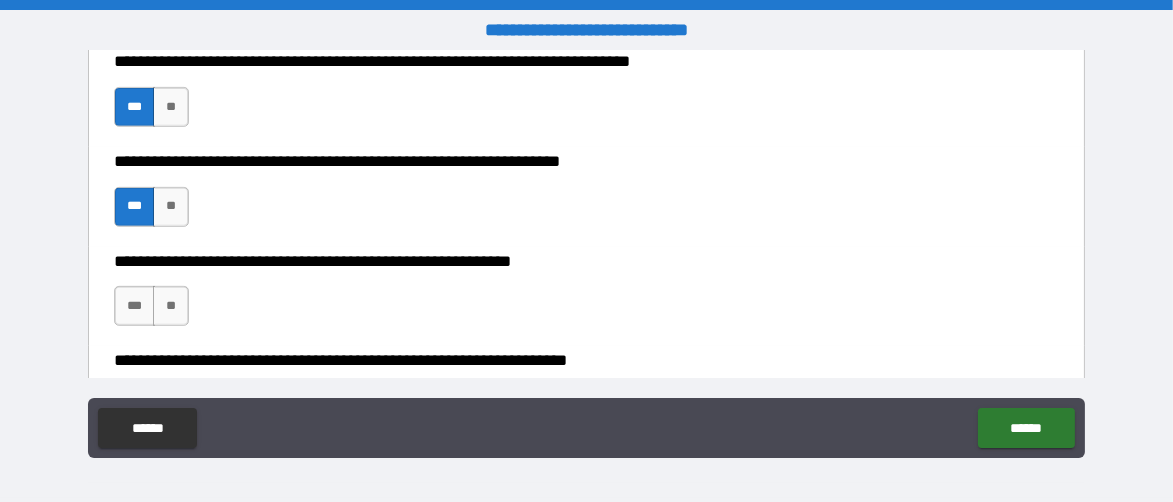 scroll, scrollTop: 1099, scrollLeft: 0, axis: vertical 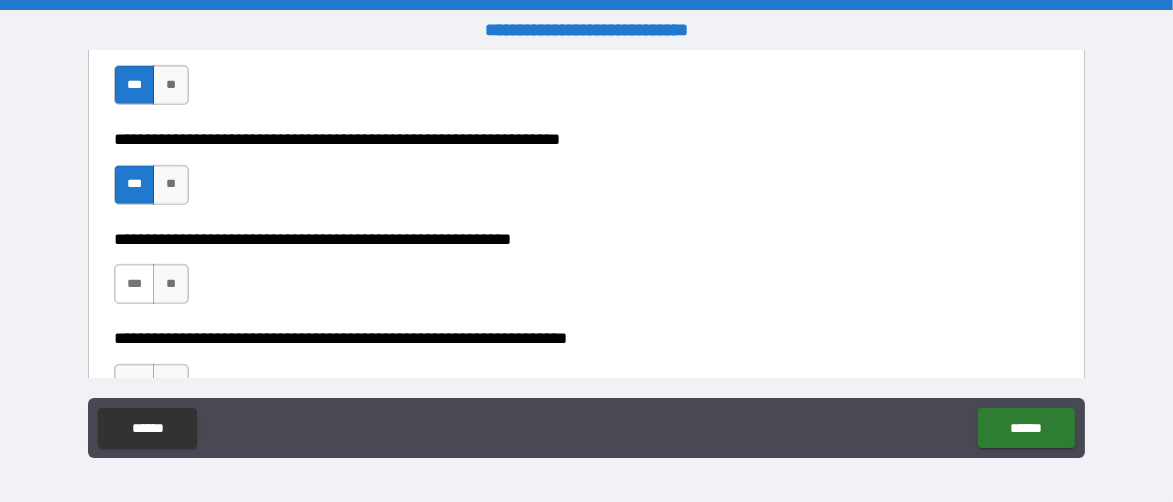 click on "***" at bounding box center [134, 284] 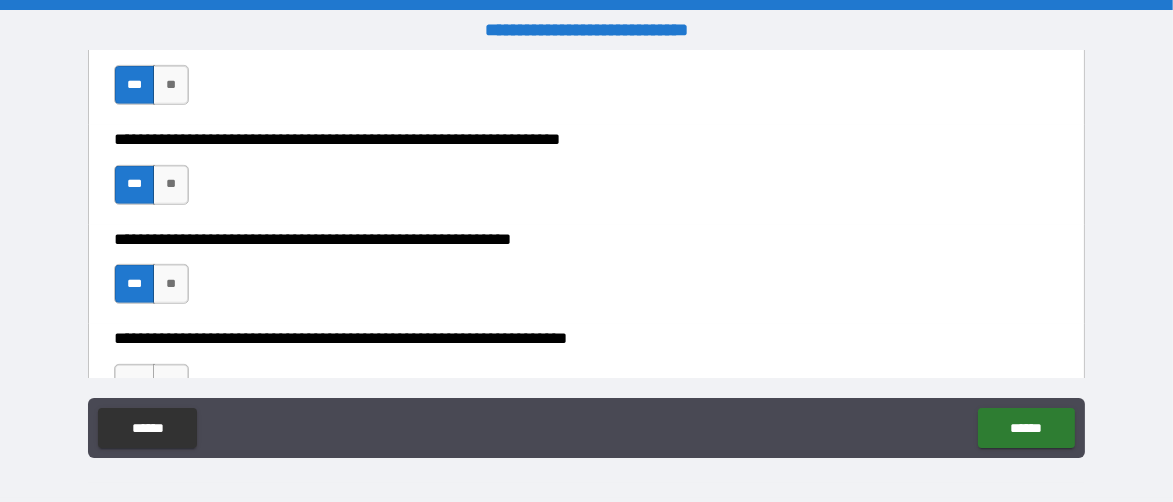 scroll, scrollTop: 1200, scrollLeft: 0, axis: vertical 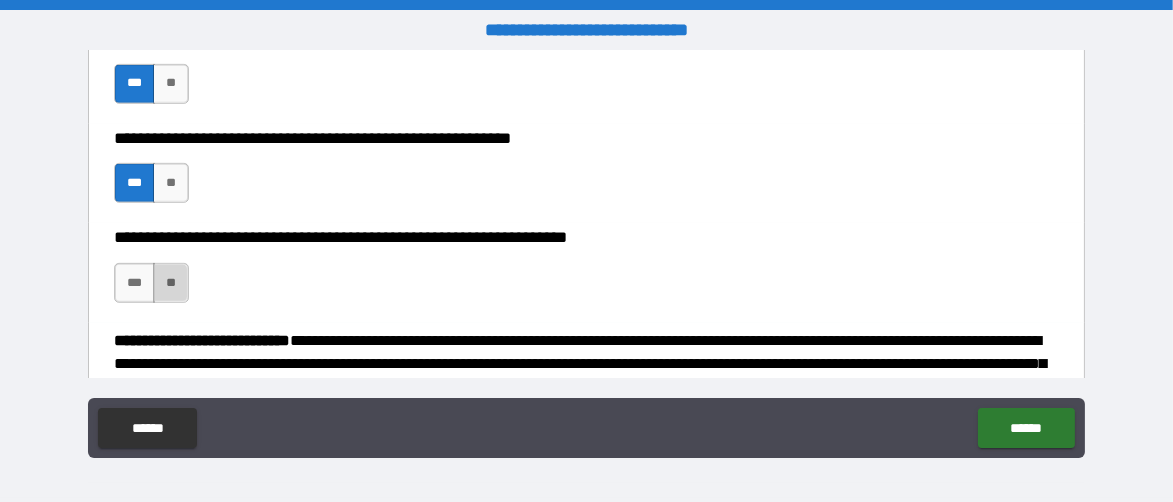 click on "**" at bounding box center (171, 283) 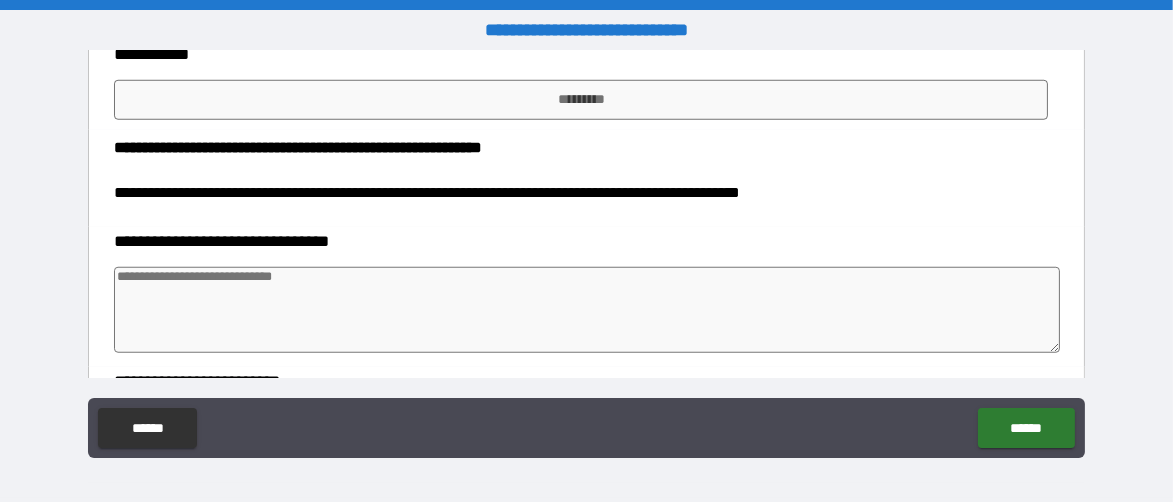 scroll, scrollTop: 2100, scrollLeft: 0, axis: vertical 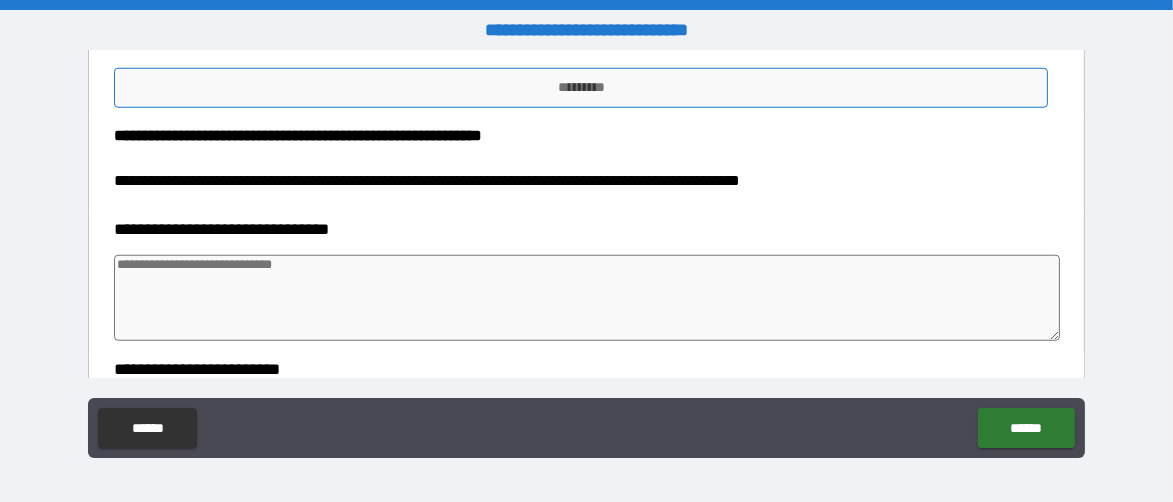 click on "*********" at bounding box center [581, 88] 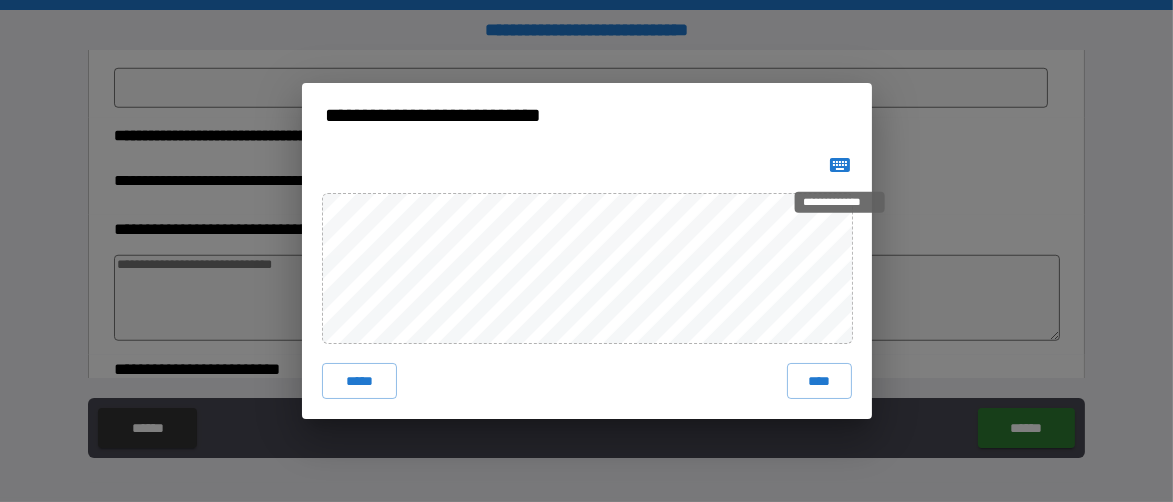 click 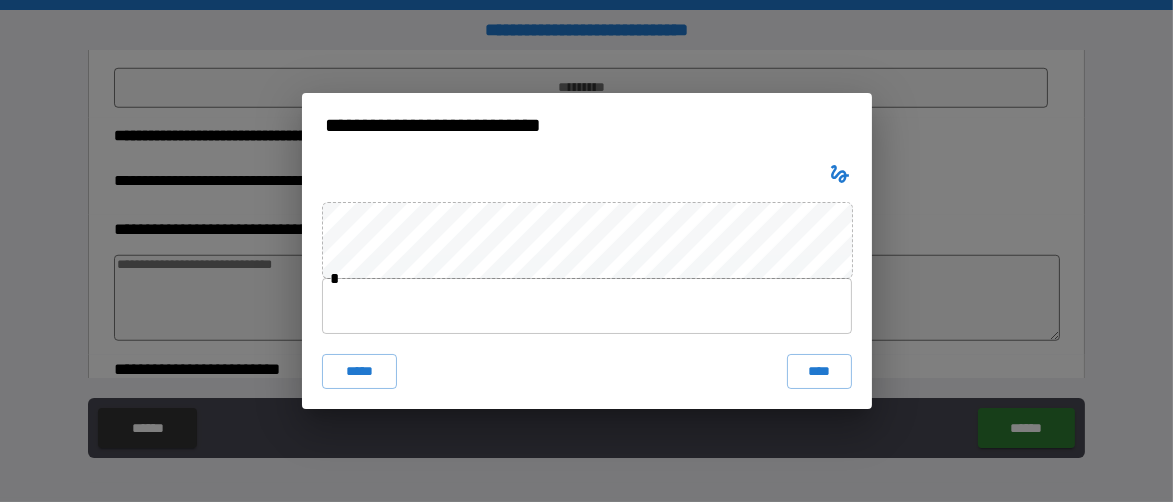 click at bounding box center (587, 306) 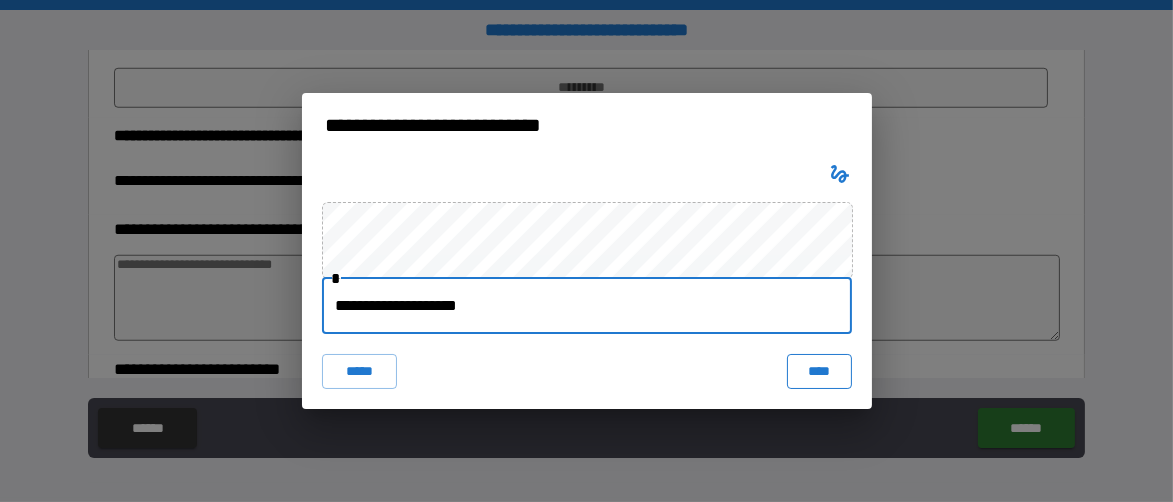 click on "****" at bounding box center [819, 372] 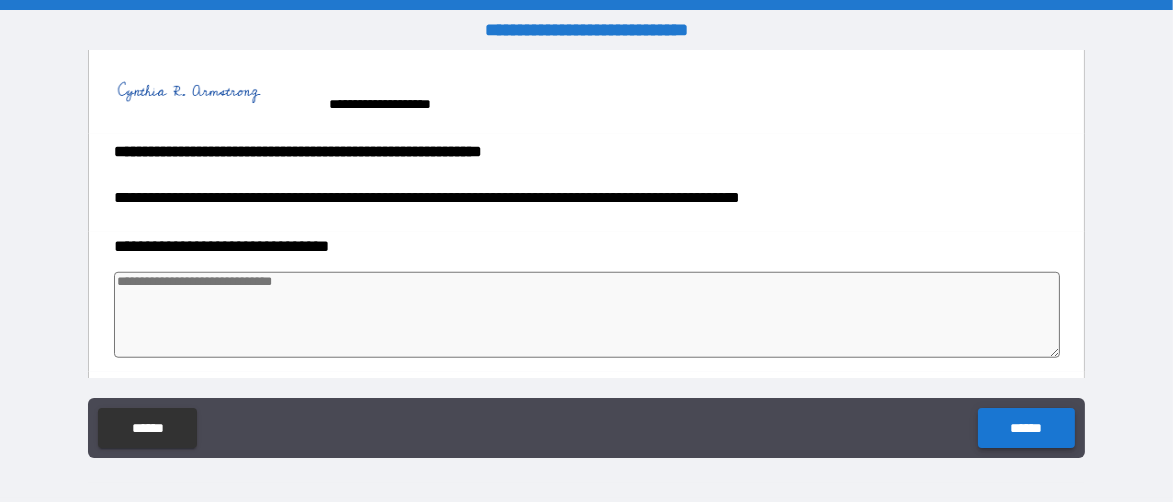 click on "******" at bounding box center [1026, 428] 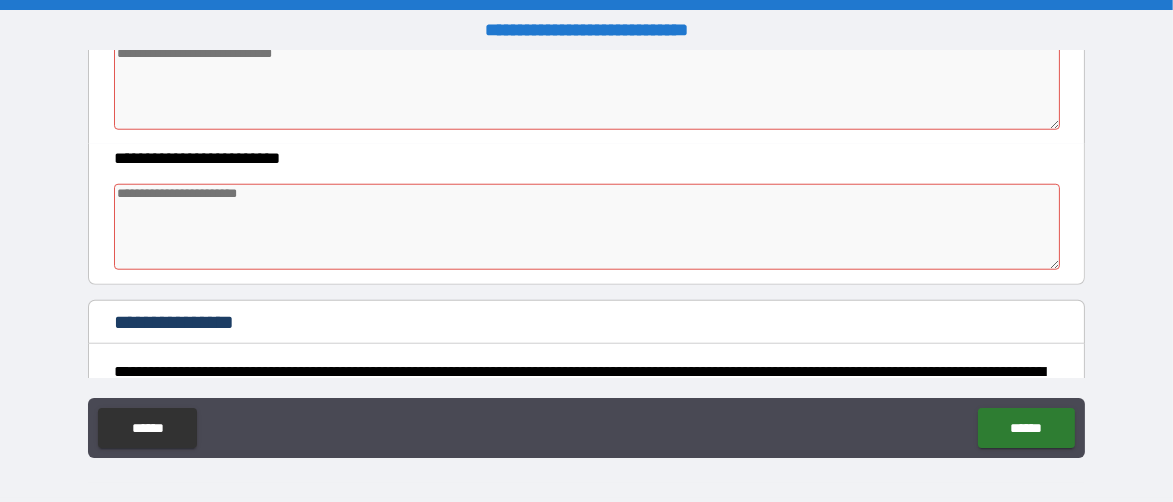 scroll, scrollTop: 2299, scrollLeft: 0, axis: vertical 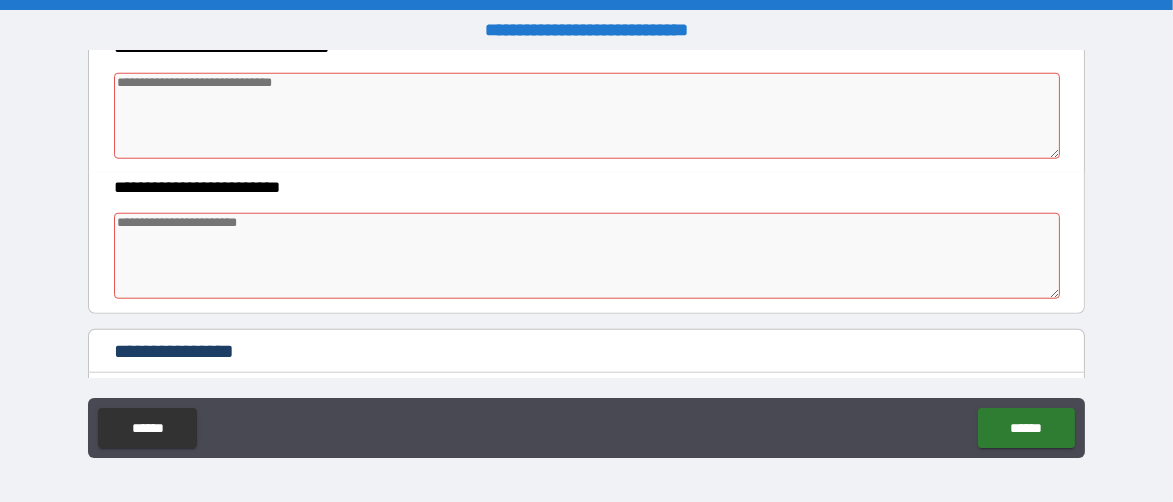 click at bounding box center (587, 256) 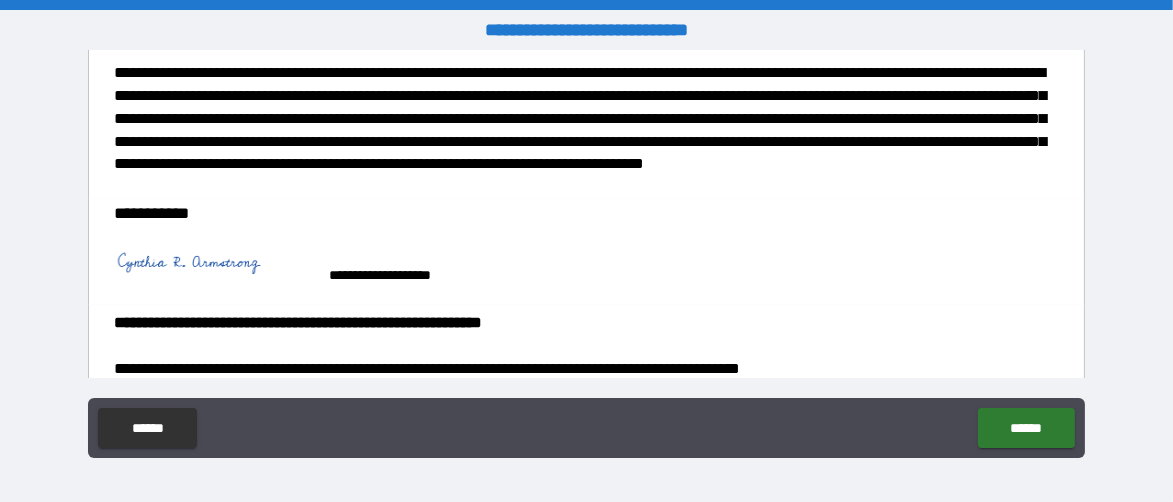 scroll, scrollTop: 1947, scrollLeft: 0, axis: vertical 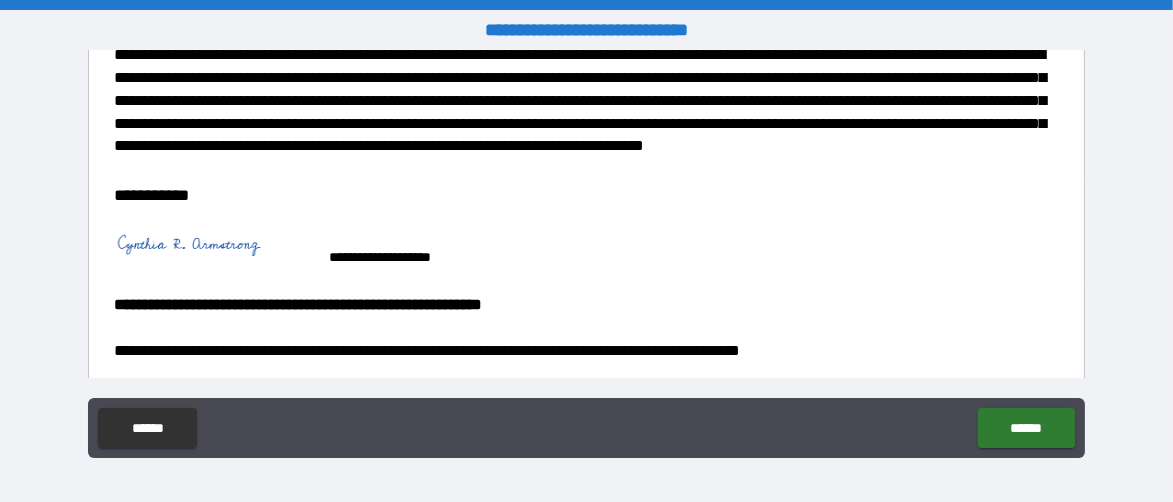 click on "**********" at bounding box center [586, 234] 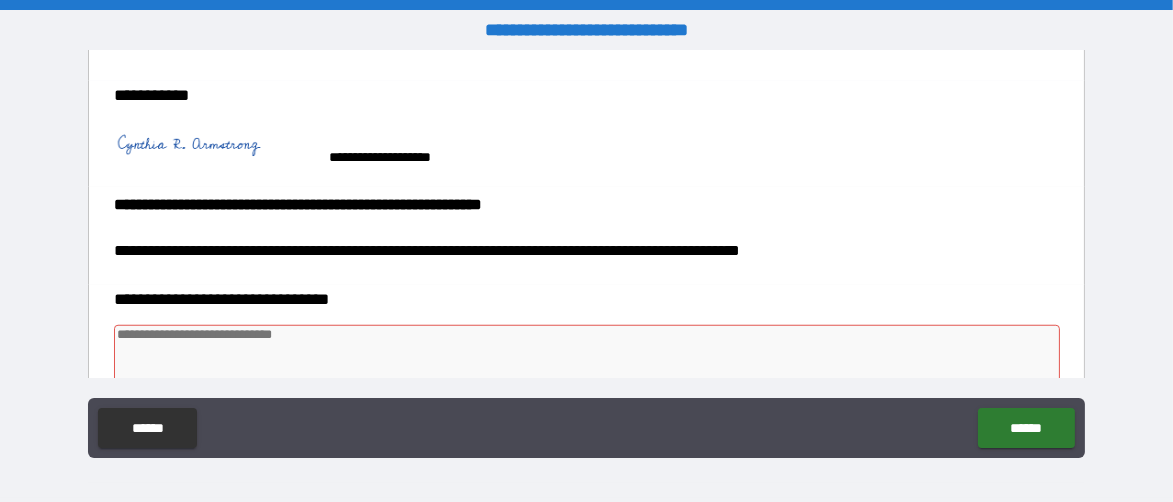 scroll, scrollTop: 2147, scrollLeft: 0, axis: vertical 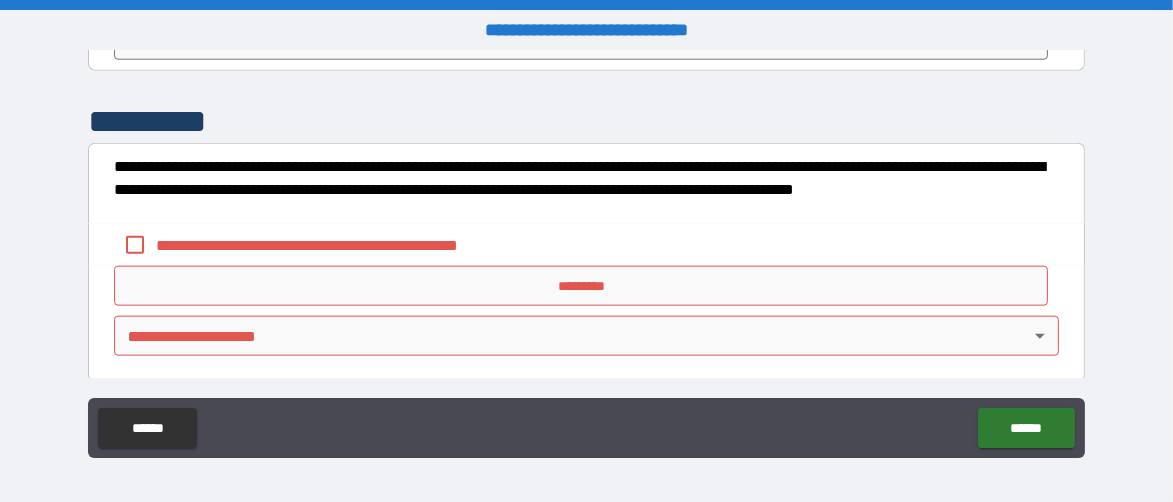 click on "**********" at bounding box center (586, 251) 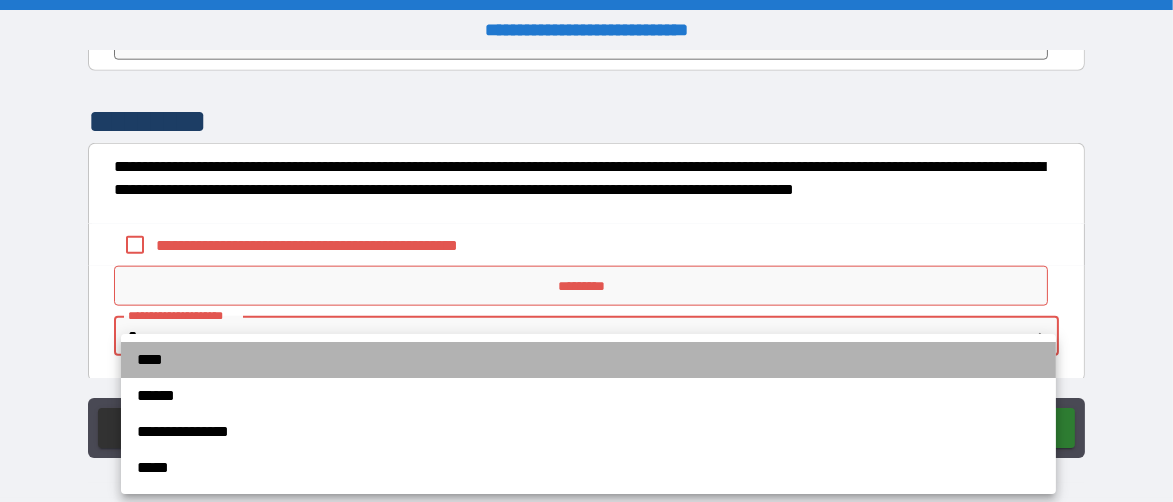 click on "****" at bounding box center [588, 360] 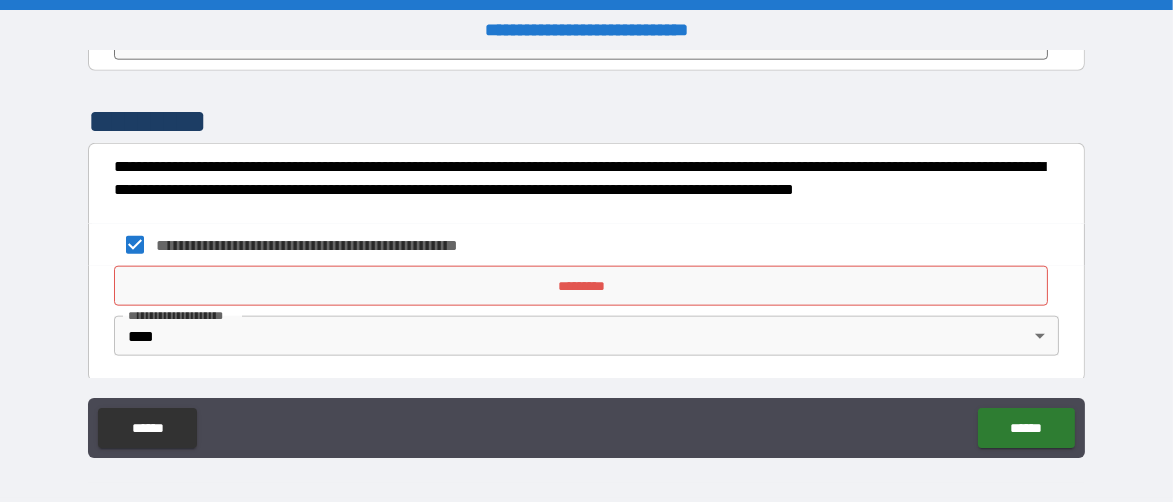 click on "*********" at bounding box center [581, 286] 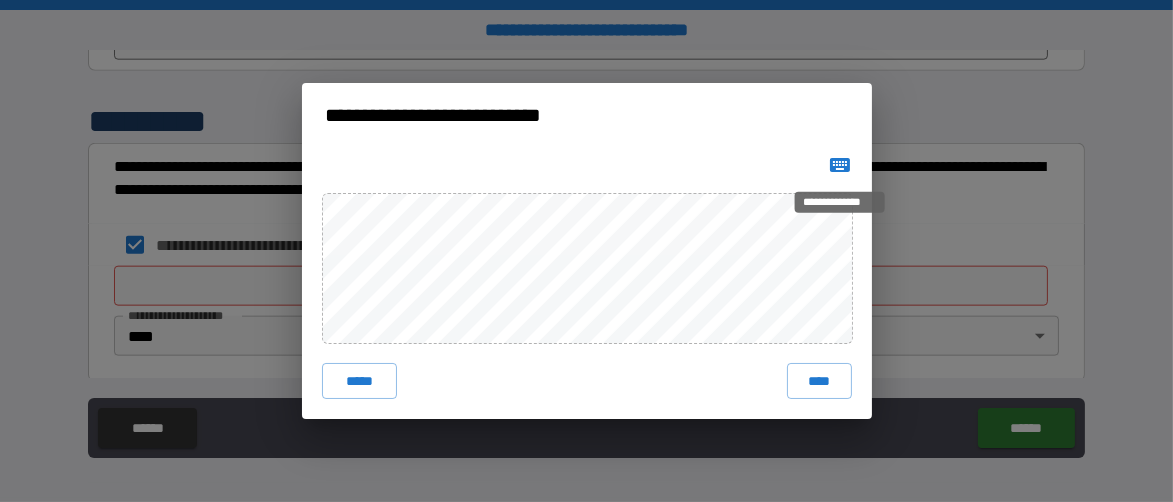 click 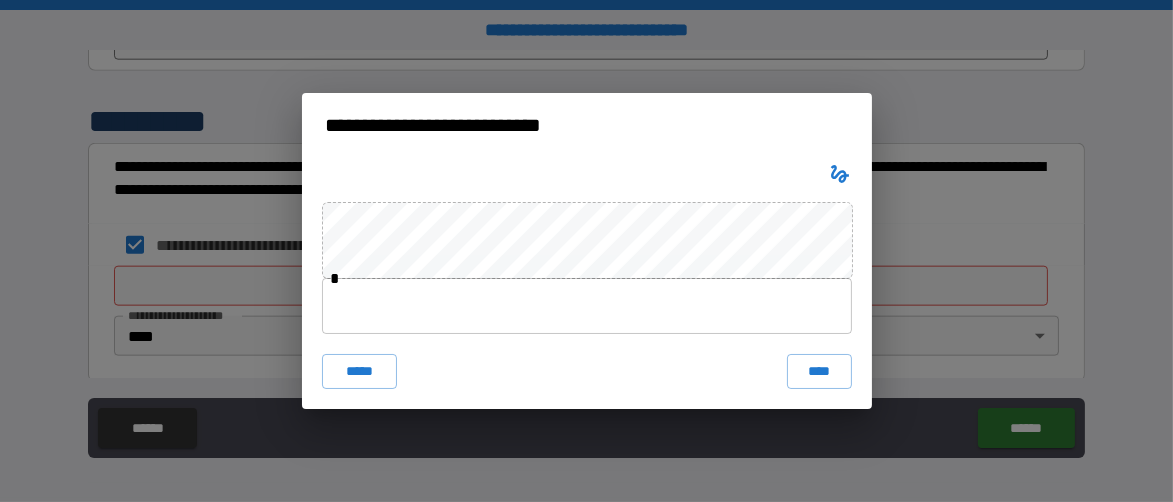click at bounding box center (587, 306) 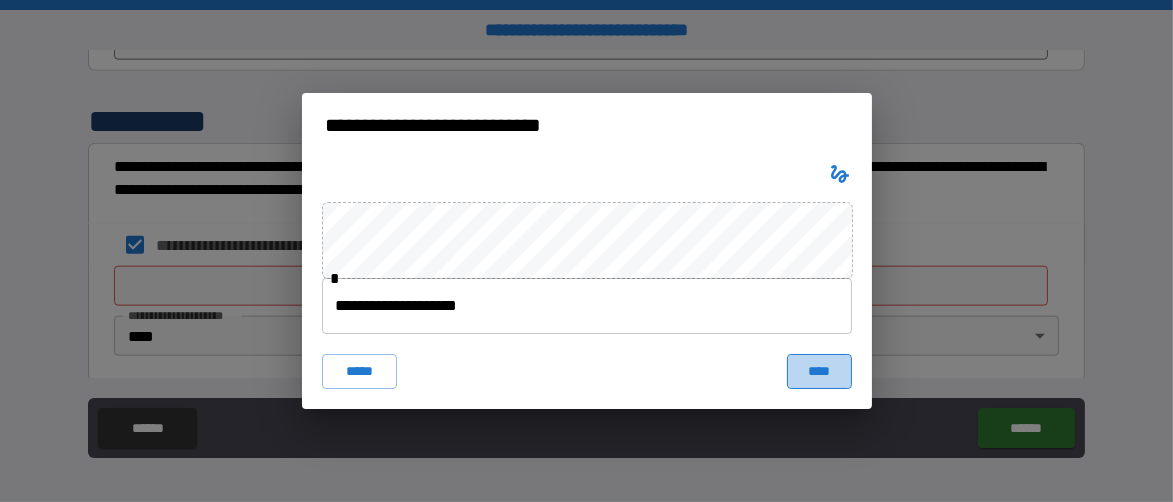 click on "****" at bounding box center (819, 372) 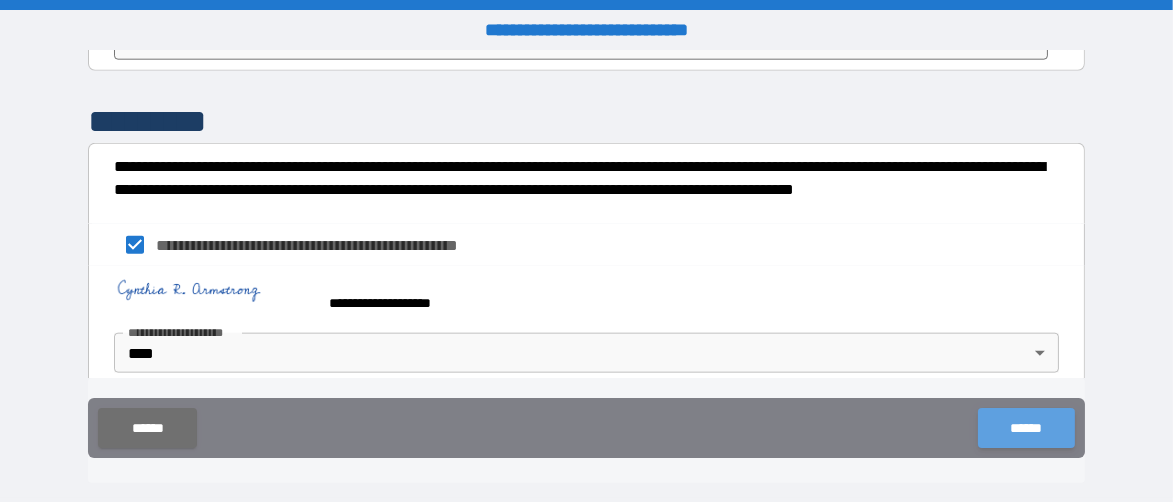 click on "******" at bounding box center (1026, 428) 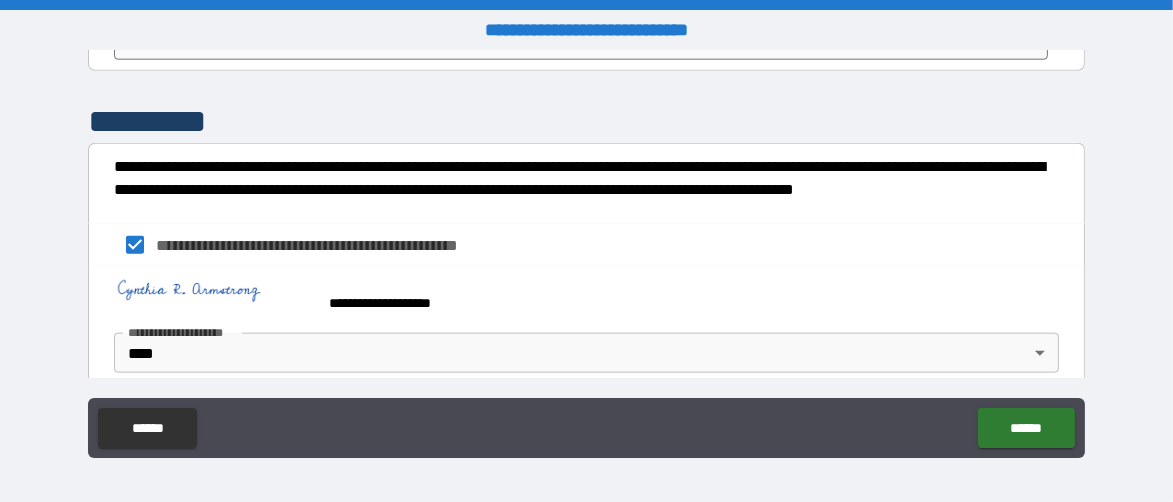 click on "**********" at bounding box center (581, 294) 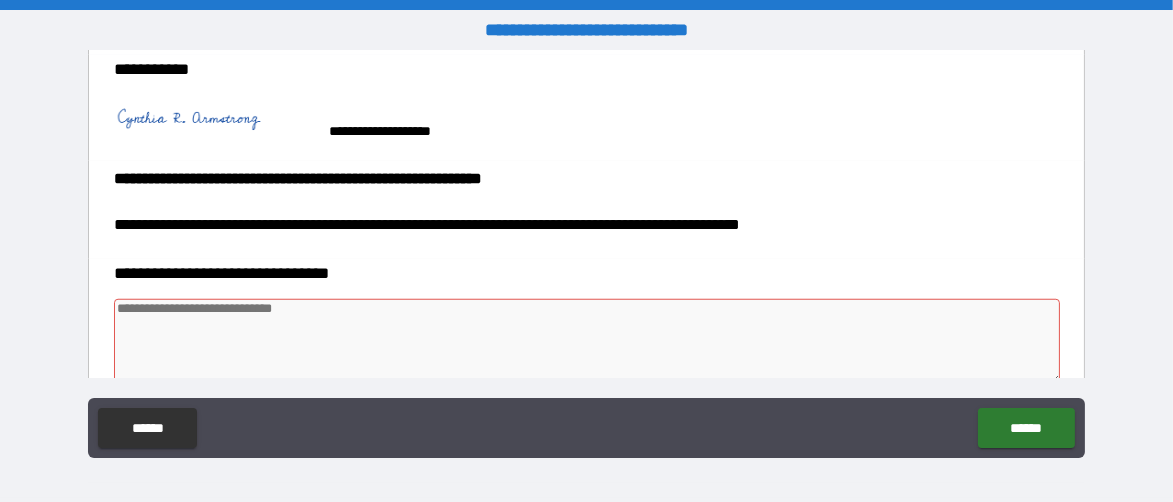 scroll, scrollTop: 2200, scrollLeft: 0, axis: vertical 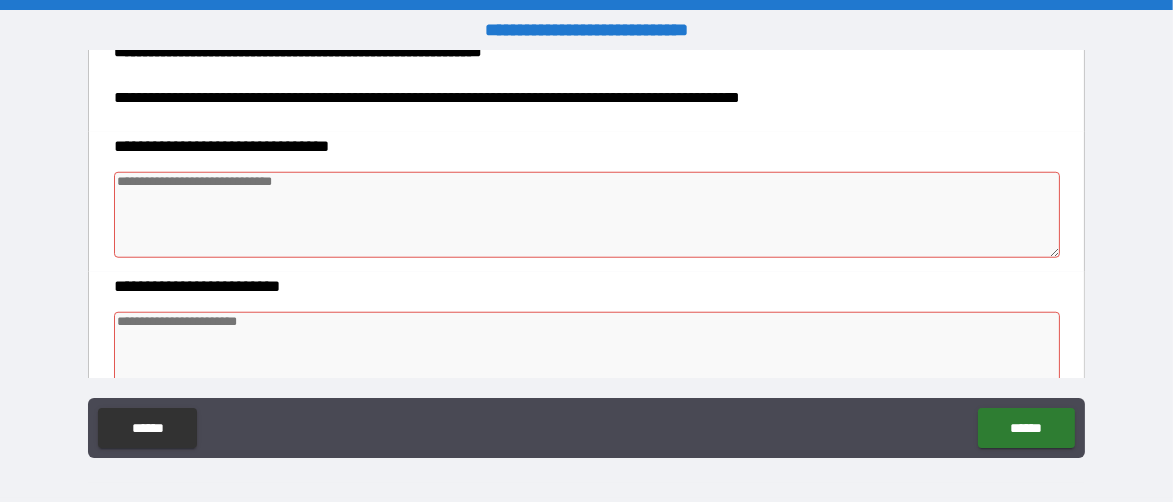 click at bounding box center (587, 215) 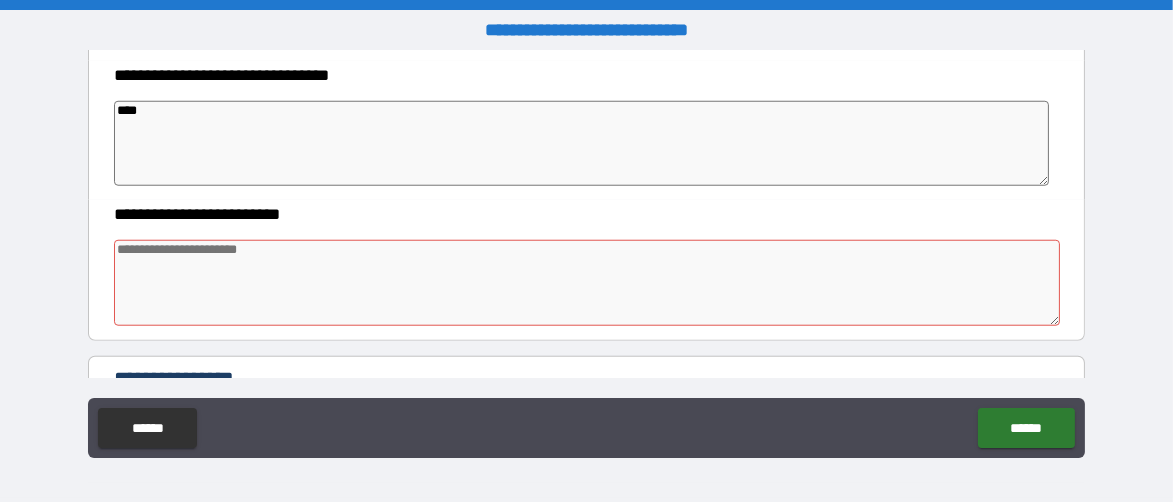 scroll, scrollTop: 2299, scrollLeft: 0, axis: vertical 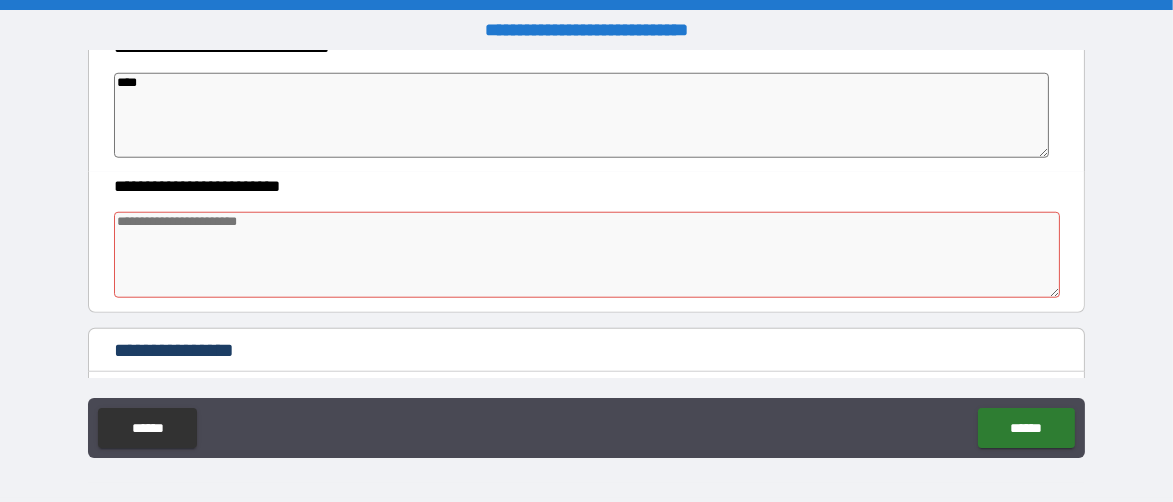 click at bounding box center [587, 255] 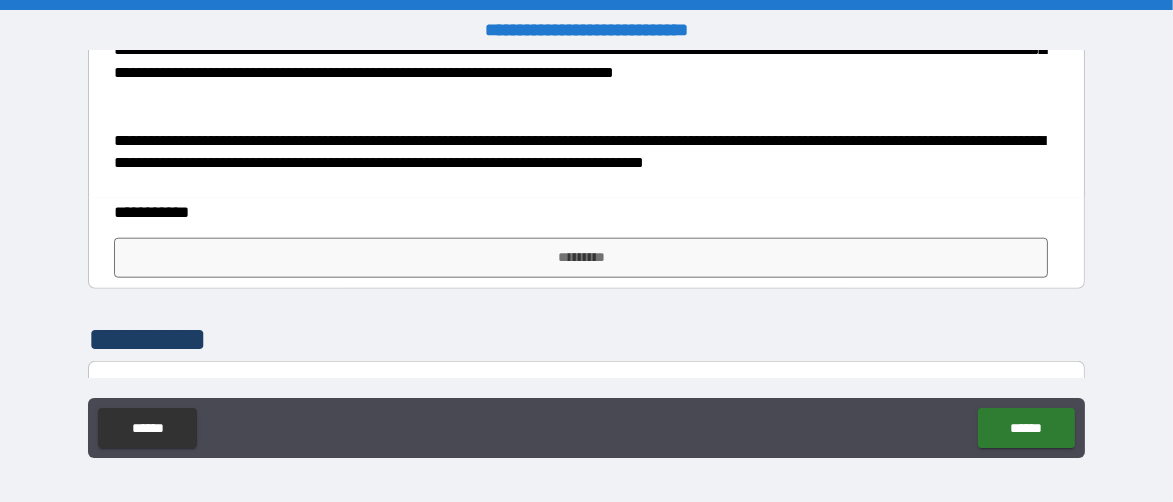 scroll, scrollTop: 2699, scrollLeft: 0, axis: vertical 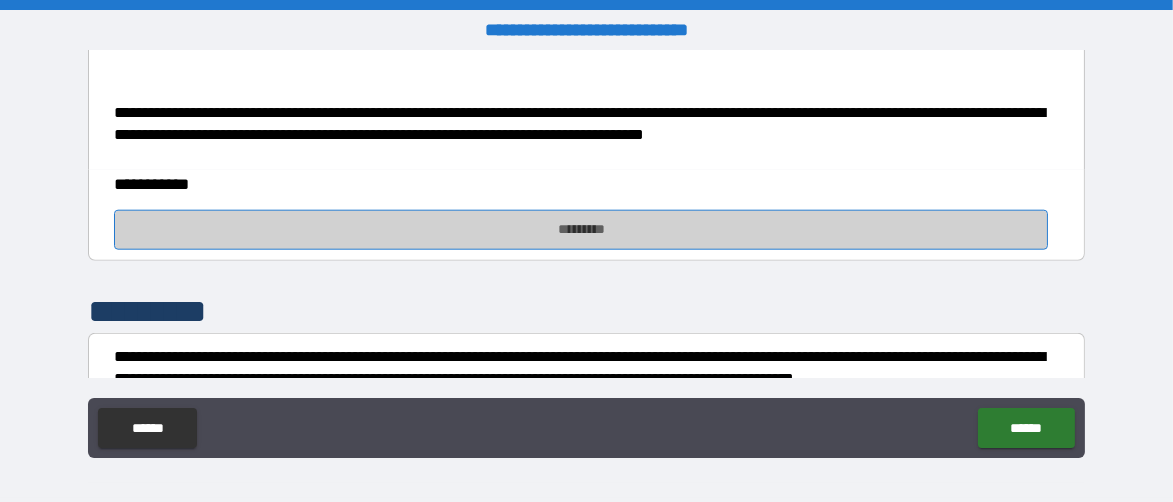 click on "*********" at bounding box center [581, 230] 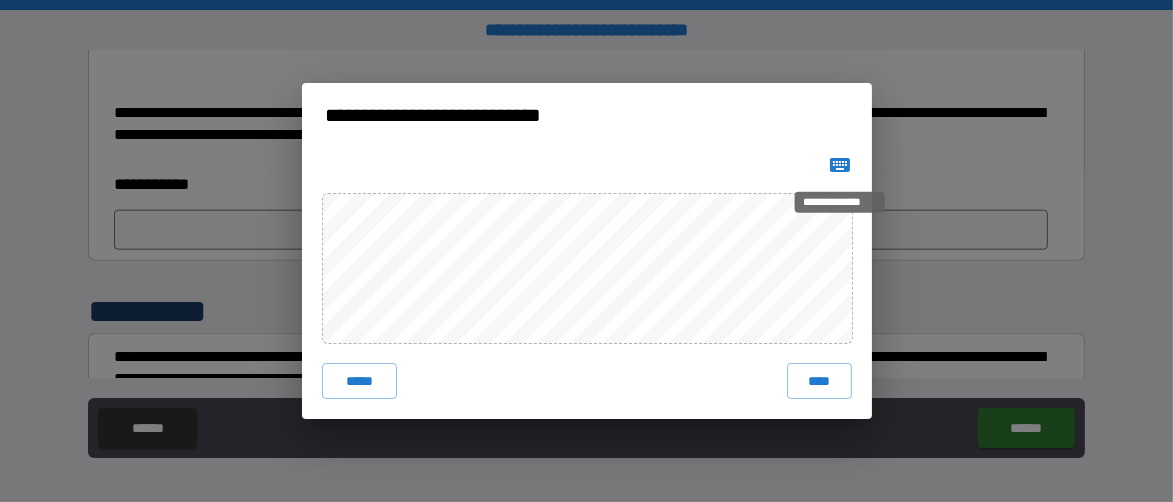 click 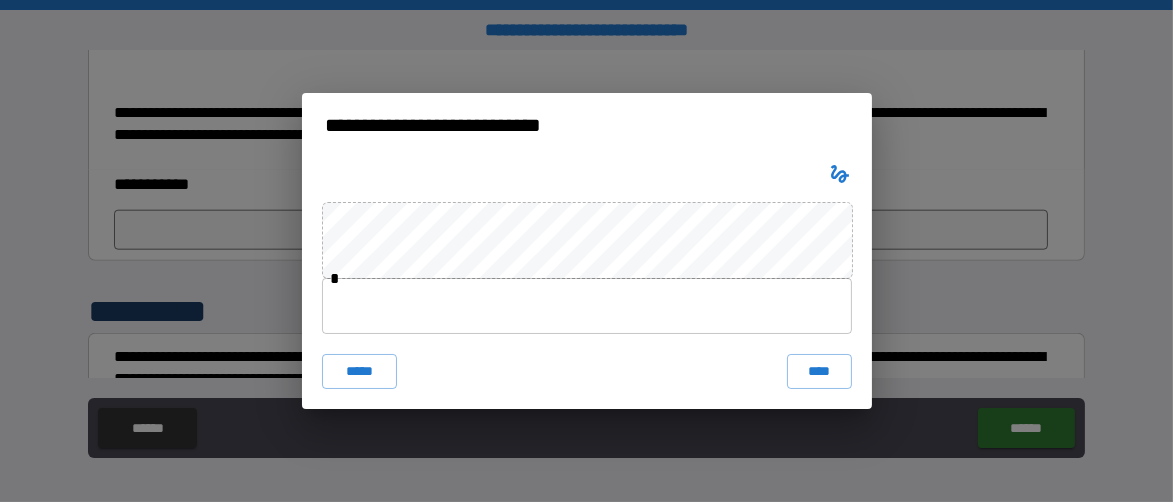 click at bounding box center (587, 306) 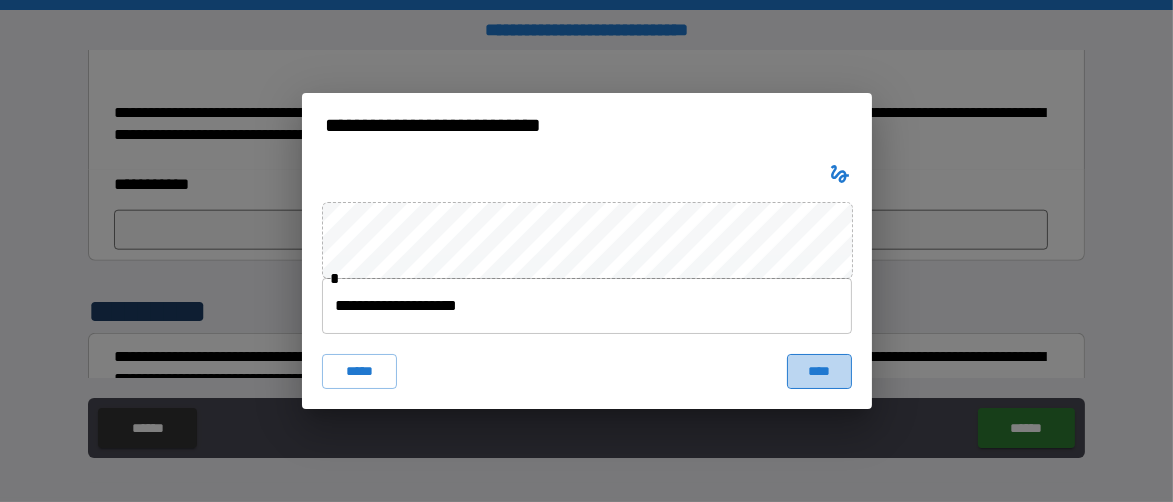 click on "****" at bounding box center (819, 372) 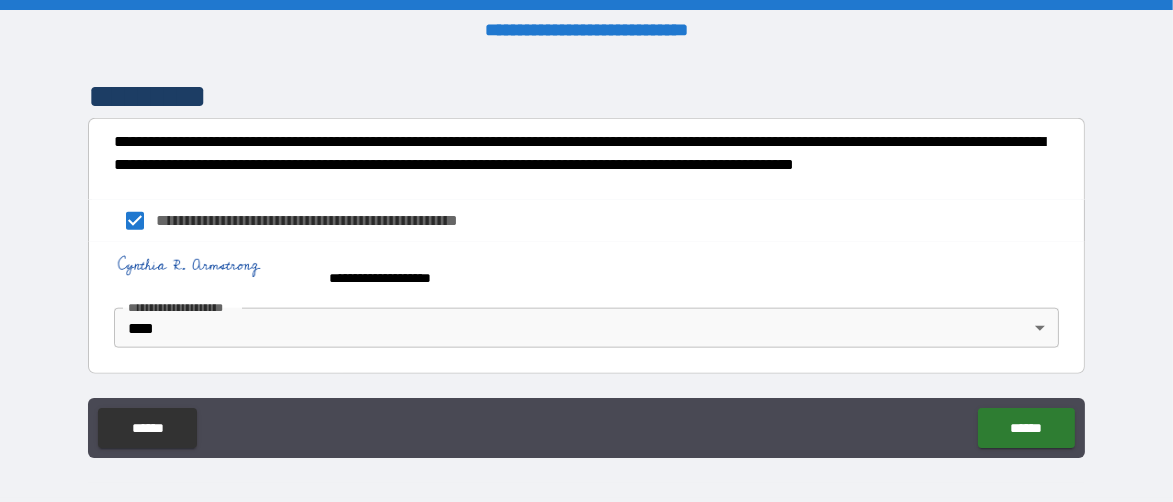 scroll, scrollTop: 2949, scrollLeft: 0, axis: vertical 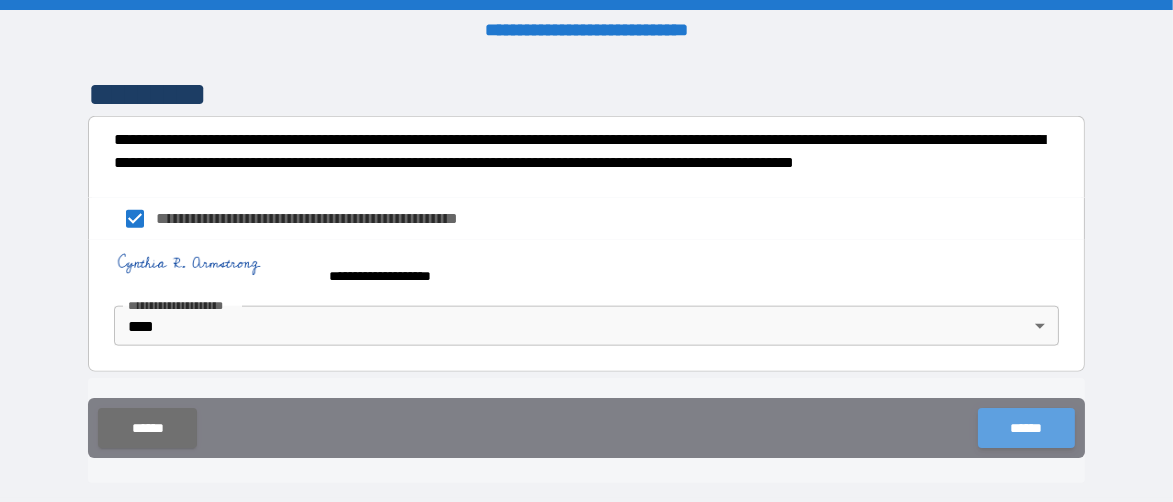click on "******" at bounding box center [1026, 428] 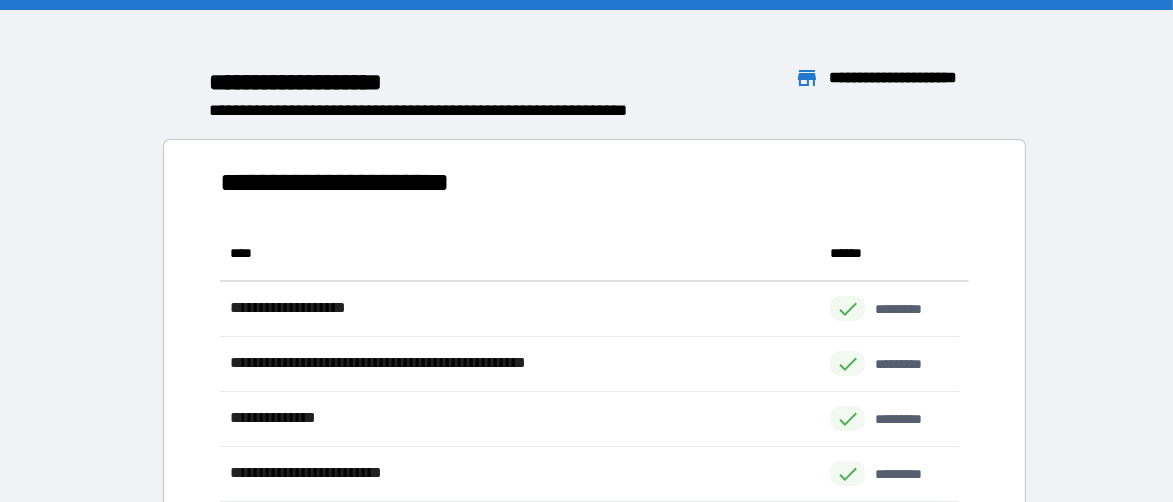 scroll, scrollTop: 16, scrollLeft: 16, axis: both 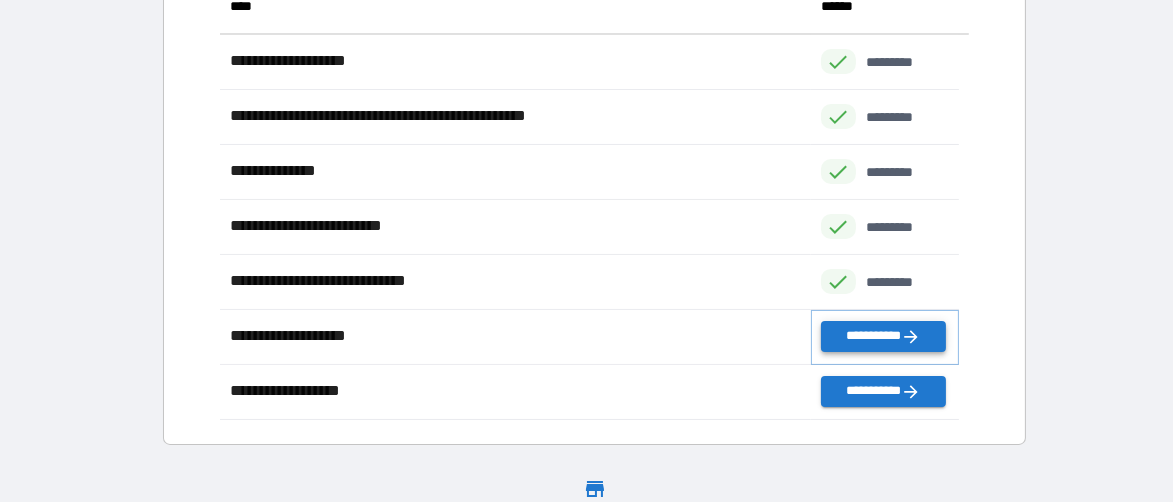 click on "**********" at bounding box center (883, 336) 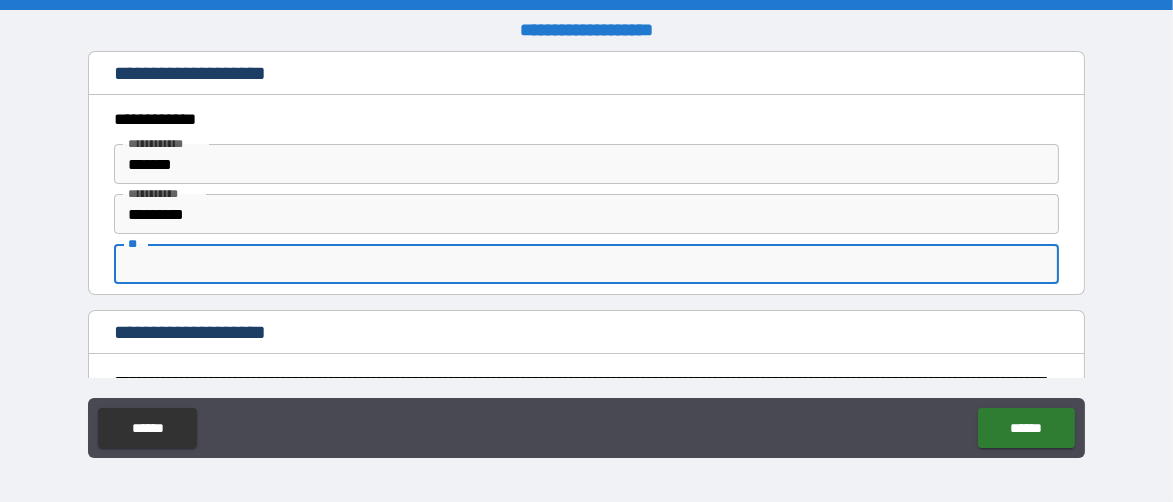 click on "**" at bounding box center (586, 264) 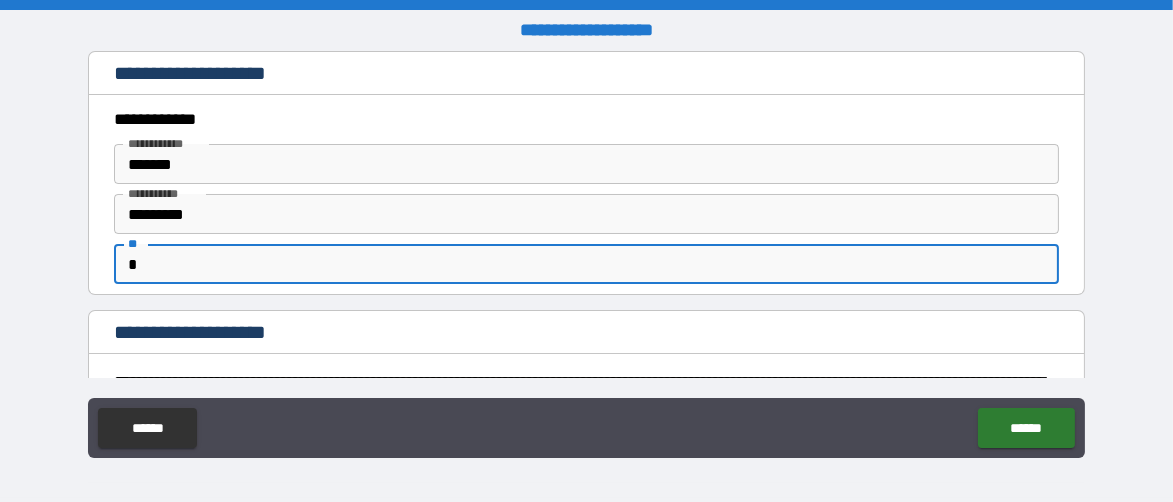 click on "**********" at bounding box center [581, 120] 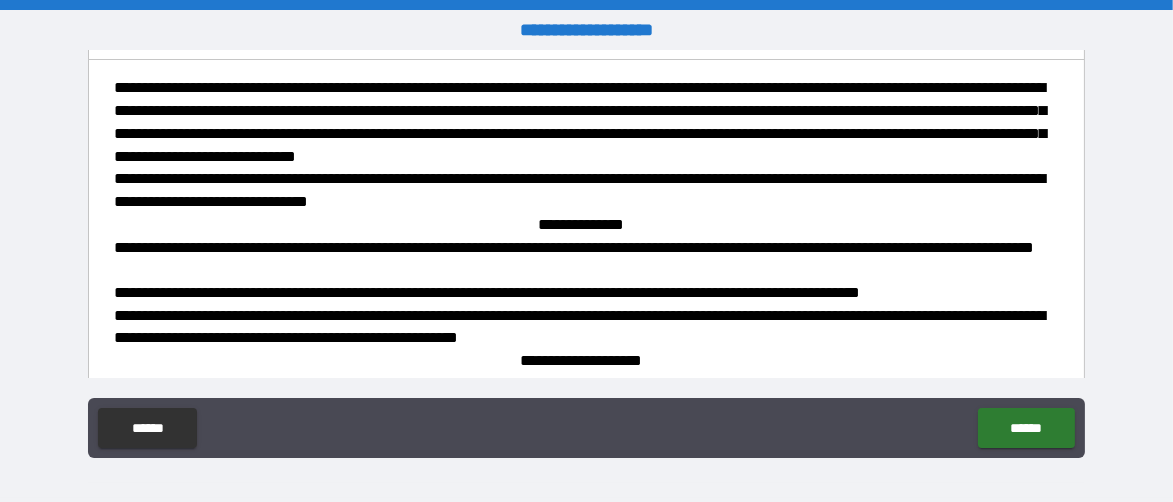 scroll, scrollTop: 269, scrollLeft: 0, axis: vertical 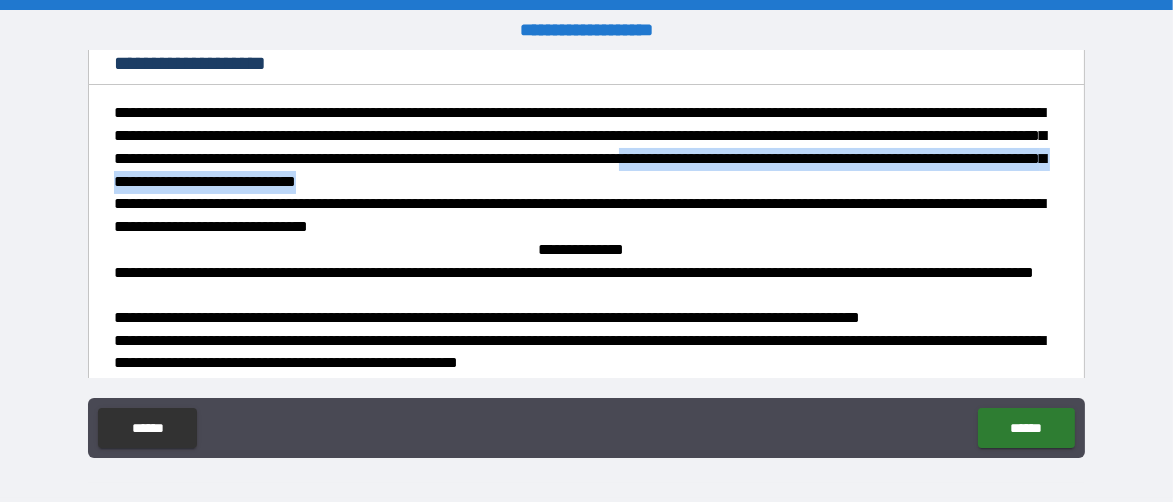 drag, startPoint x: 1072, startPoint y: 157, endPoint x: 1074, endPoint y: 176, distance: 19.104973 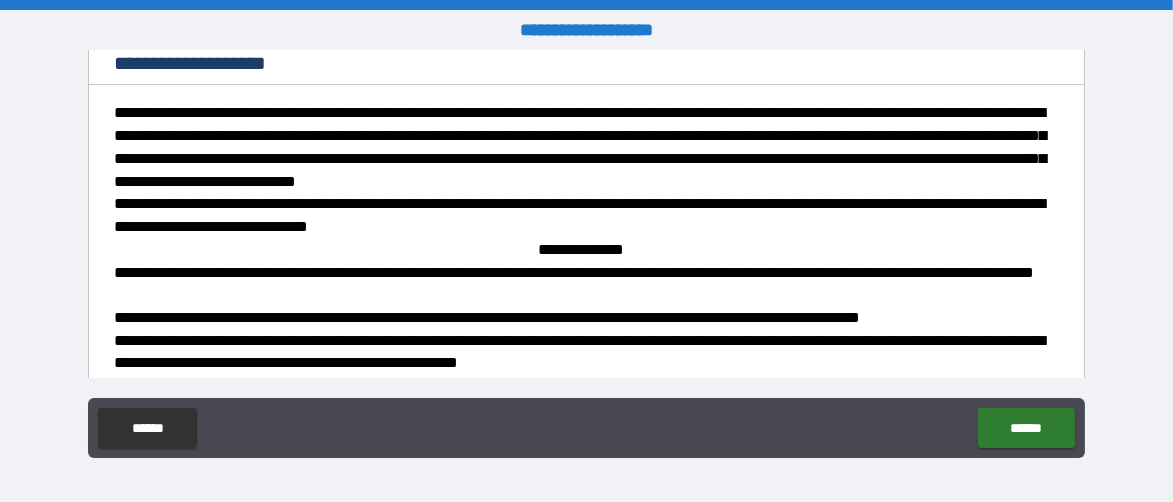 click on "**********" at bounding box center (581, 250) 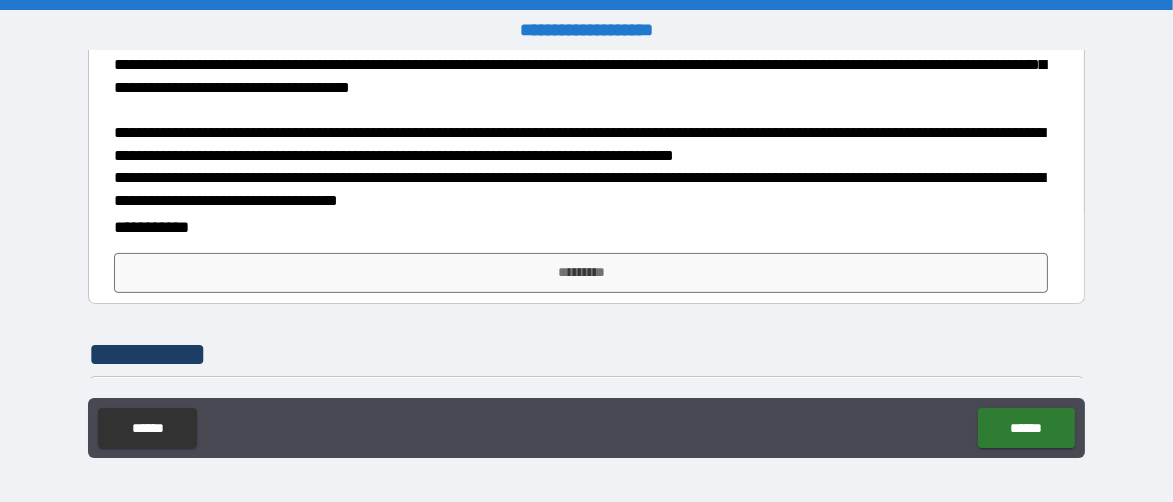 scroll, scrollTop: 769, scrollLeft: 0, axis: vertical 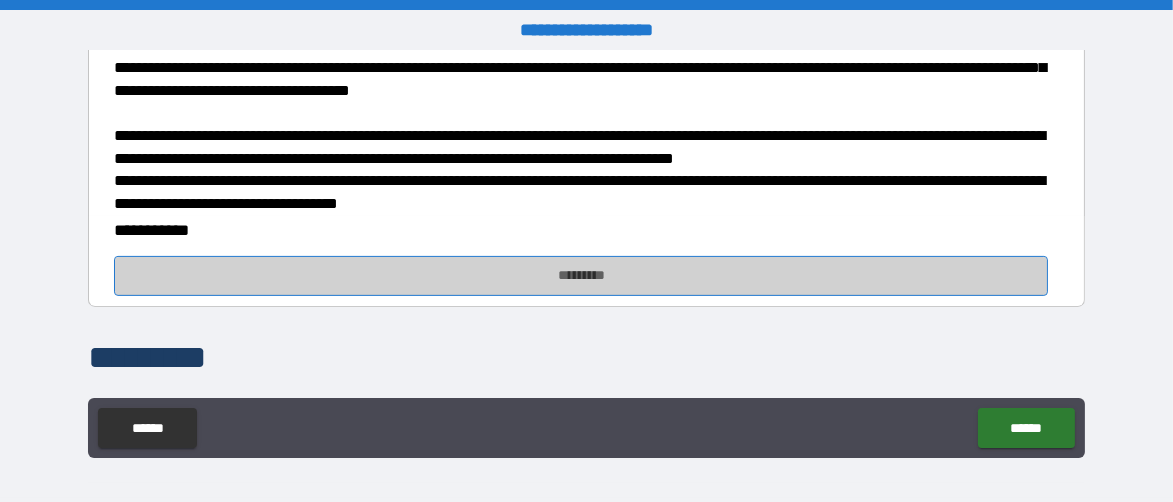 click on "*********" at bounding box center [581, 276] 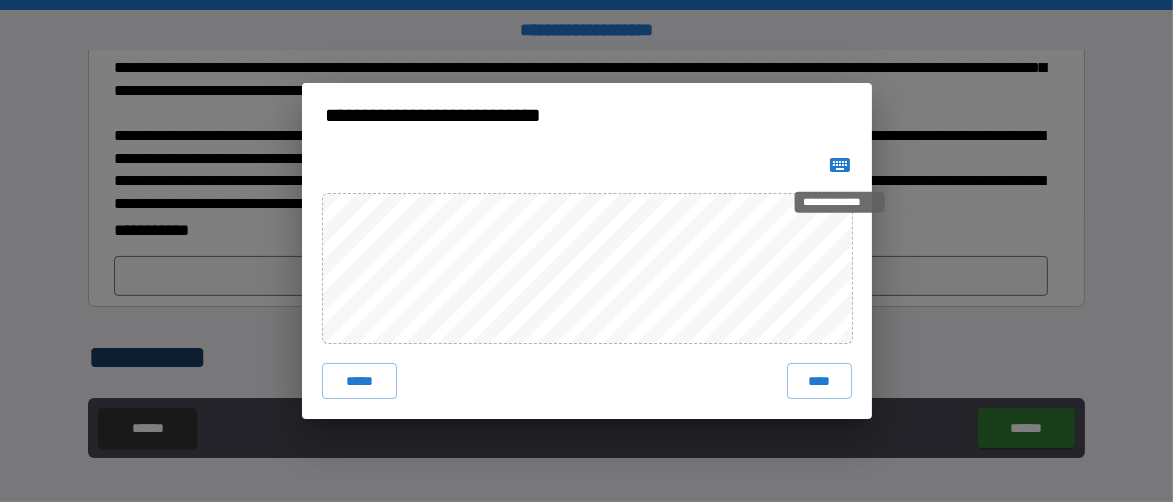 click 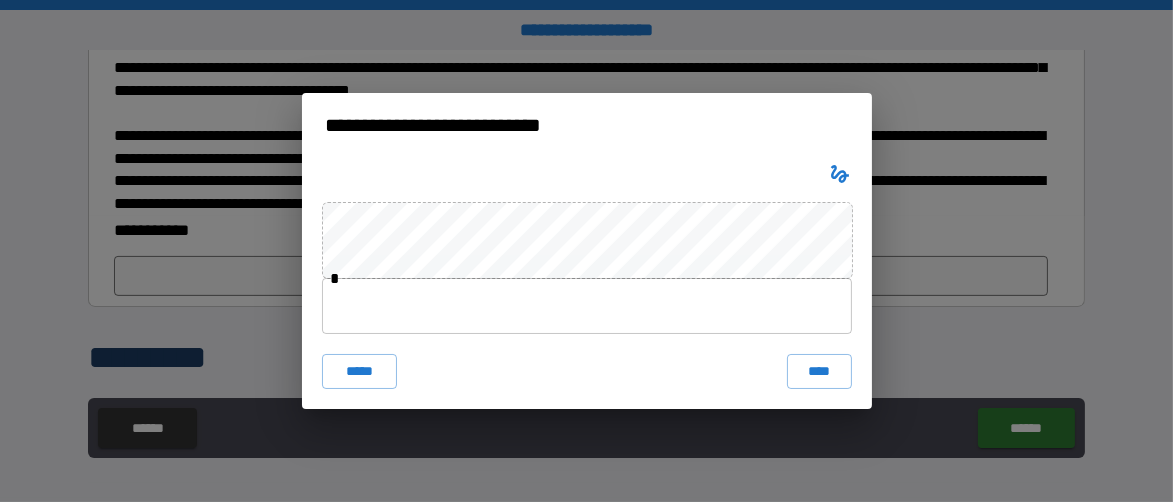 click at bounding box center [587, 306] 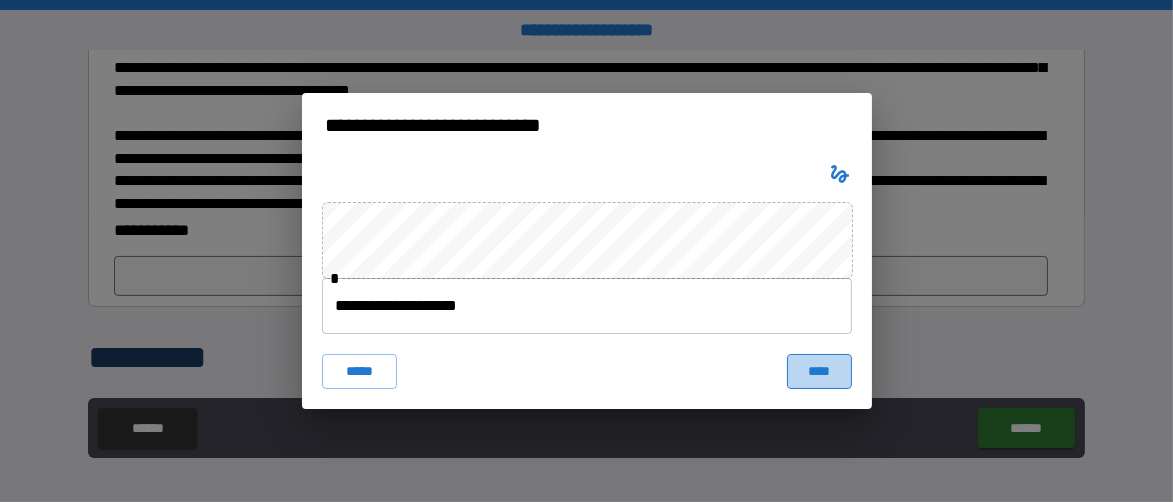 click on "****" at bounding box center [819, 372] 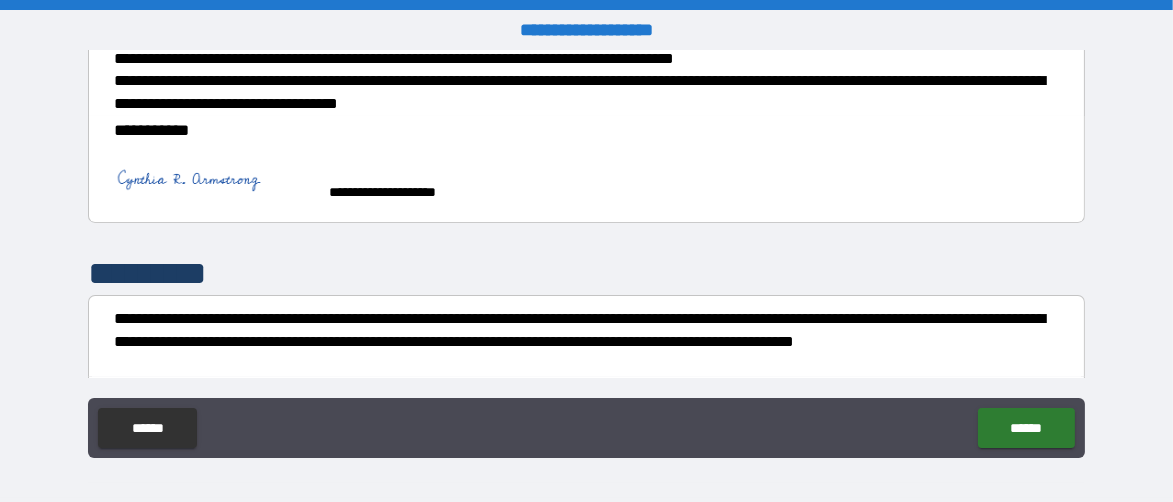 scroll, scrollTop: 969, scrollLeft: 0, axis: vertical 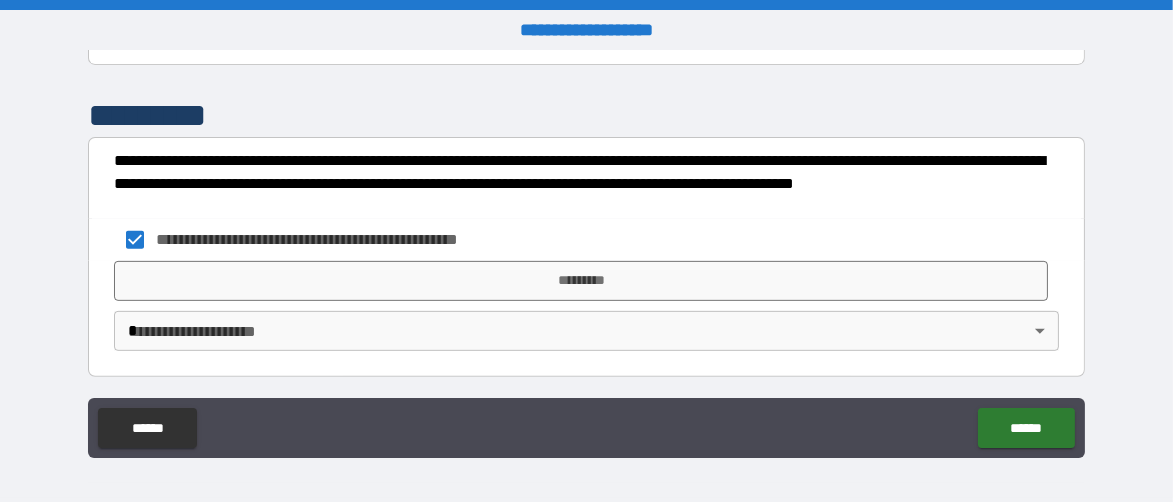 click on "**********" at bounding box center [586, 251] 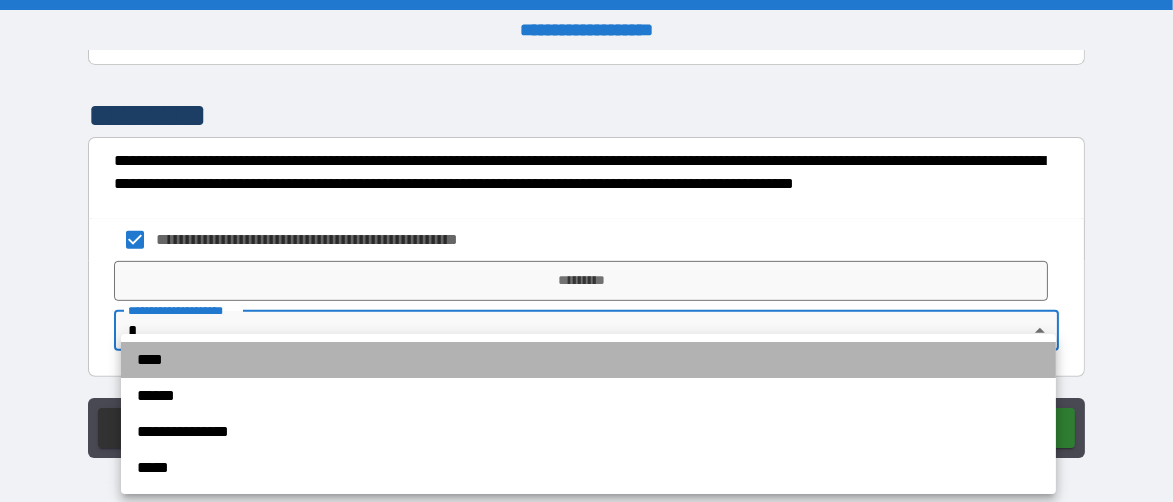 click on "****" at bounding box center (588, 360) 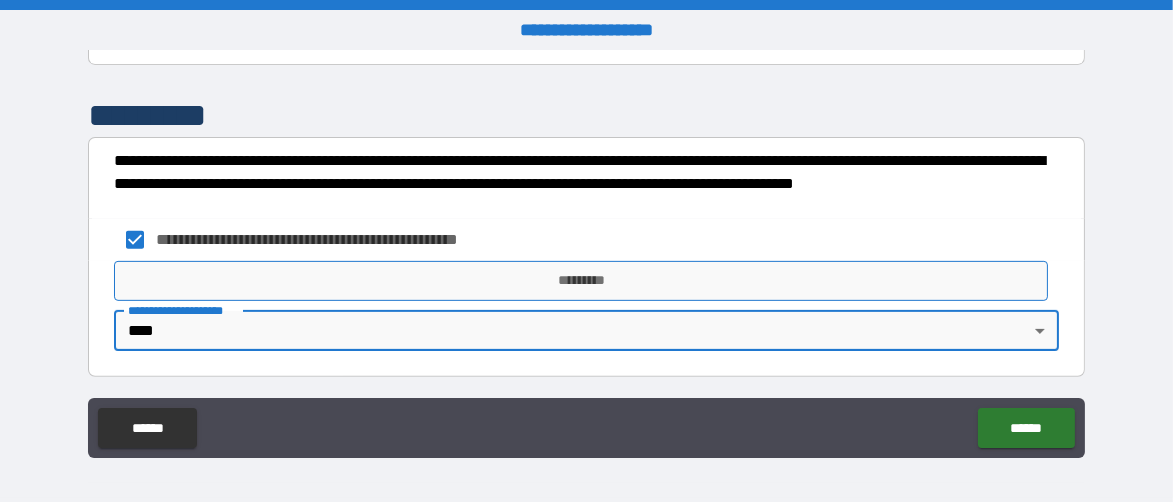 click on "*********" at bounding box center (581, 281) 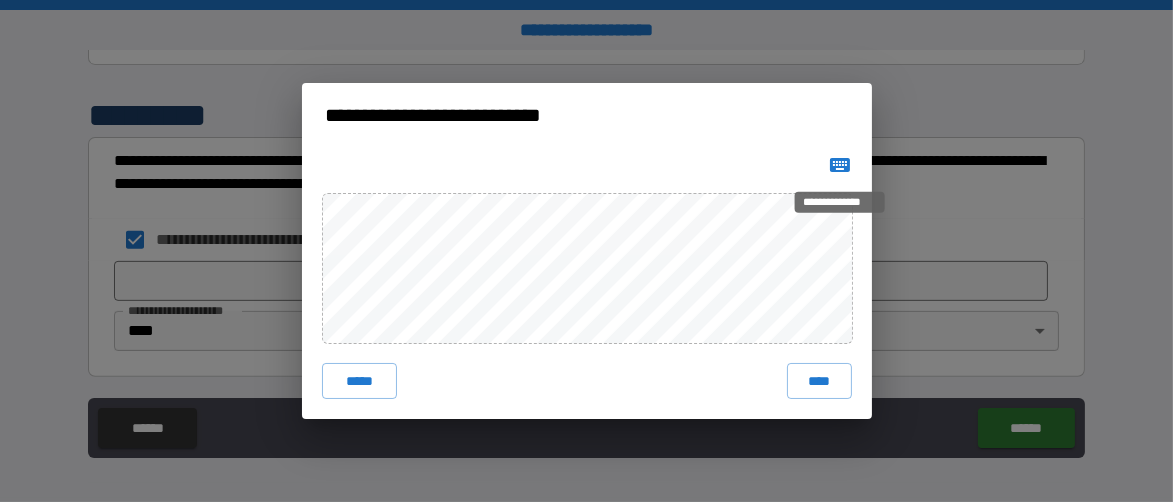 click 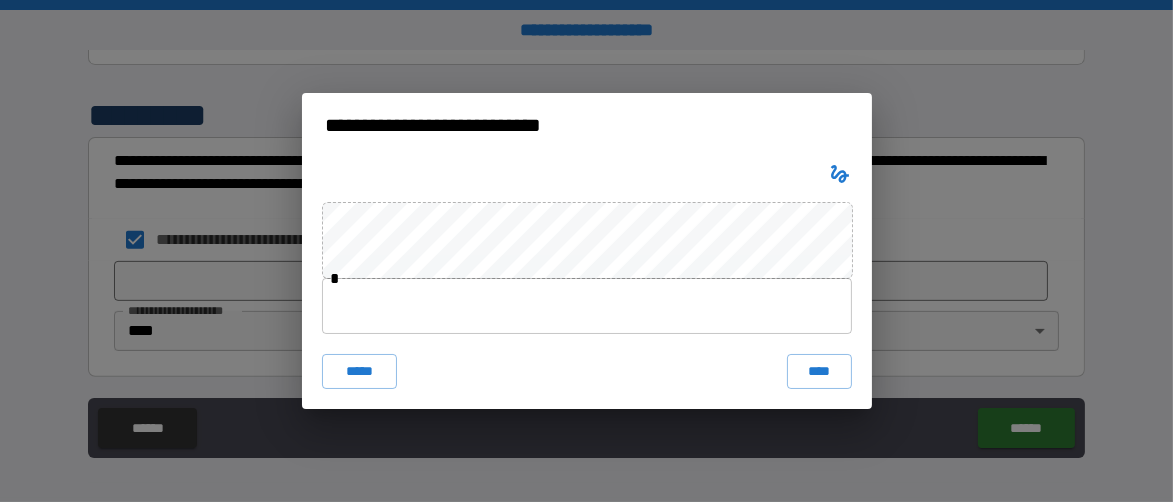 click at bounding box center (587, 306) 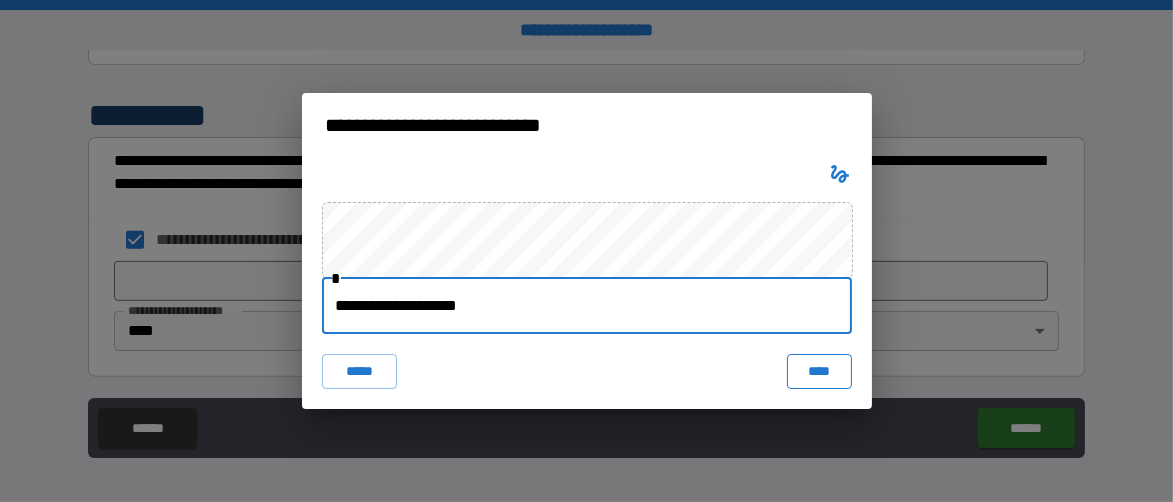 click on "****" at bounding box center (819, 372) 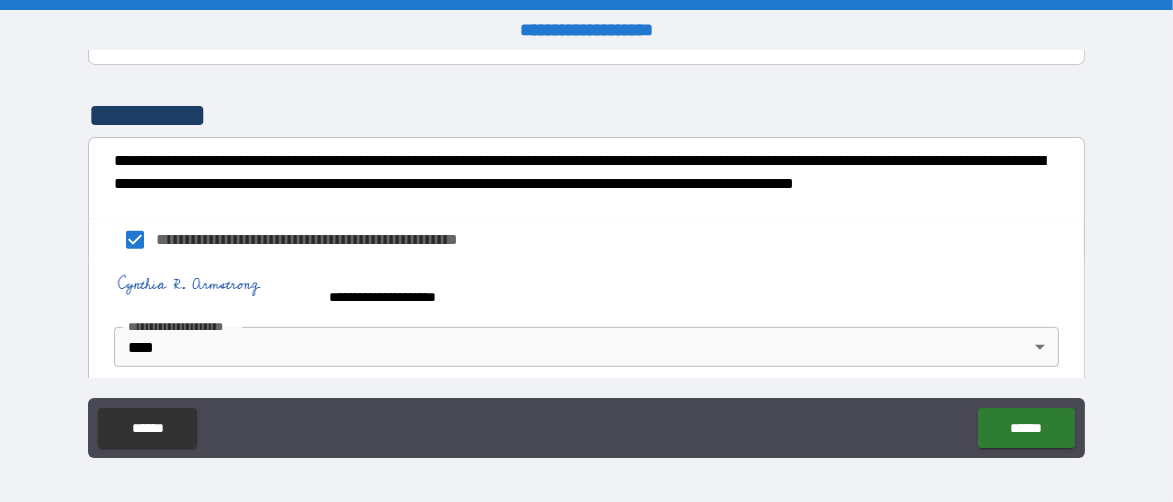 scroll, scrollTop: 1044, scrollLeft: 0, axis: vertical 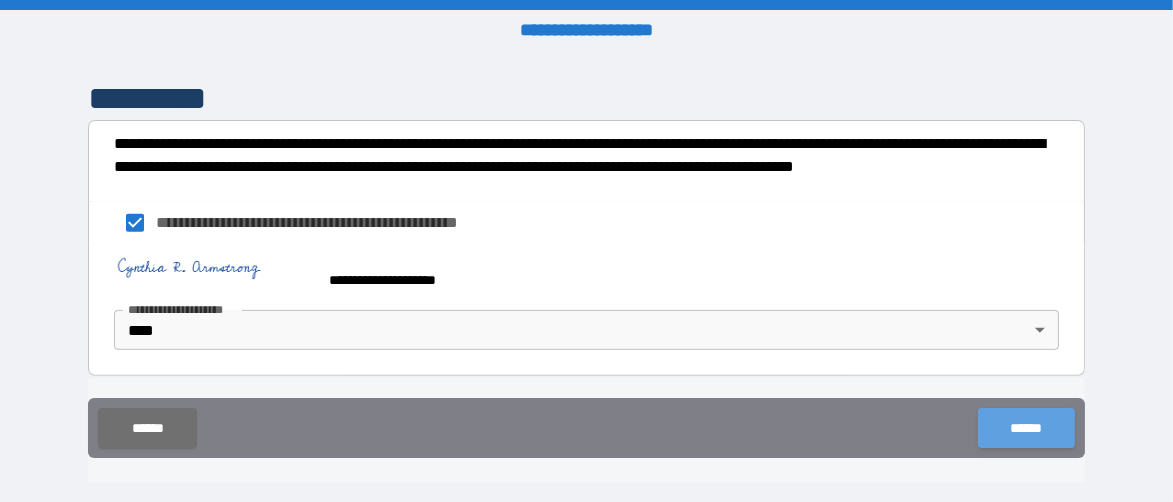 click on "******" at bounding box center [1026, 428] 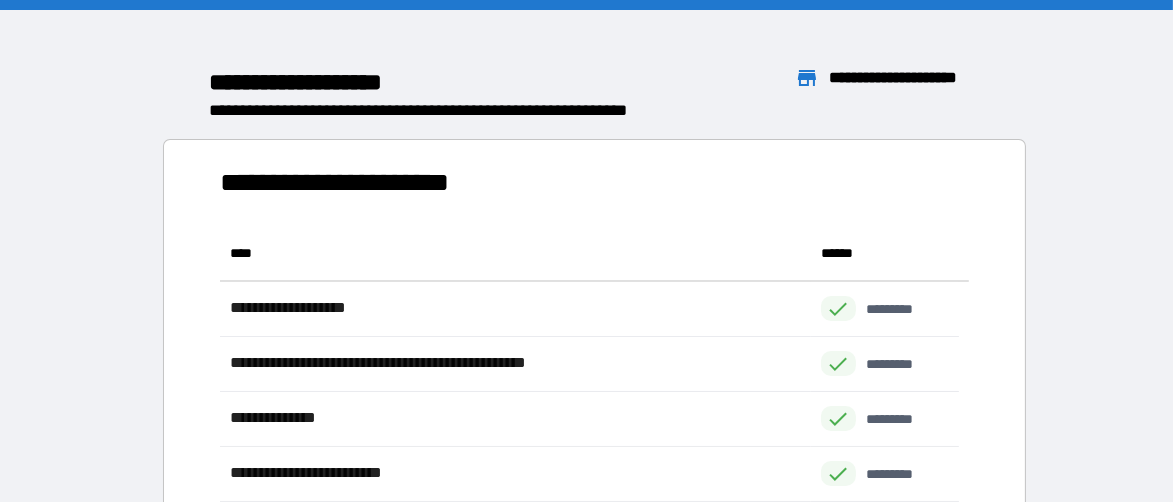 scroll, scrollTop: 16, scrollLeft: 16, axis: both 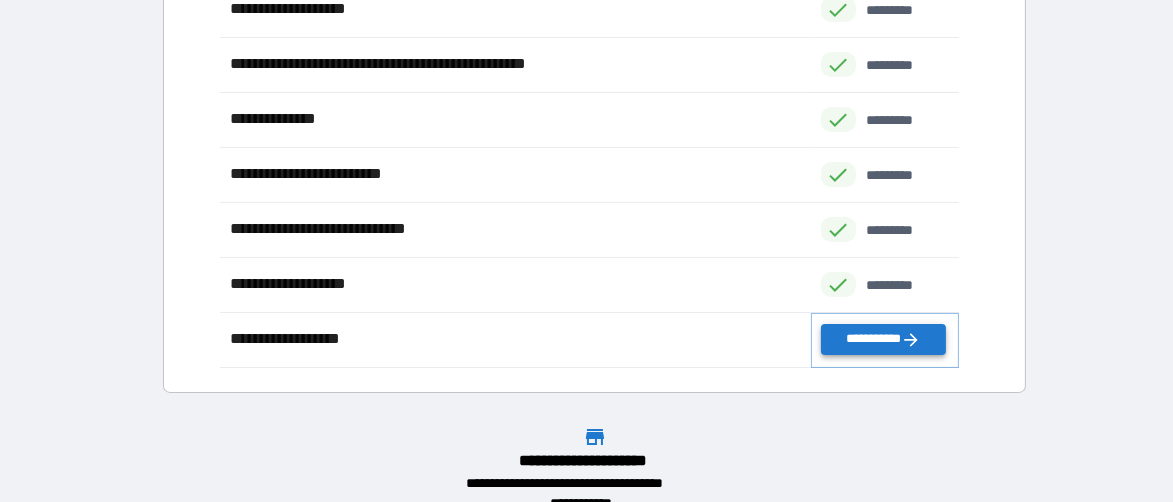 click on "**********" at bounding box center (883, 339) 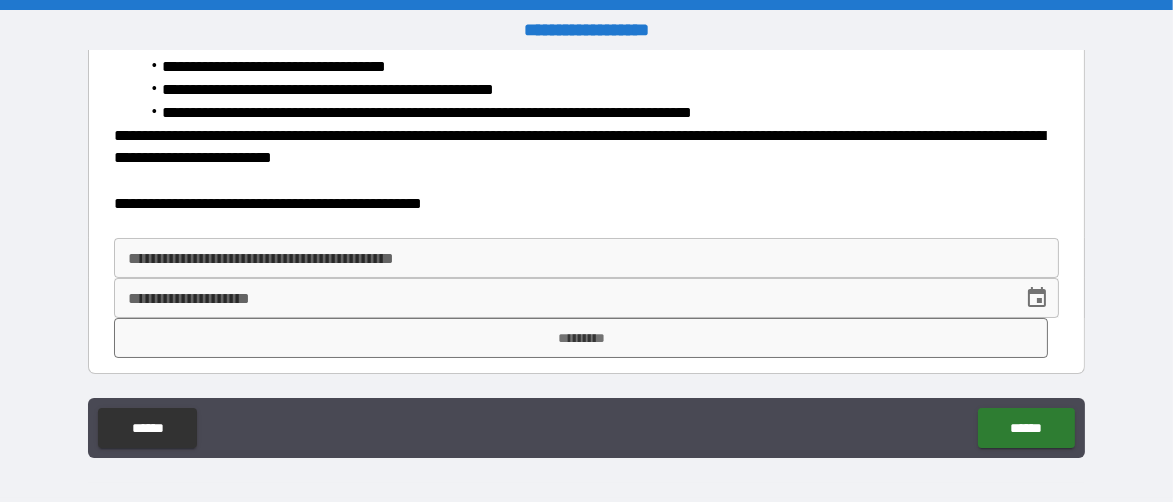 scroll, scrollTop: 0, scrollLeft: 0, axis: both 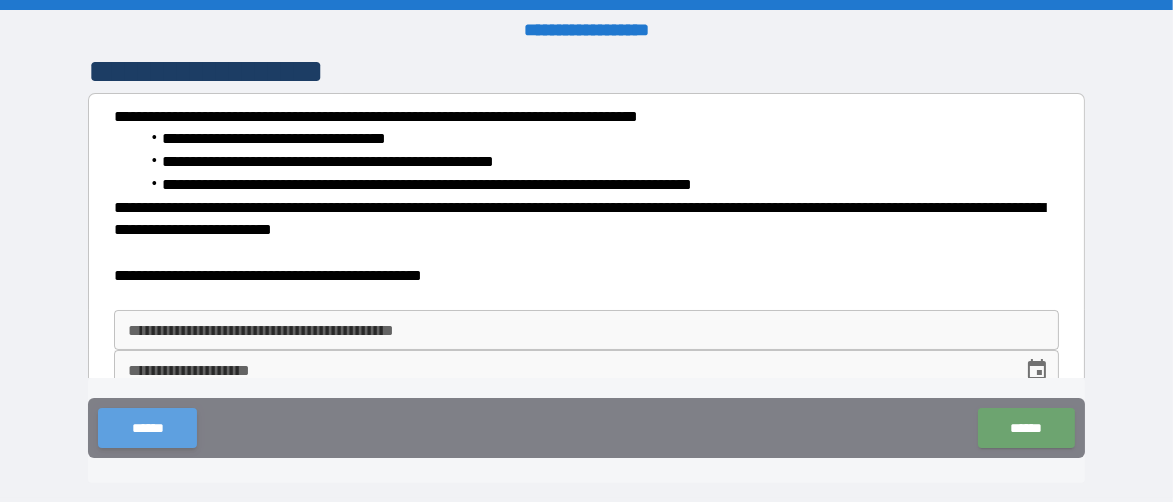 click on "******" at bounding box center (147, 428) 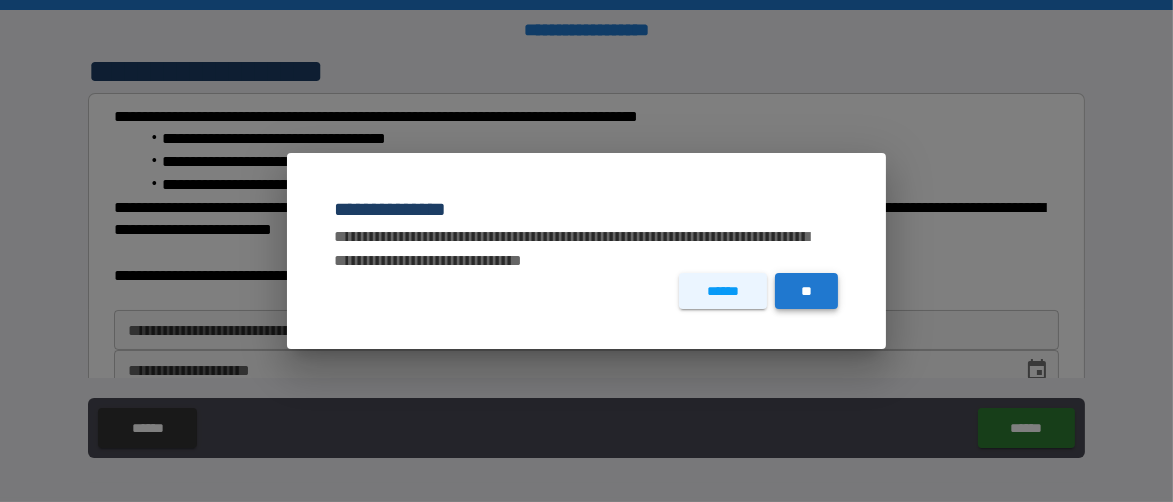 click on "**" at bounding box center (807, 291) 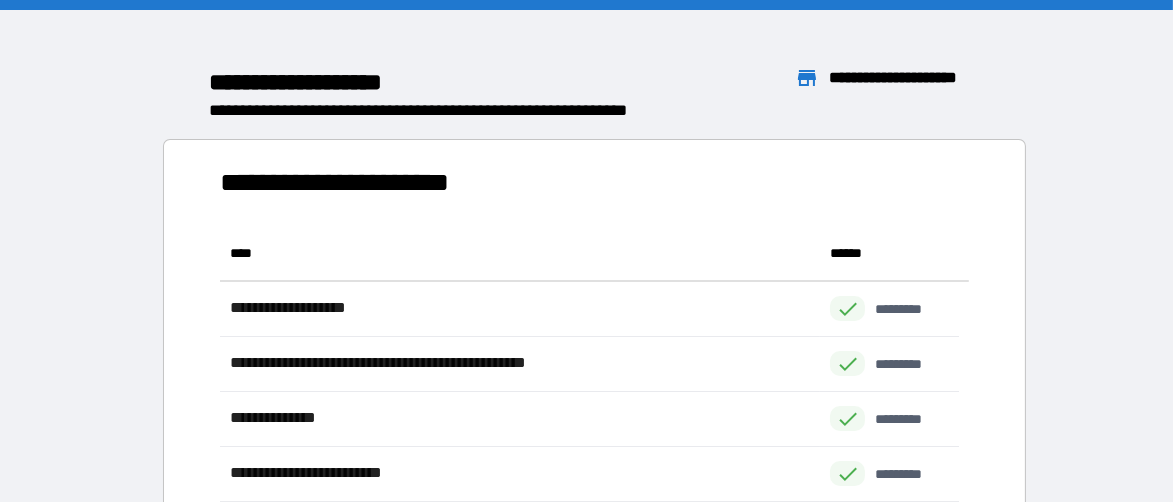scroll, scrollTop: 425, scrollLeft: 724, axis: both 